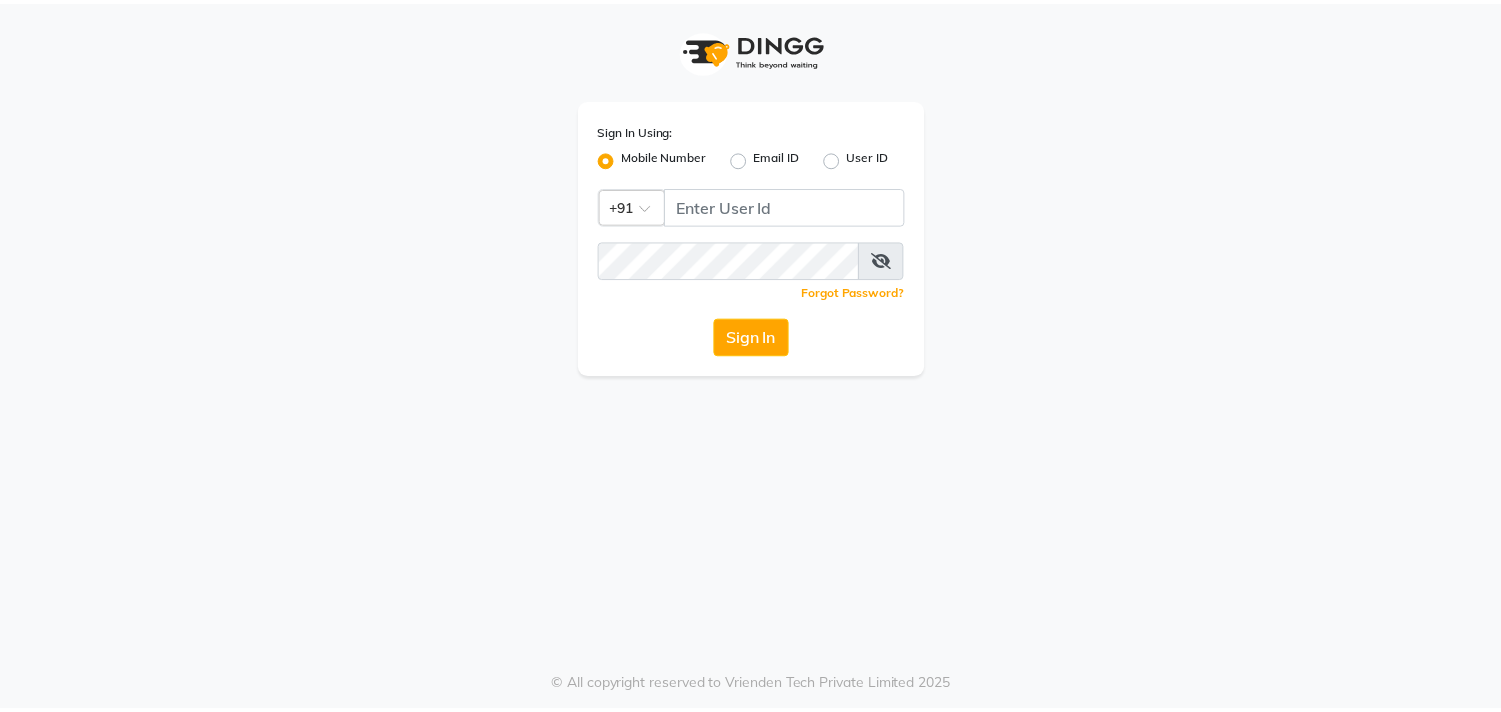scroll, scrollTop: 0, scrollLeft: 0, axis: both 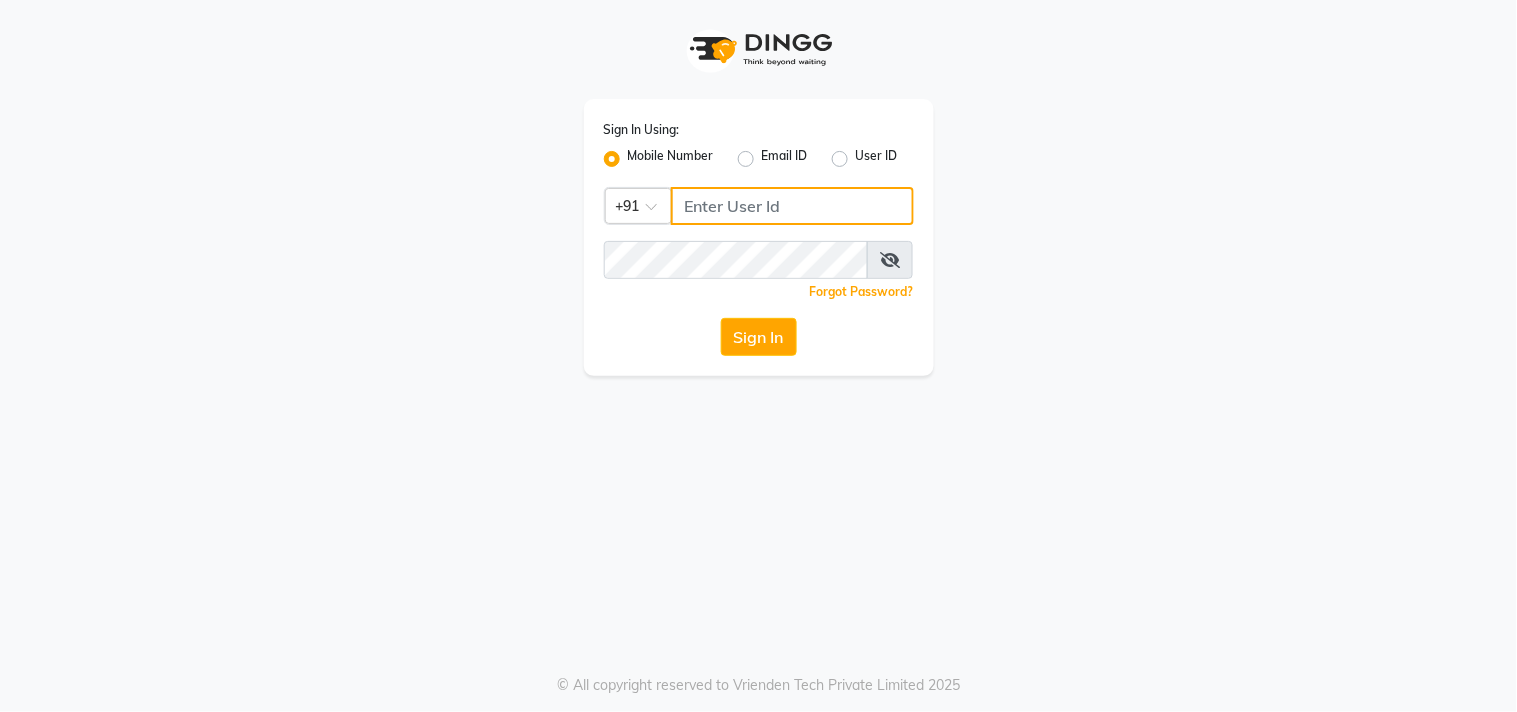 type on "[PHONE]" 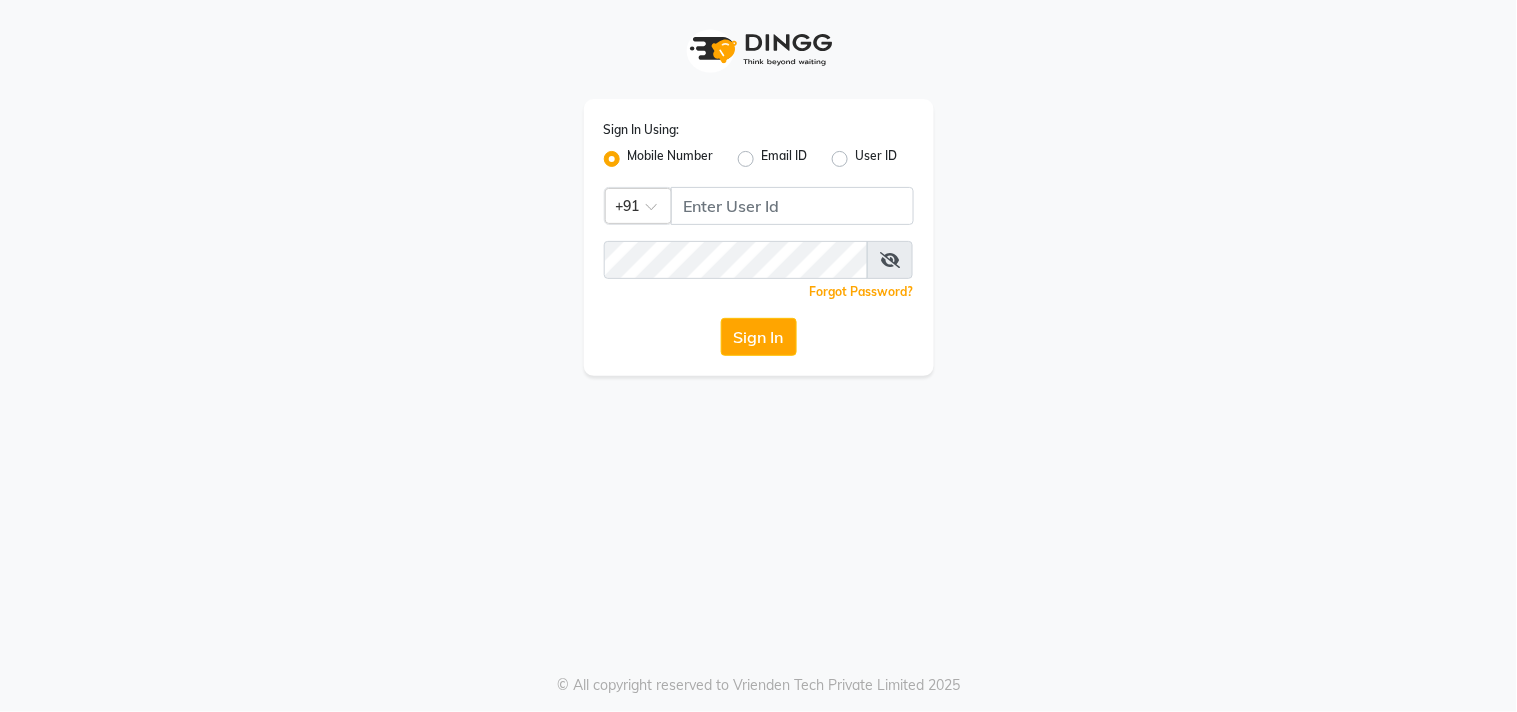 click on "Sign In" 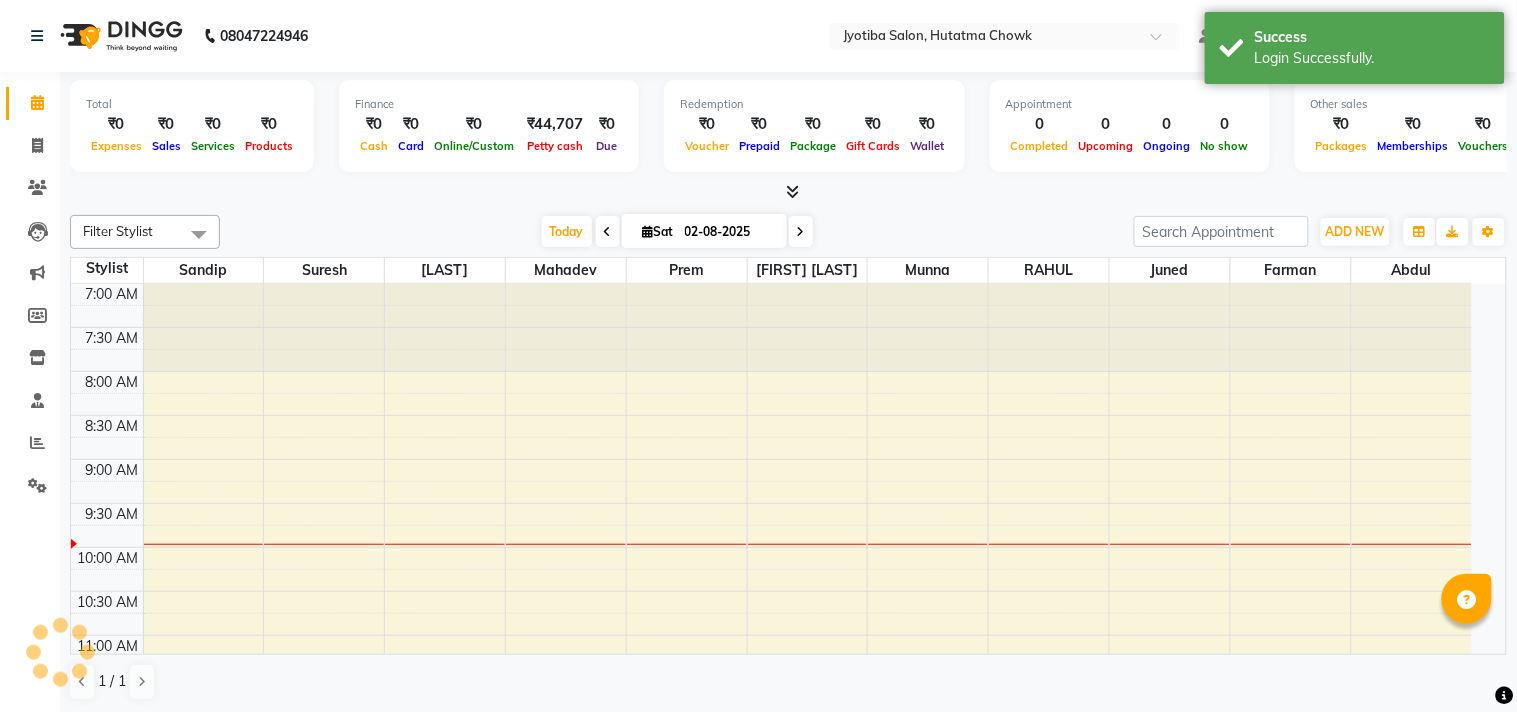 scroll, scrollTop: 0, scrollLeft: 0, axis: both 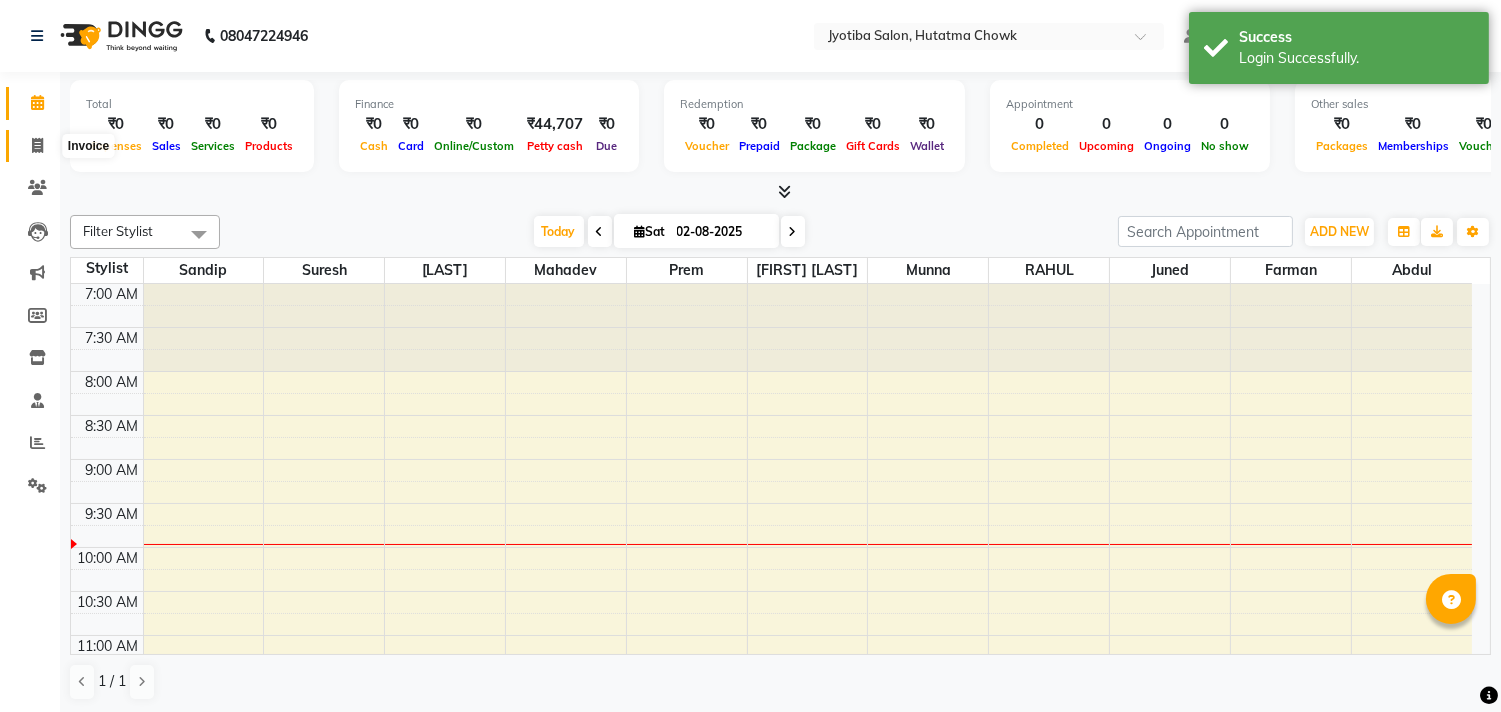 click 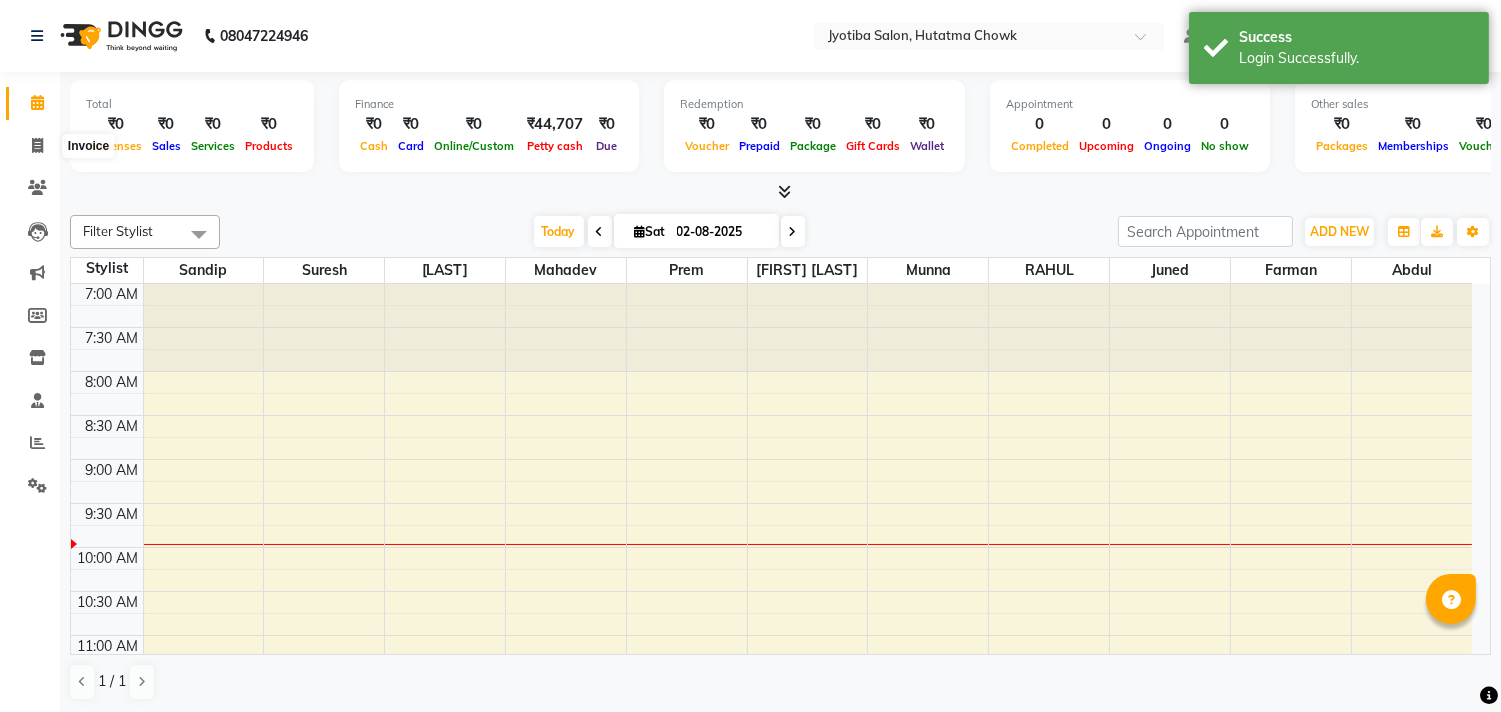 select on "service" 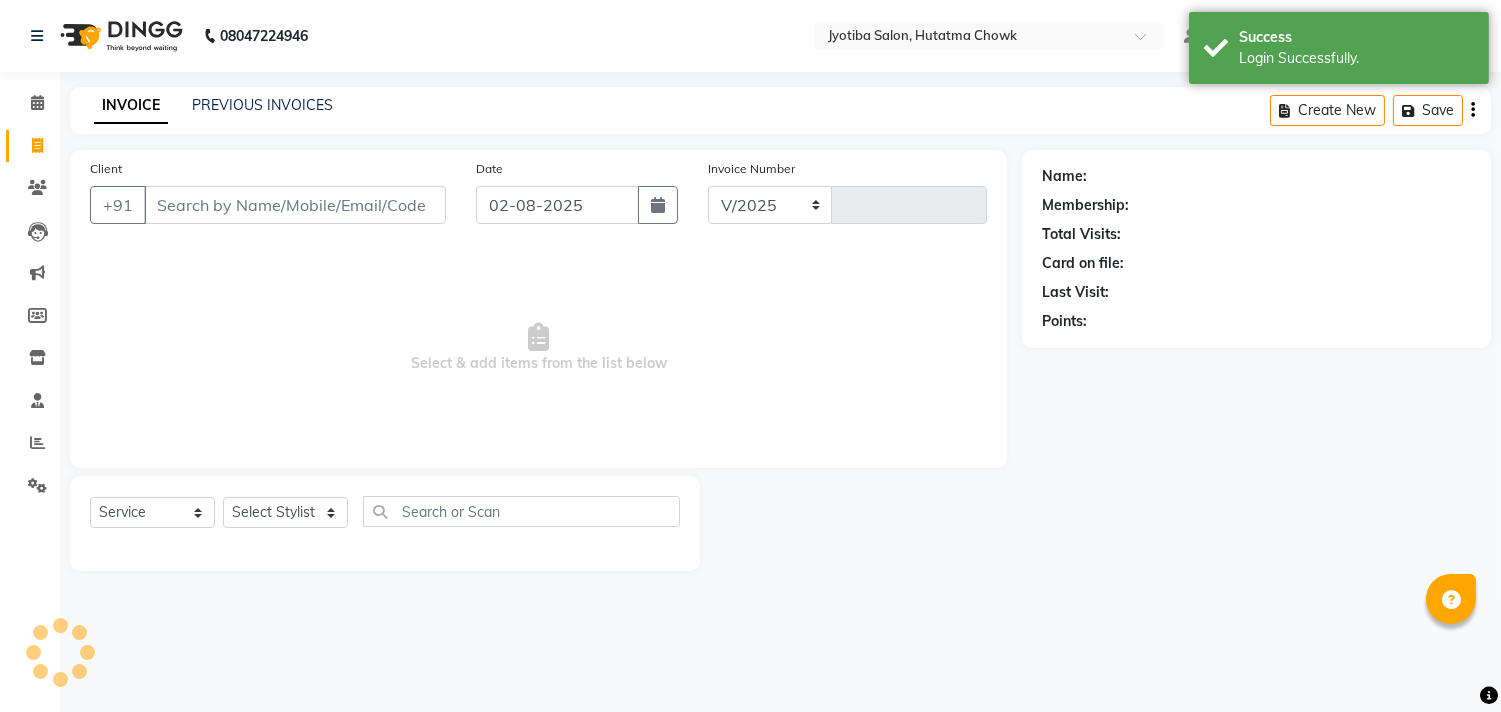 select on "556" 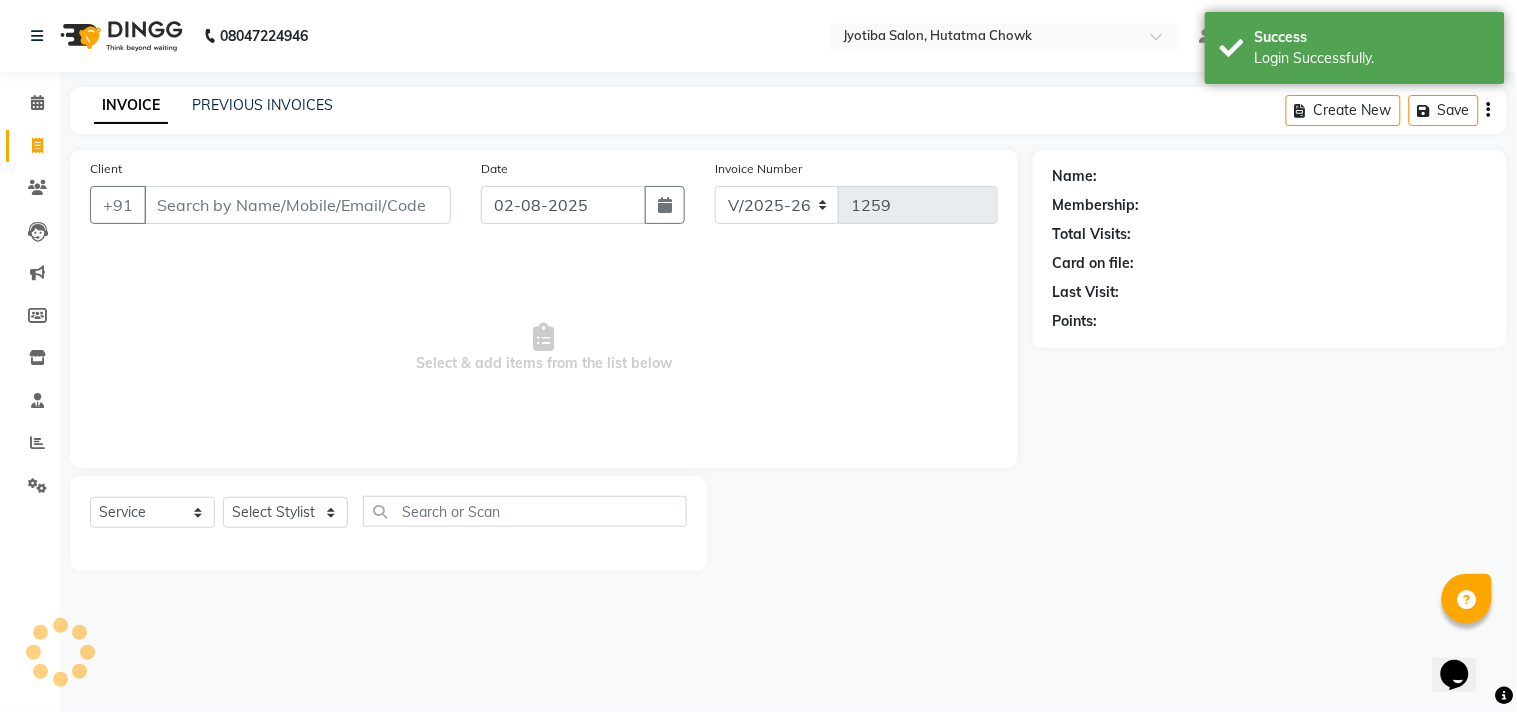 scroll, scrollTop: 0, scrollLeft: 0, axis: both 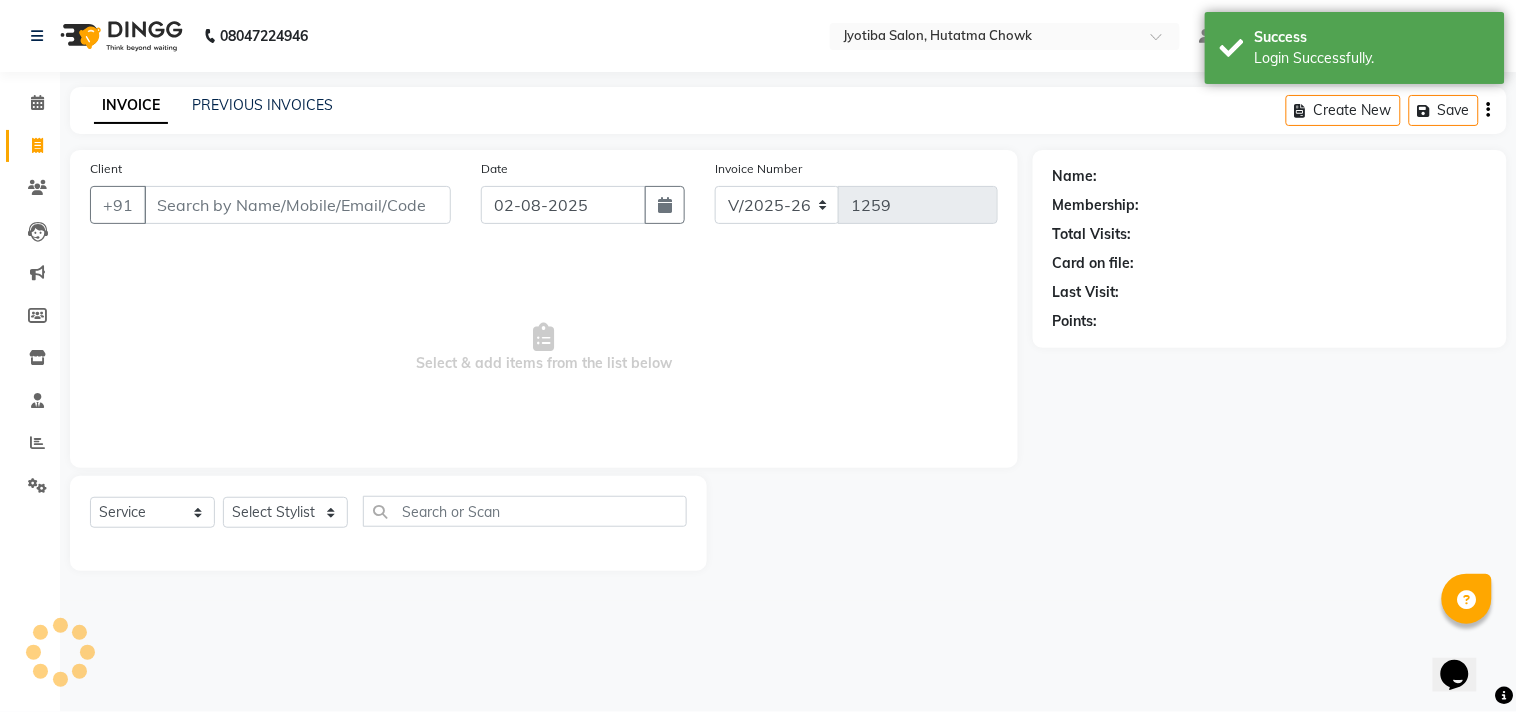select on "membership" 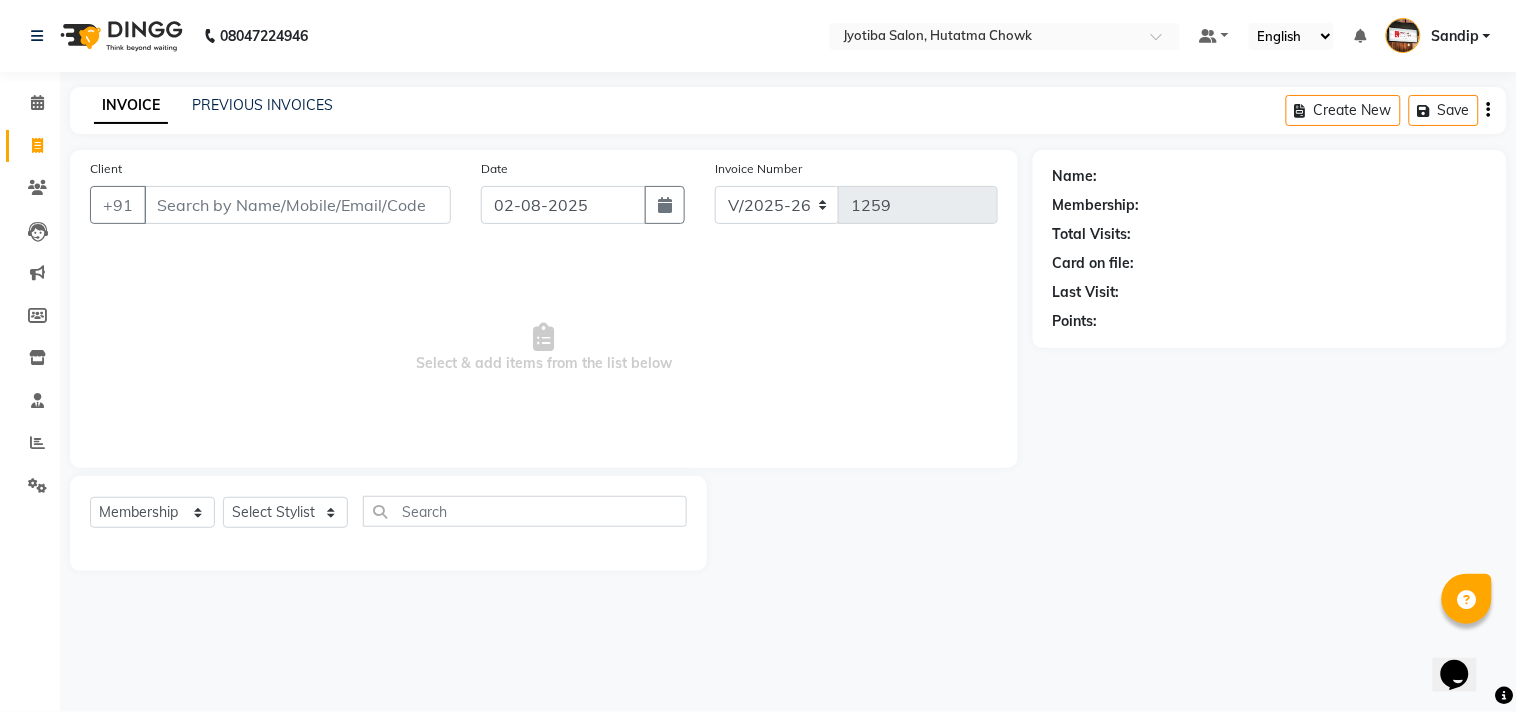 click on "Name: Membership: Total Visits: Card on file: Last Visit:  Points:" 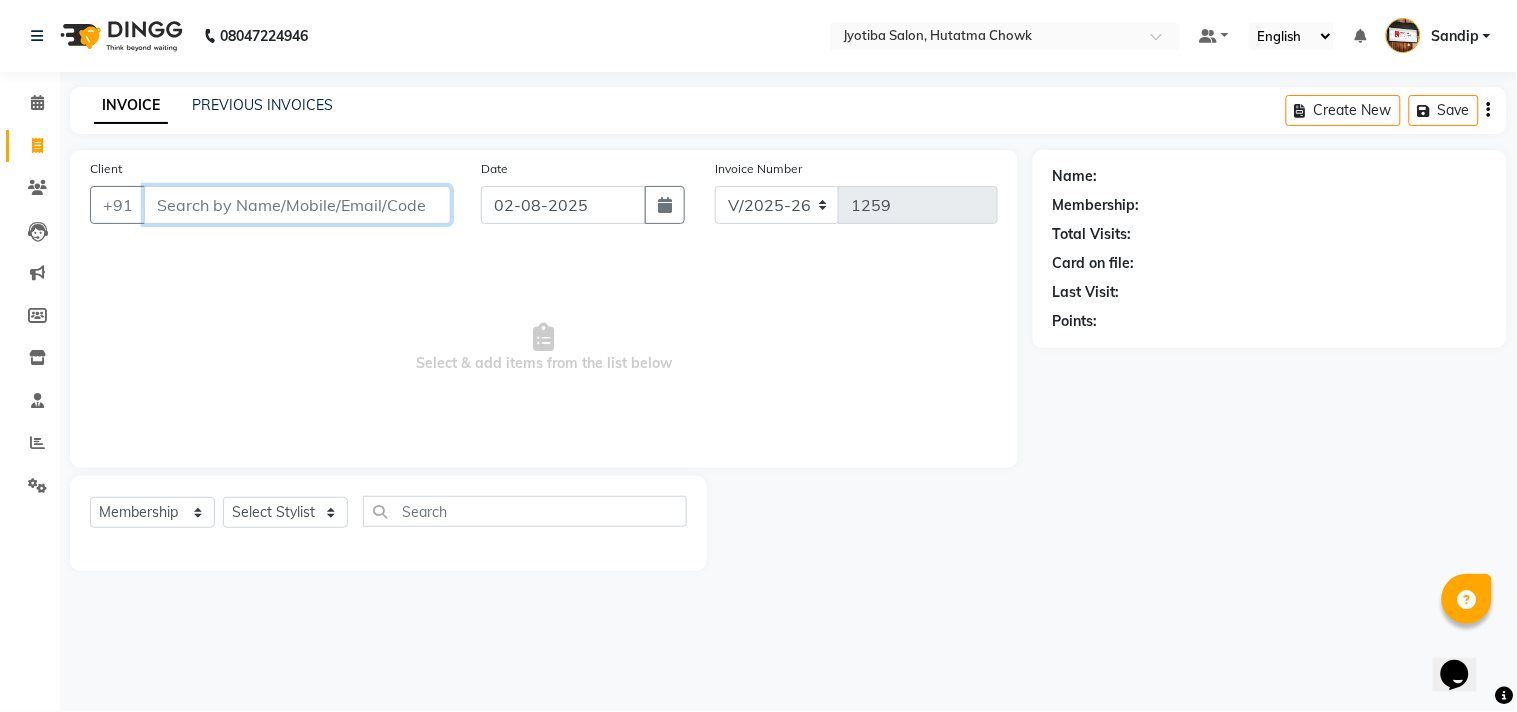 click on "Client" at bounding box center [297, 205] 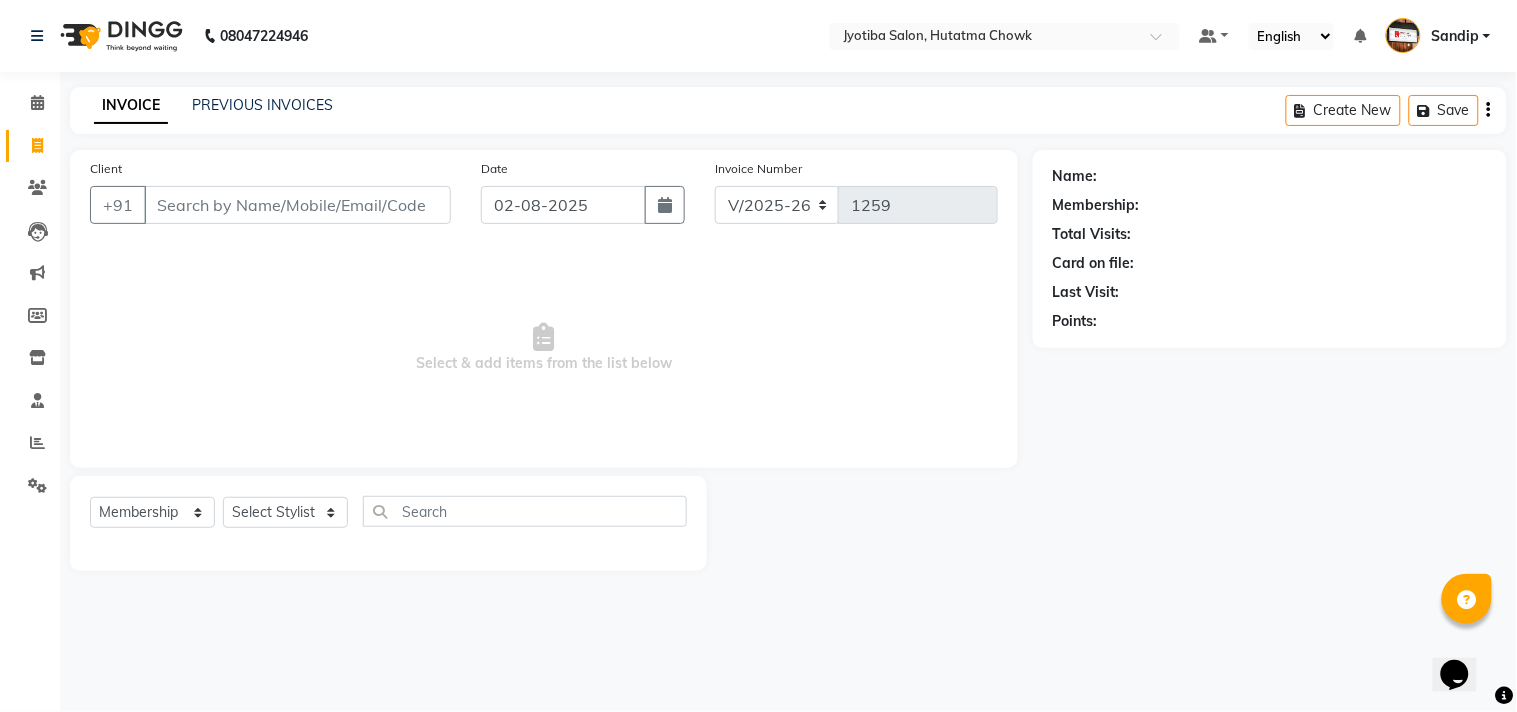 click on "INVOICE PREVIOUS INVOICES Create New   Save  Client +[COUNTRYCODE] Date [DATE] Invoice Number V/2025 V/2025-26 1259  Select  & add items from the list below  Select  Service  Product  Membership  Package Voucher Prepaid Gift Card  Select Stylist Abdul [FIRST] [LAST] Farman  Juned  mahadev Munna  prem RAHUL Sandip Suresh [LAST] Name: Membership: Total Visits: Card on file: Last Visit:  Points:" 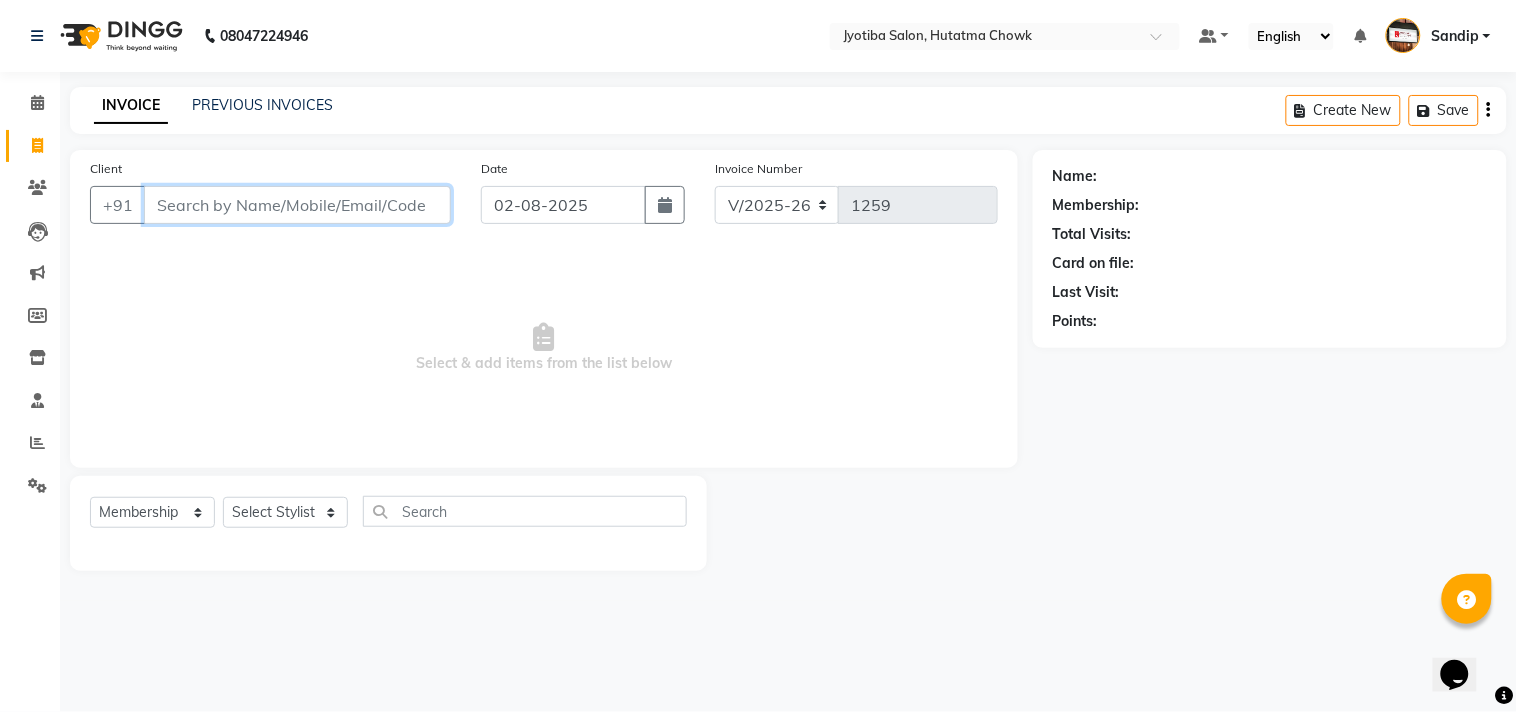 click on "Client" at bounding box center (297, 205) 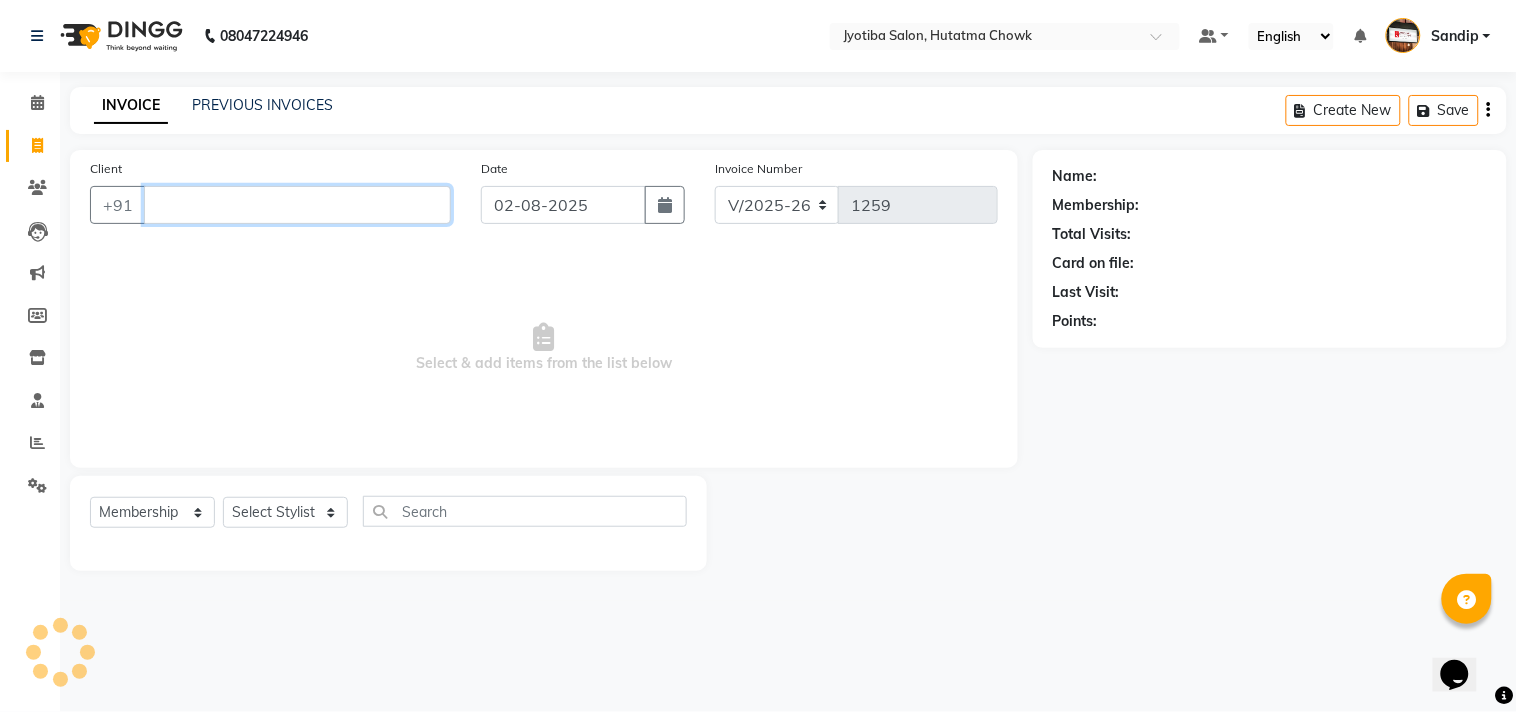 type 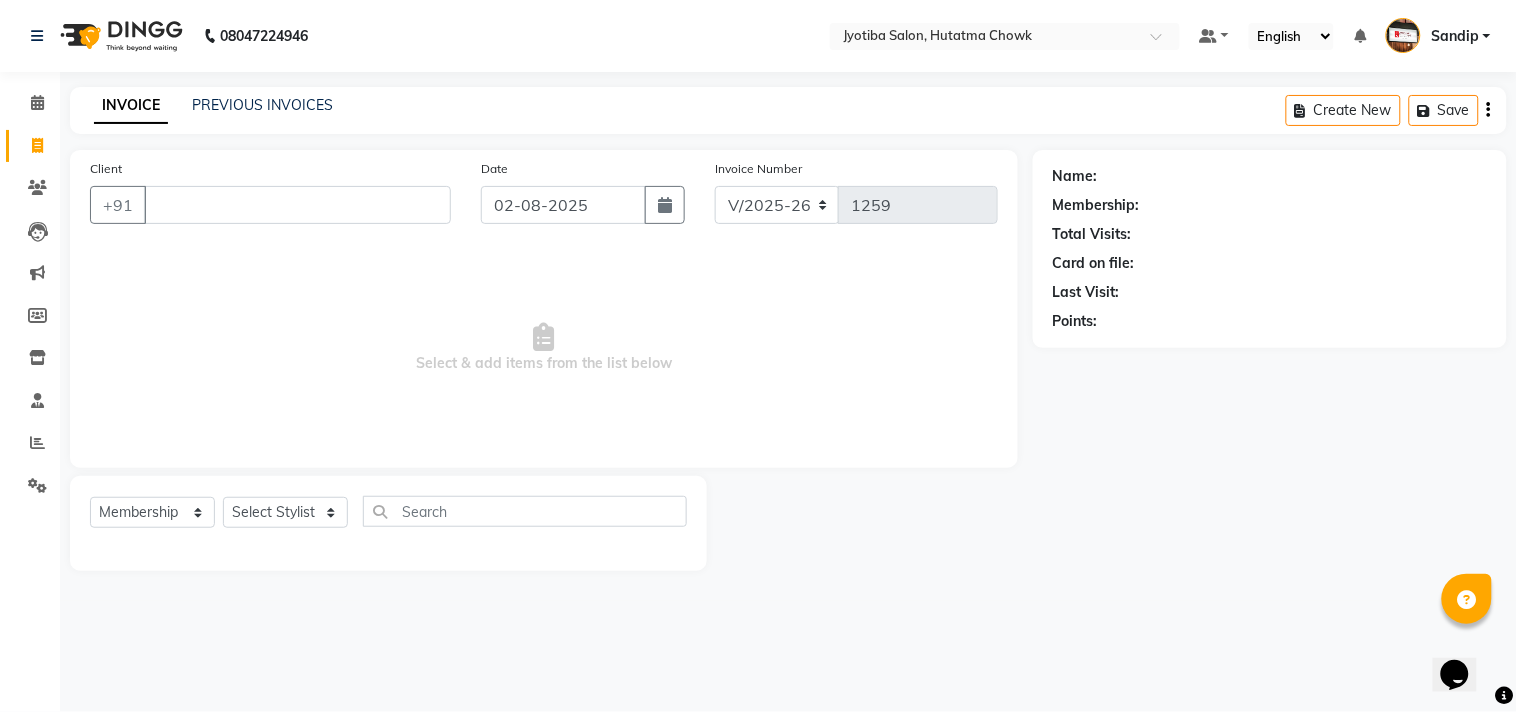 drag, startPoint x: 410, startPoint y: 396, endPoint x: 304, endPoint y: 373, distance: 108.46658 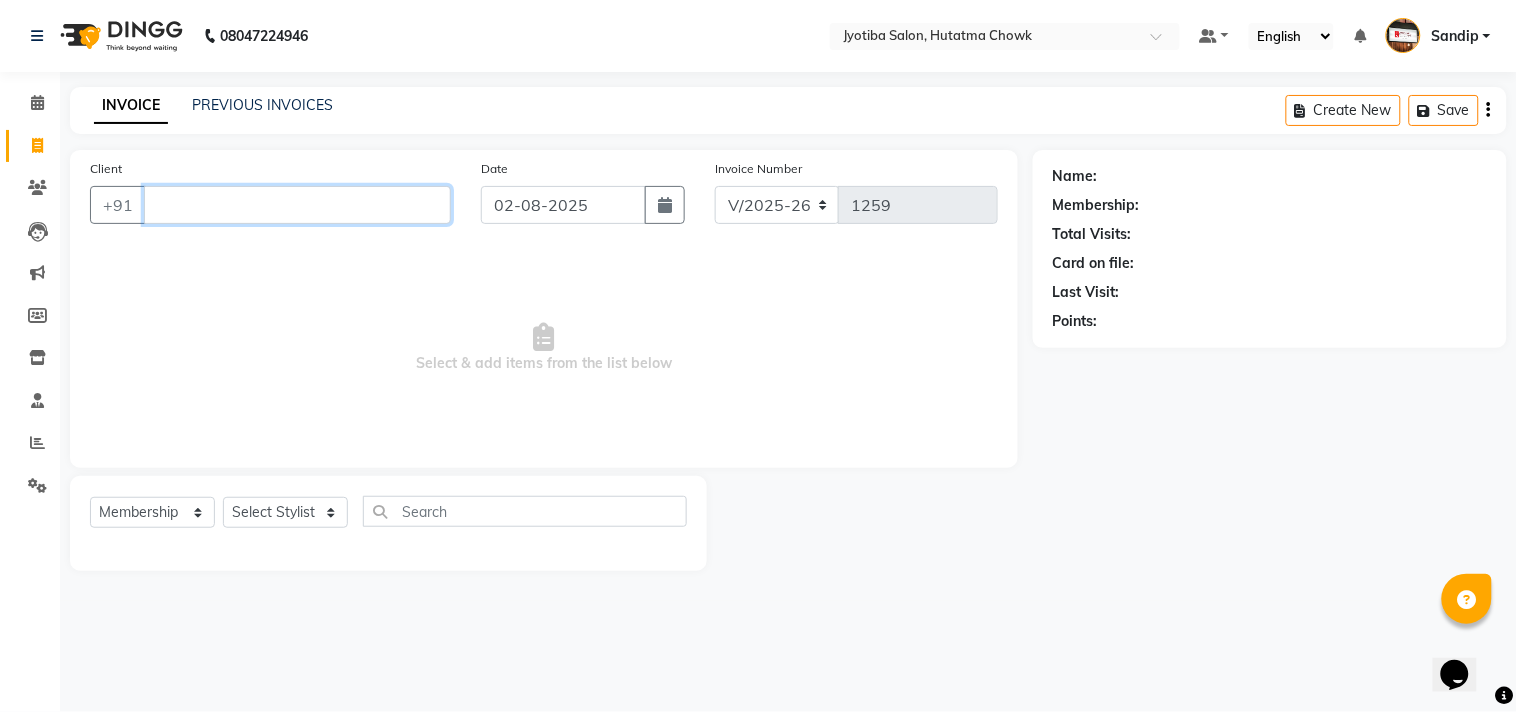 click on "Client" at bounding box center (297, 205) 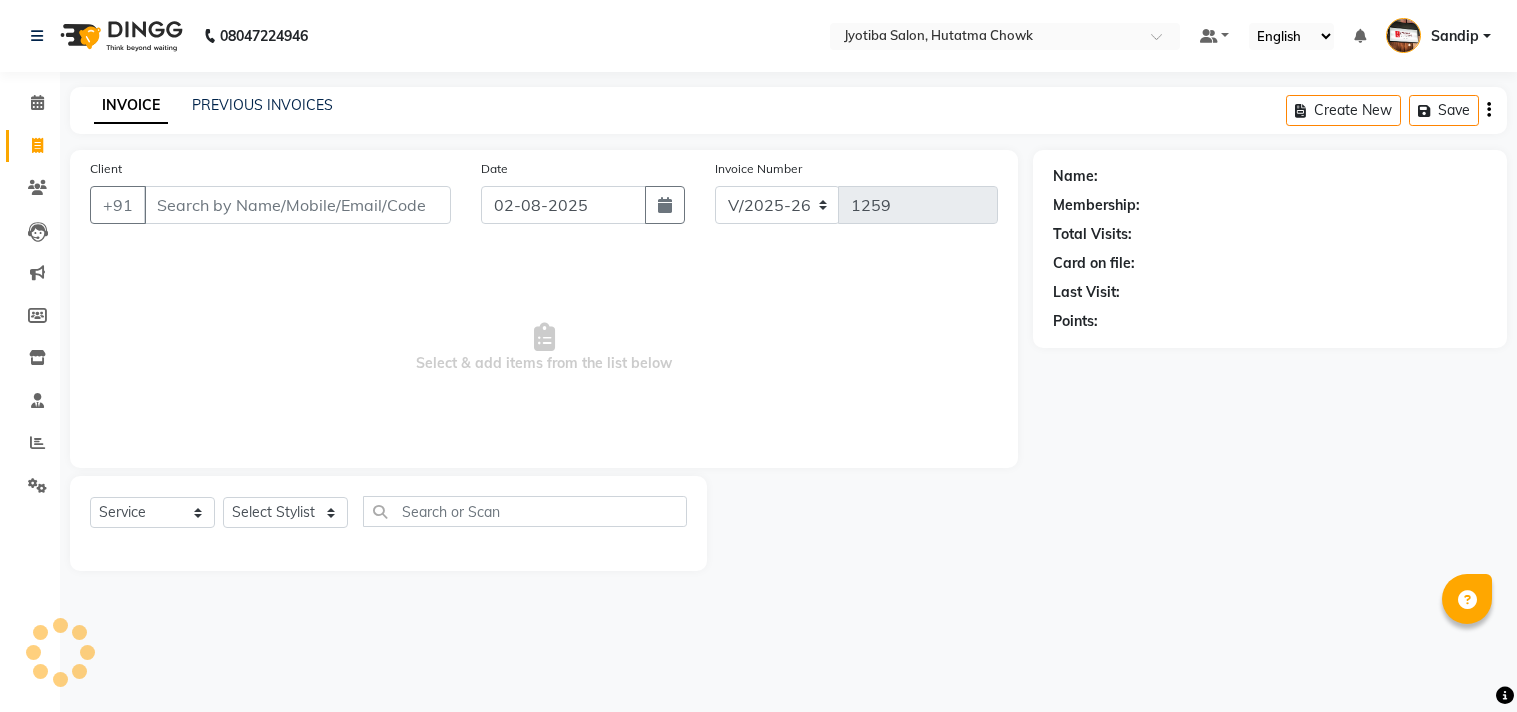 select on "556" 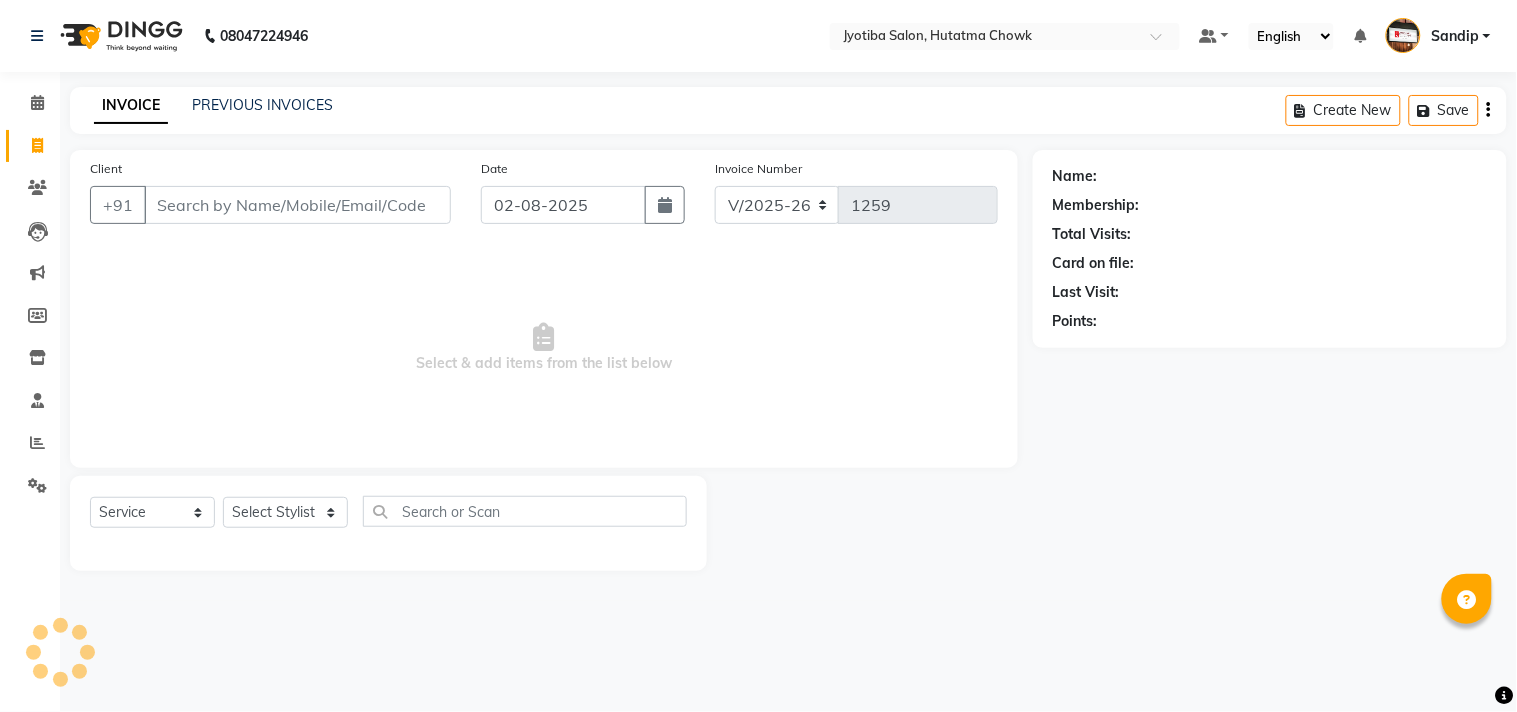 select on "membership" 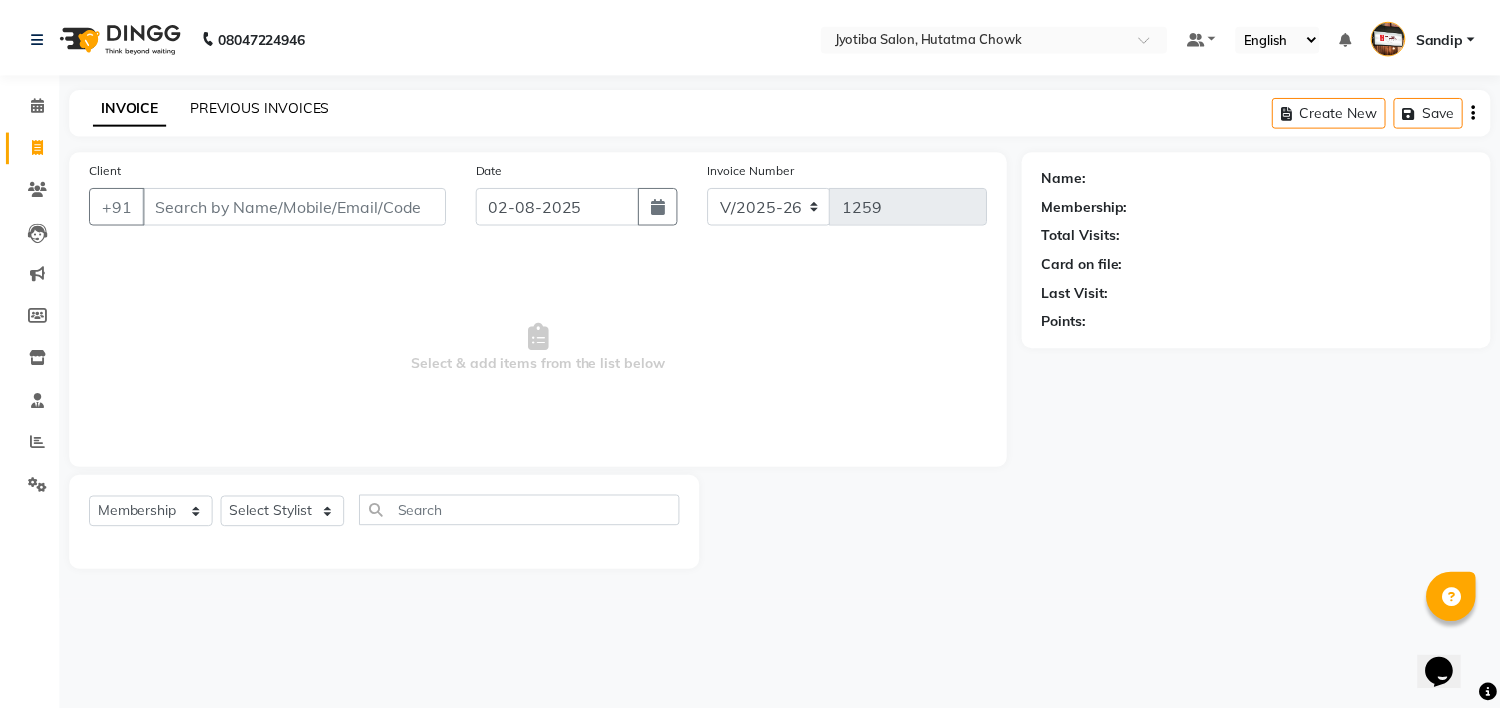 scroll, scrollTop: 0, scrollLeft: 0, axis: both 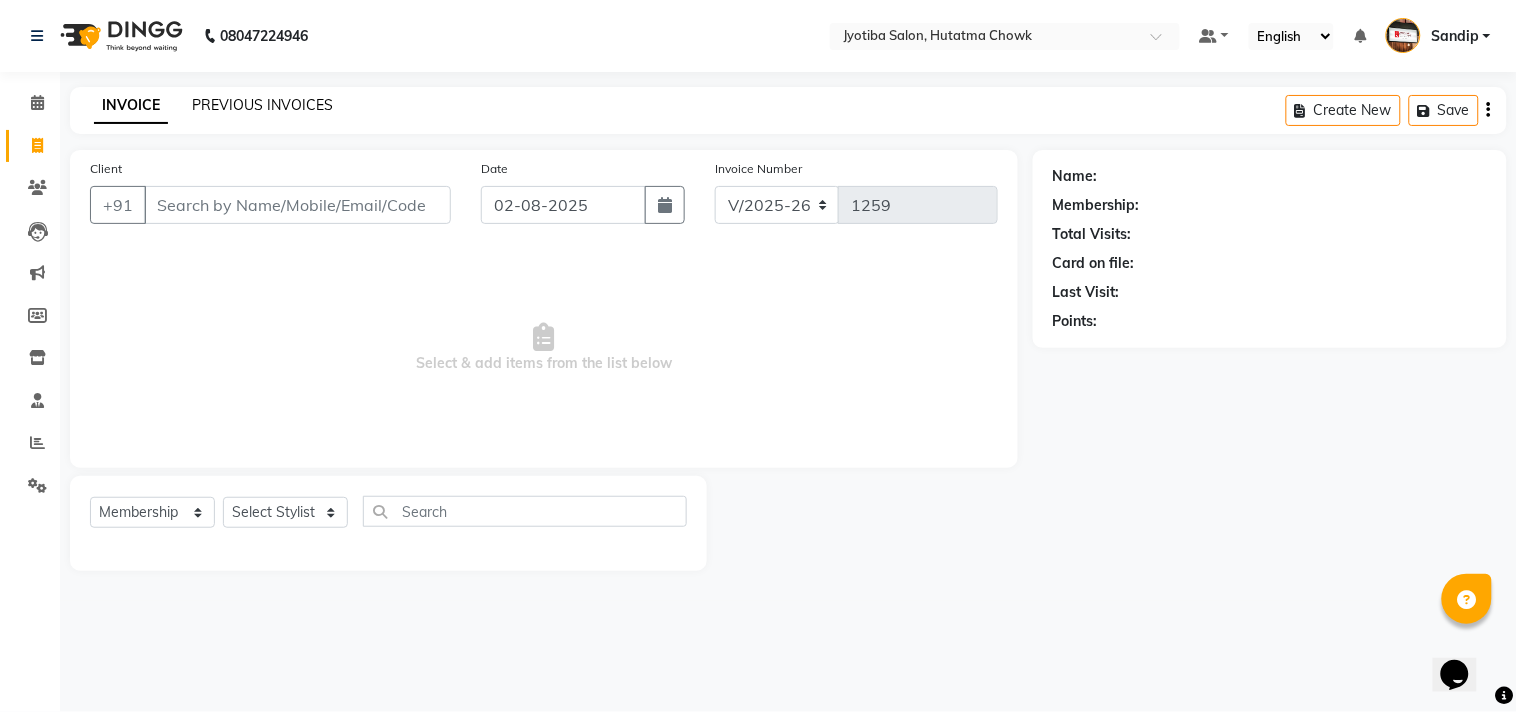 click on "PREVIOUS INVOICES" 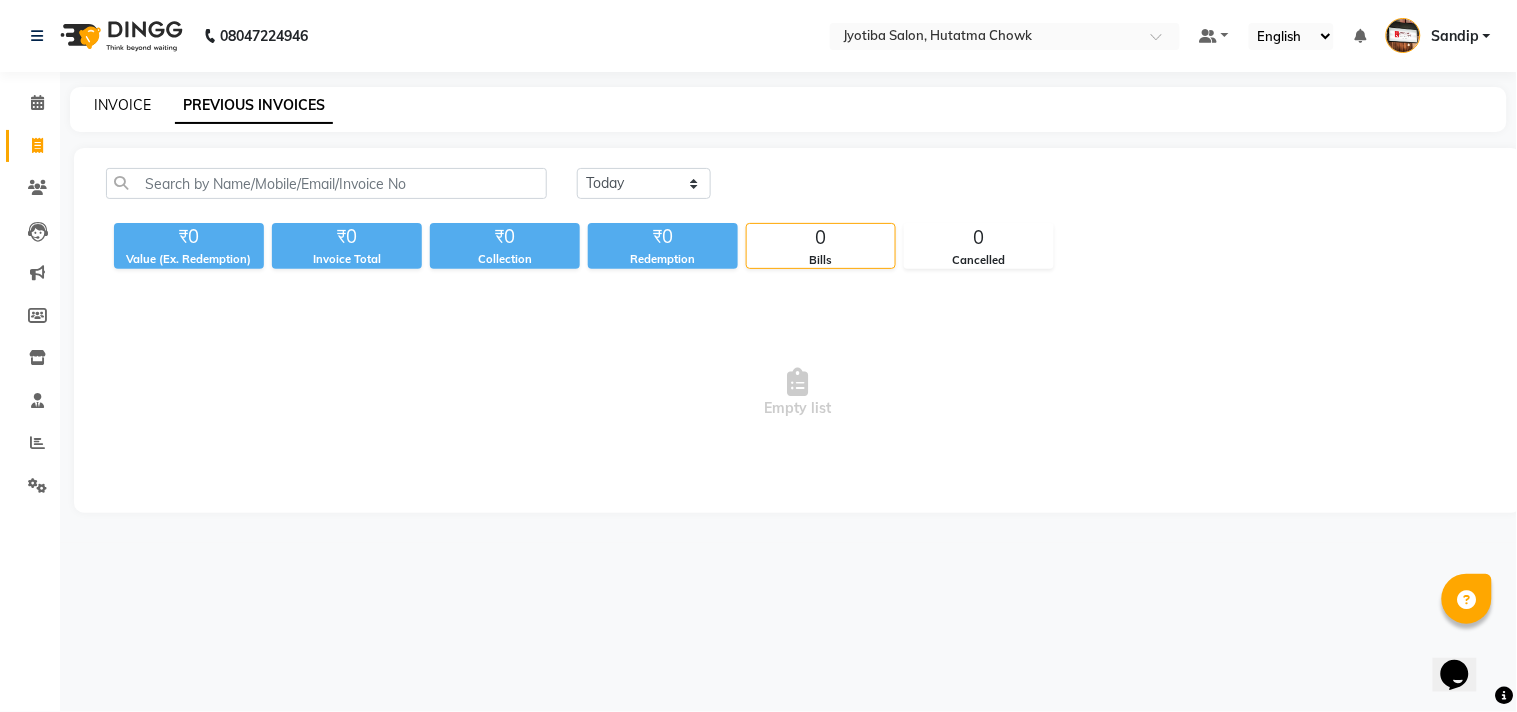 click on "INVOICE" 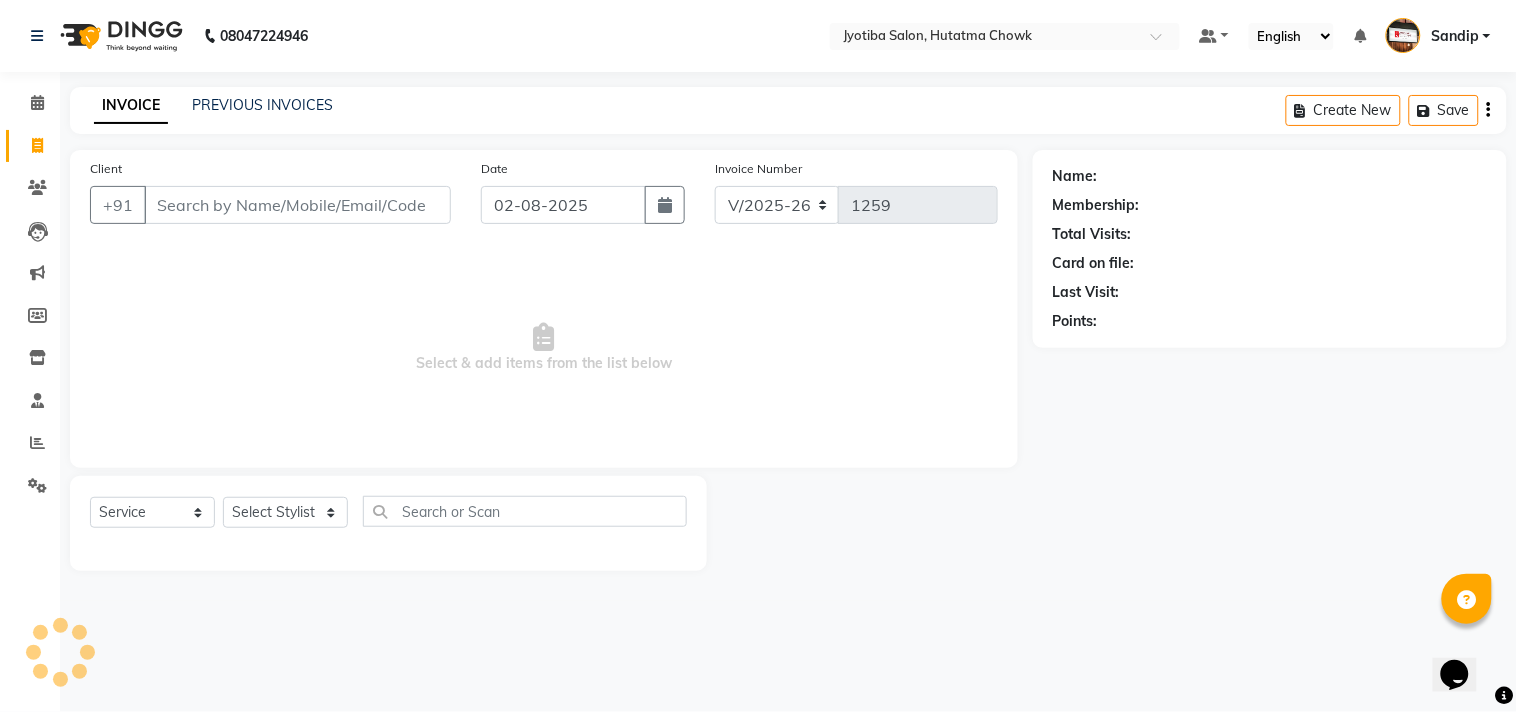 select on "membership" 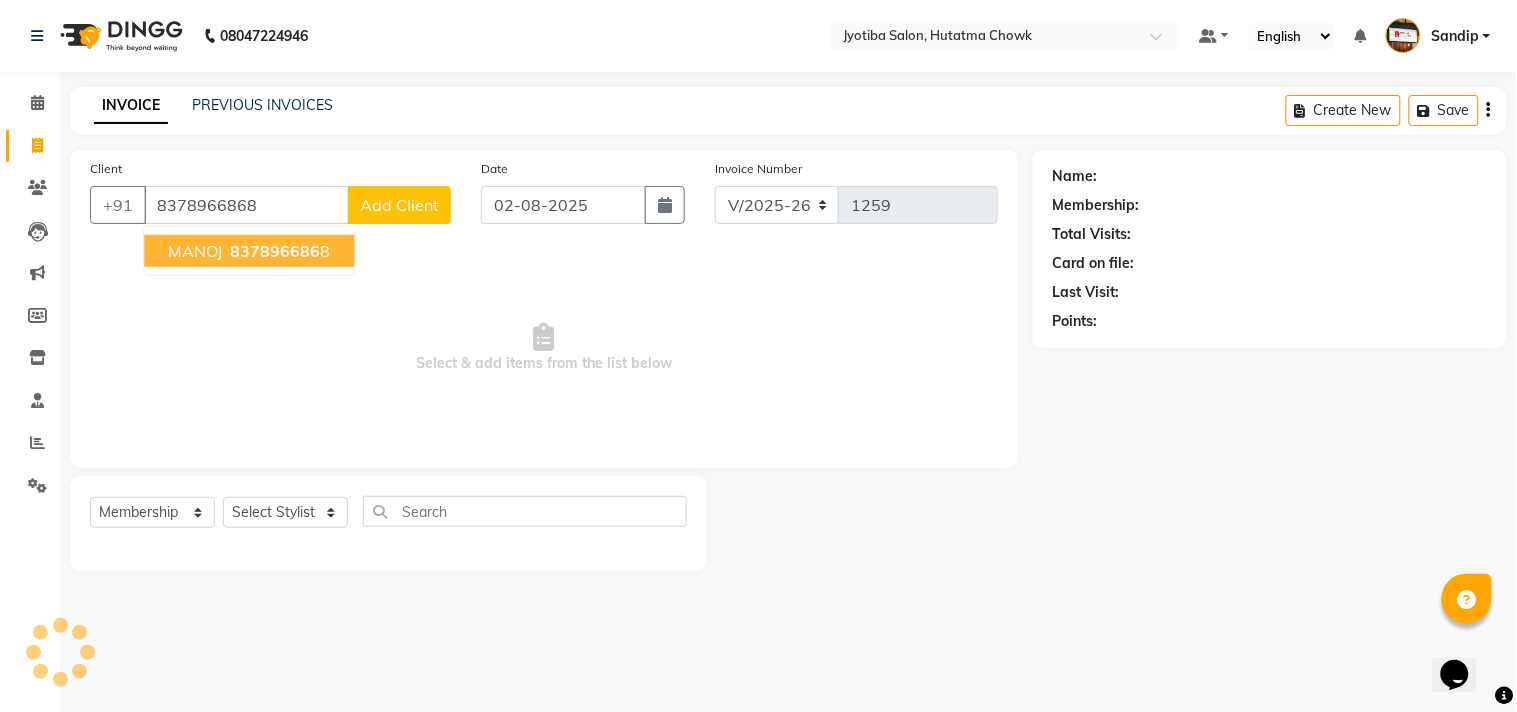 type on "8378966868" 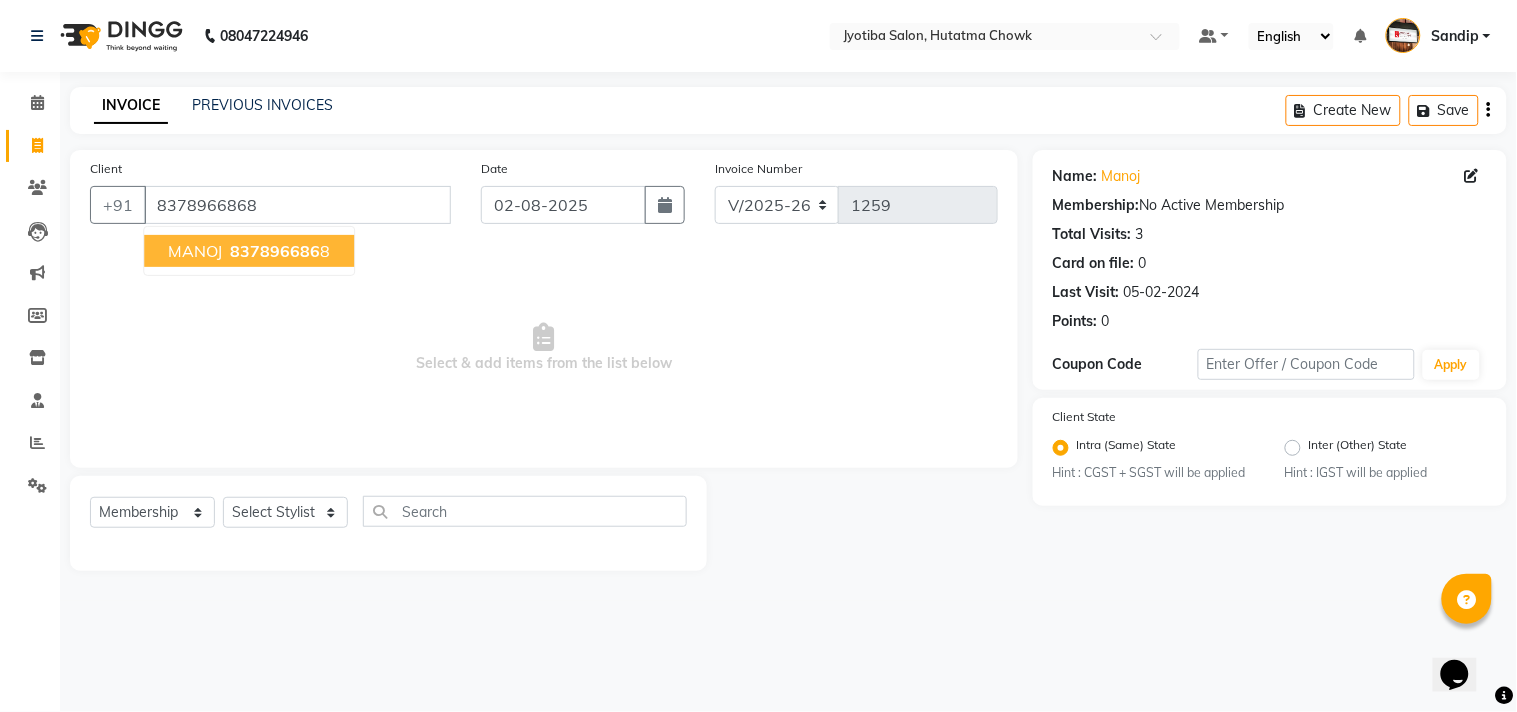 click on "837896686" at bounding box center [275, 251] 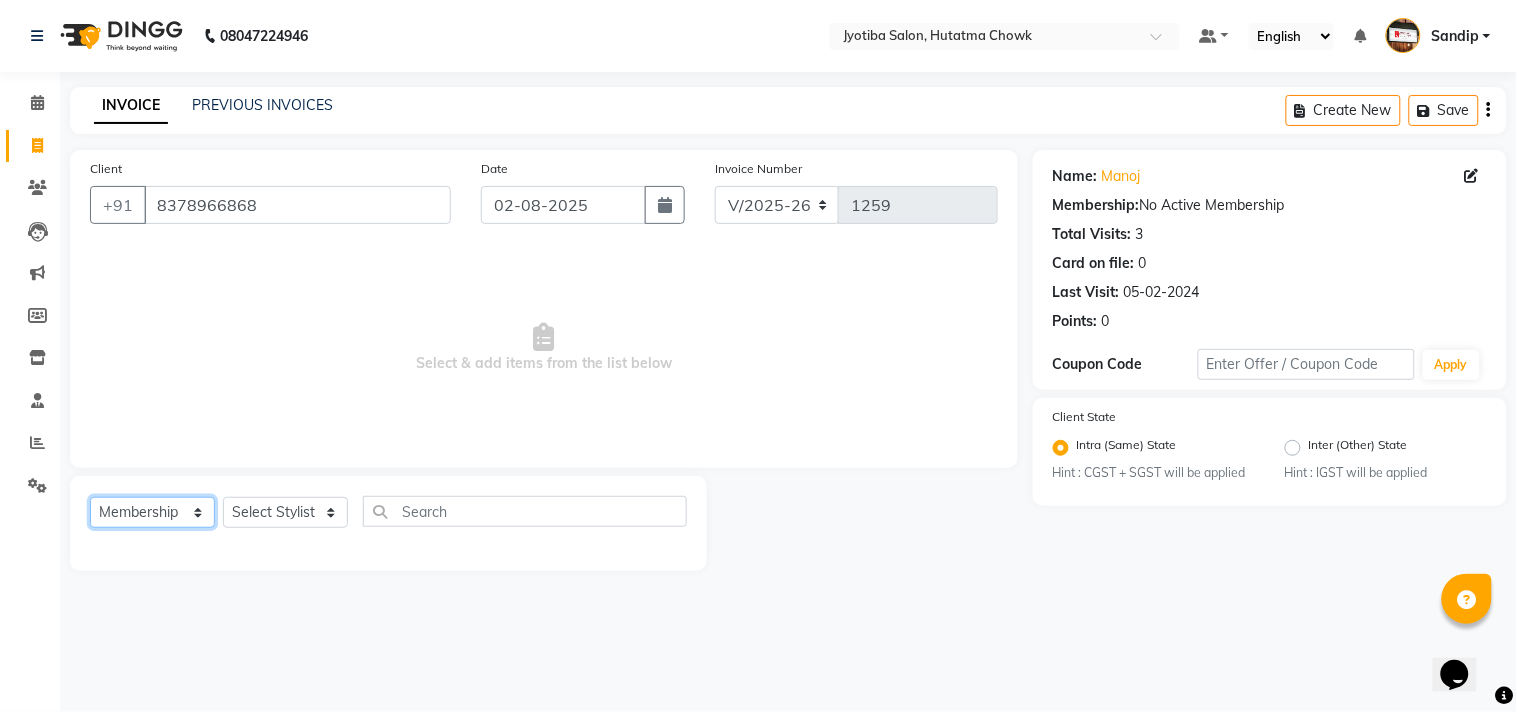 click on "Select  Service  Product  Membership  Package Voucher Prepaid Gift Card" 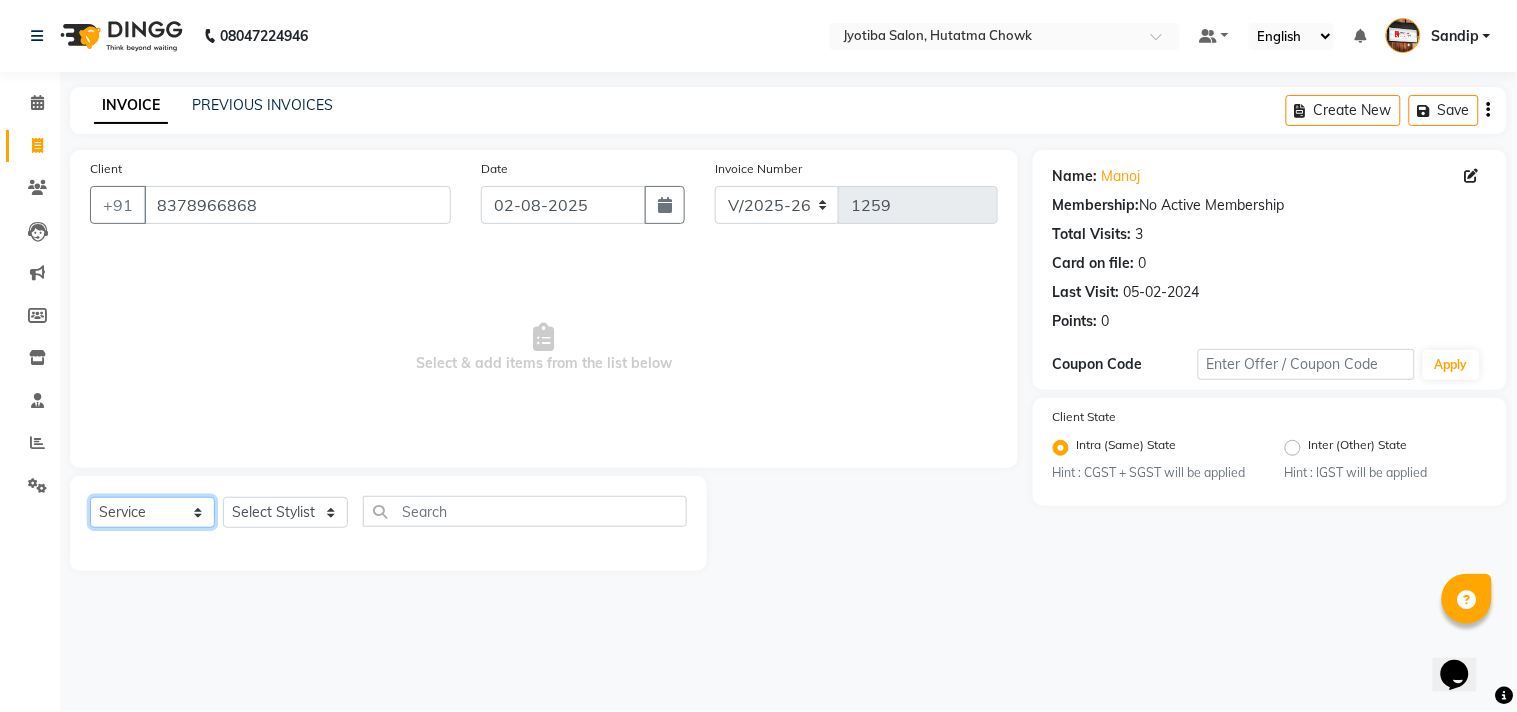 click on "Select  Service  Product  Membership  Package Voucher Prepaid Gift Card" 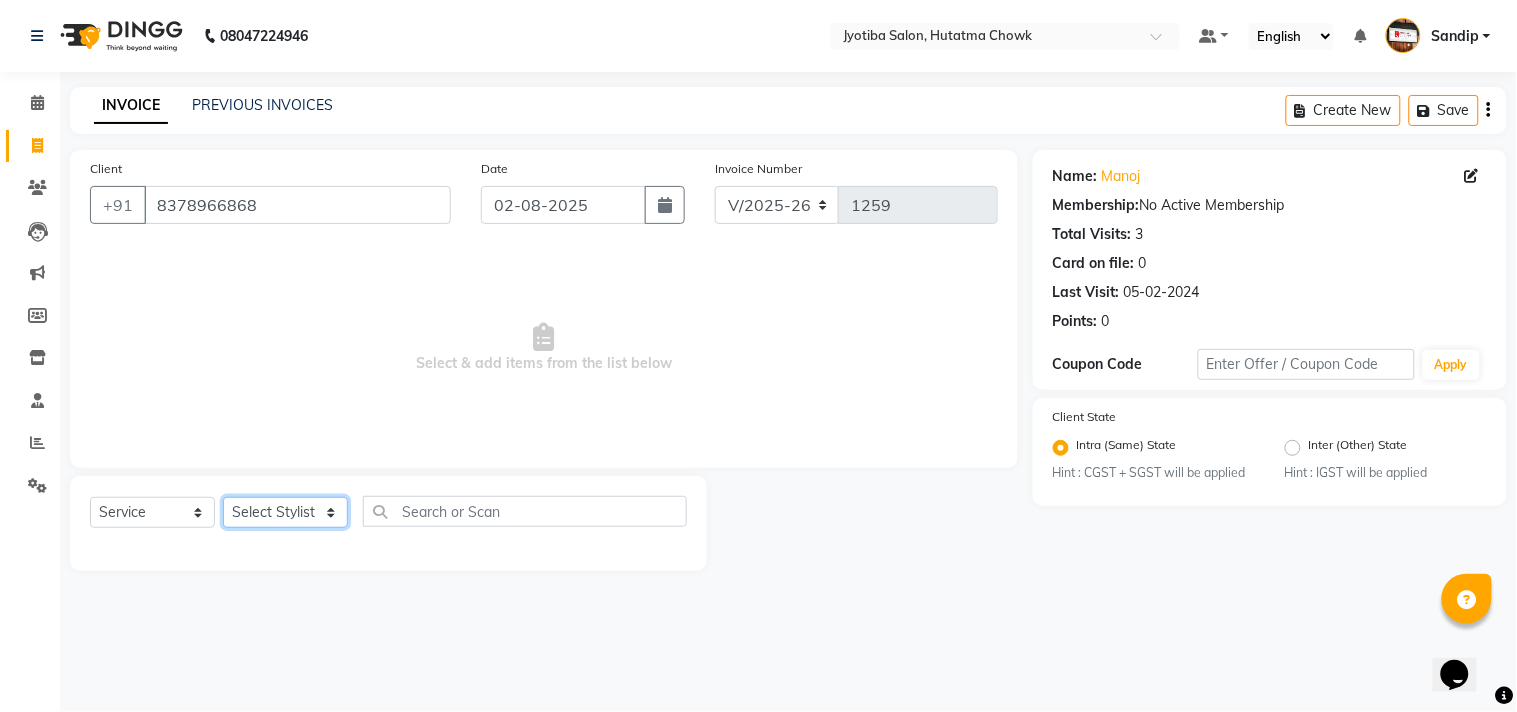 click on "Select Stylist Abdul Dinesh thakur Farman  Juned  mahadev Munna  prem RAHUL Sandip Suresh yasin" 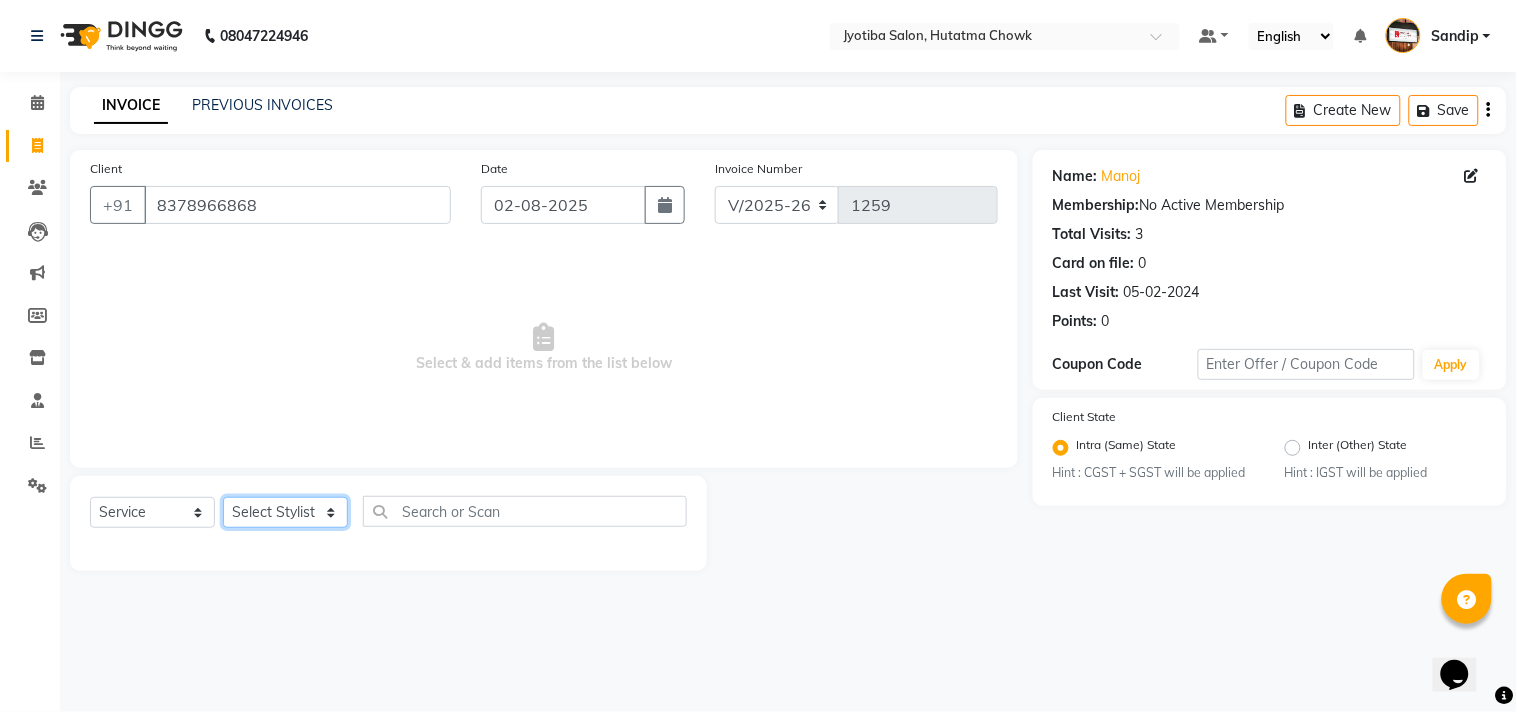 select on "7208" 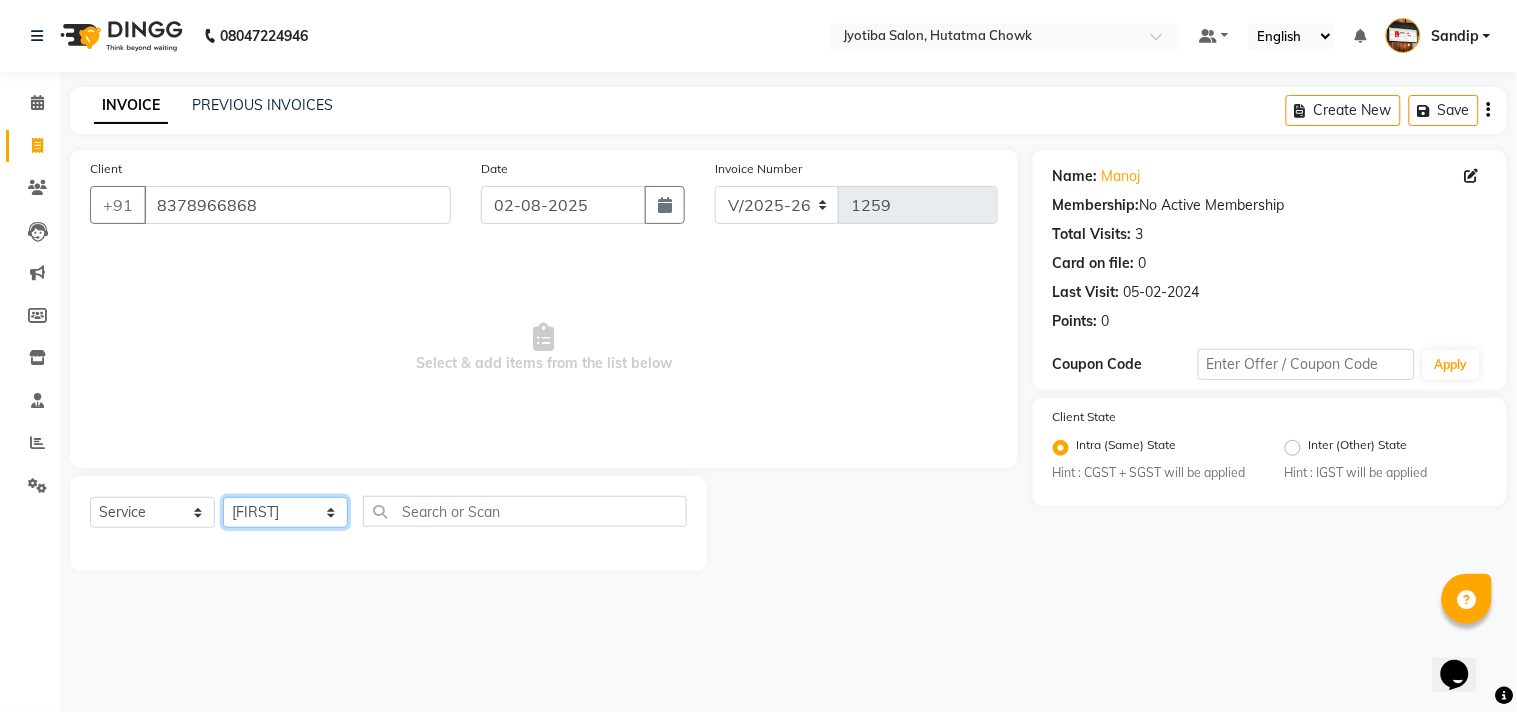 click on "Select Stylist Abdul Dinesh thakur Farman  Juned  mahadev Munna  prem RAHUL Sandip Suresh yasin" 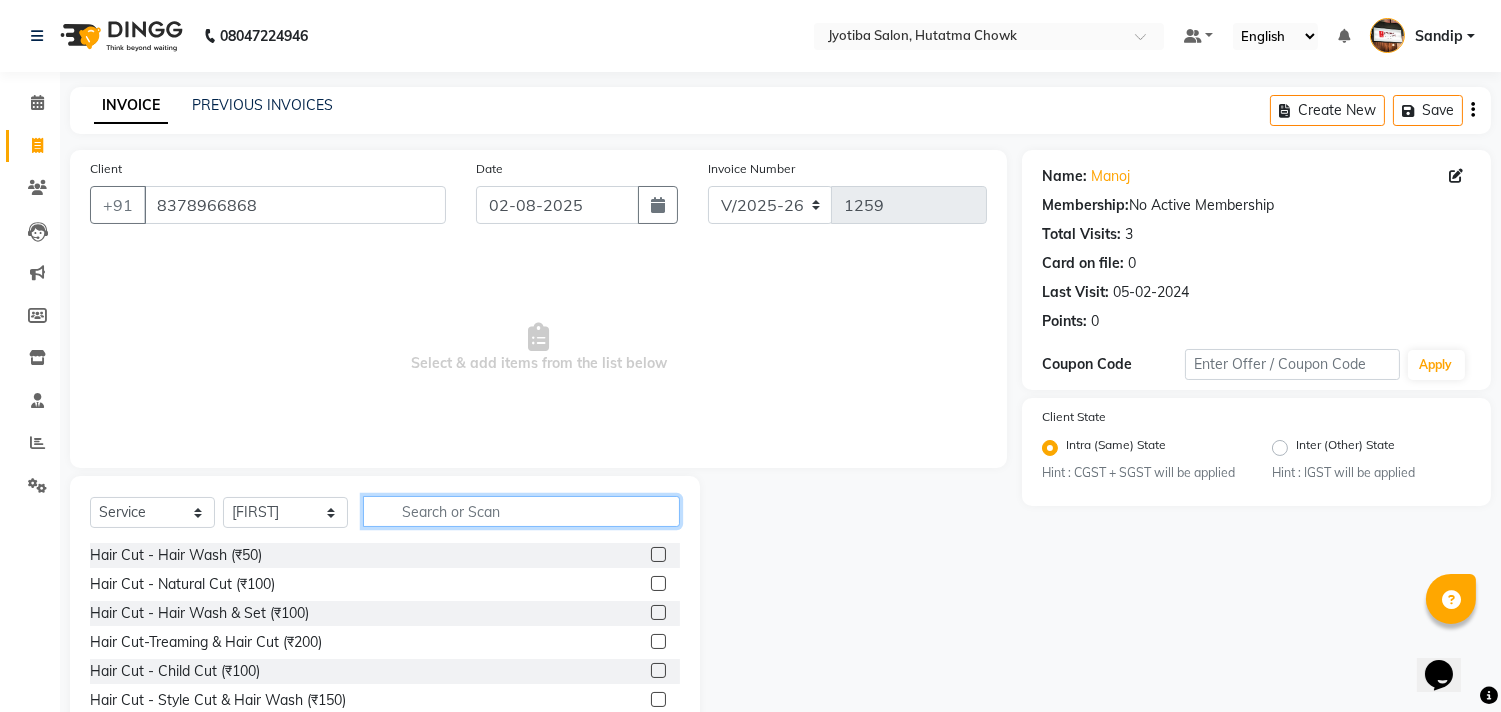click 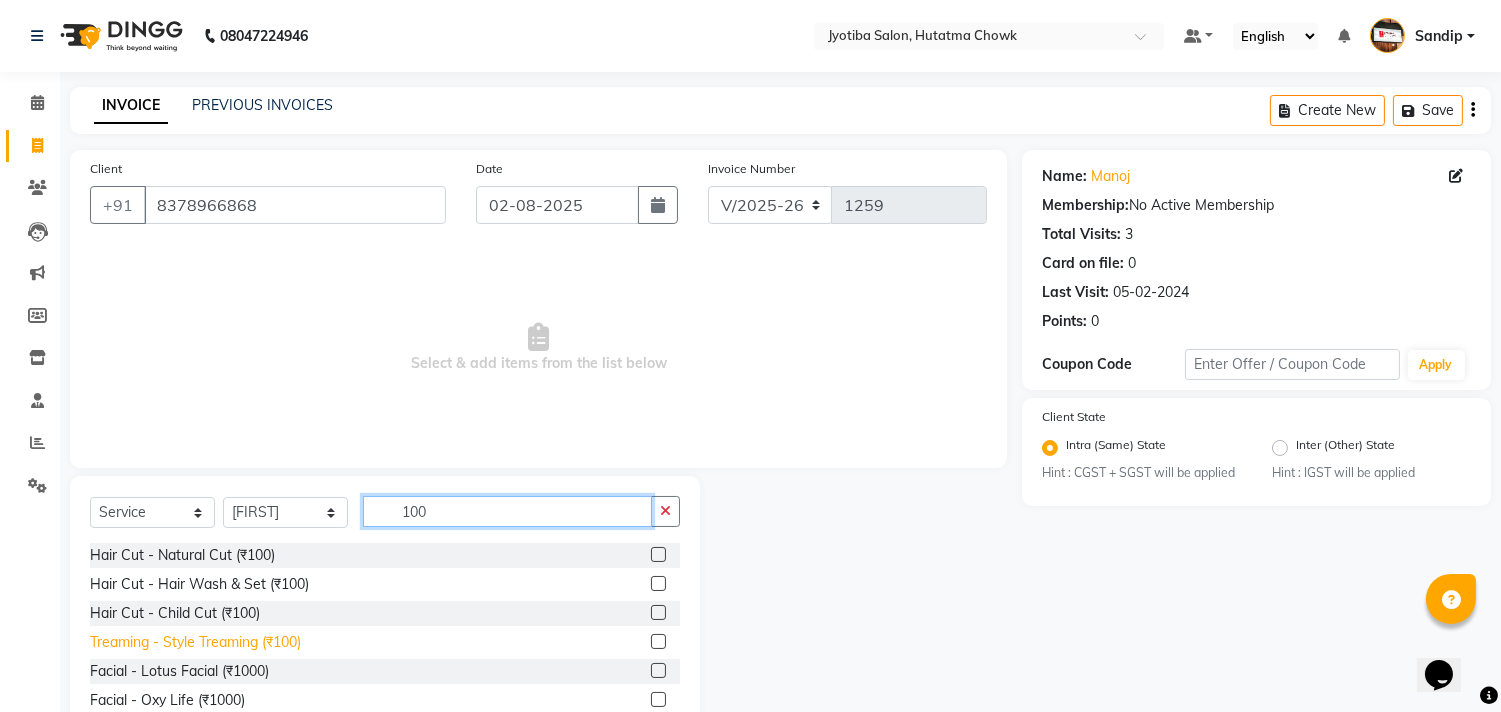 type on "100" 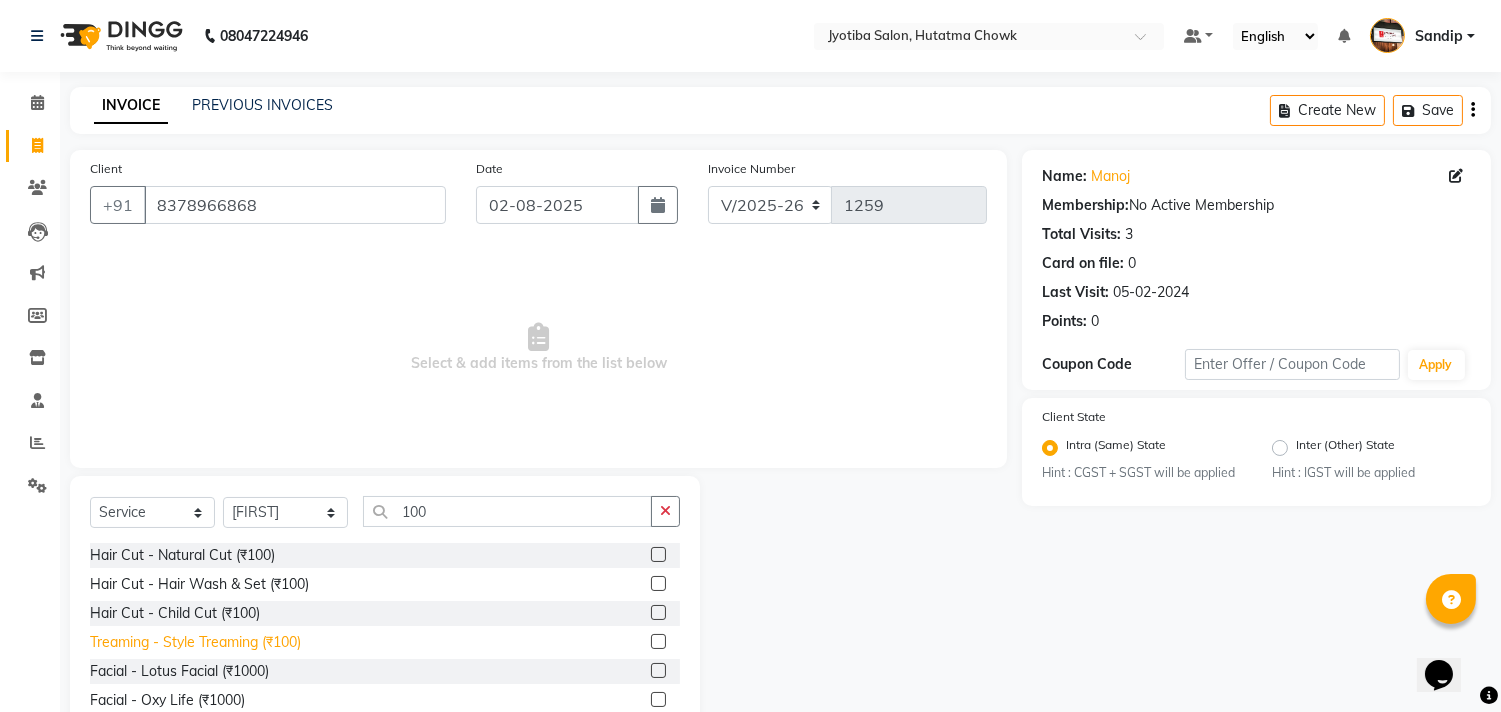 click on "Treaming - Style Treaming (₹100)" 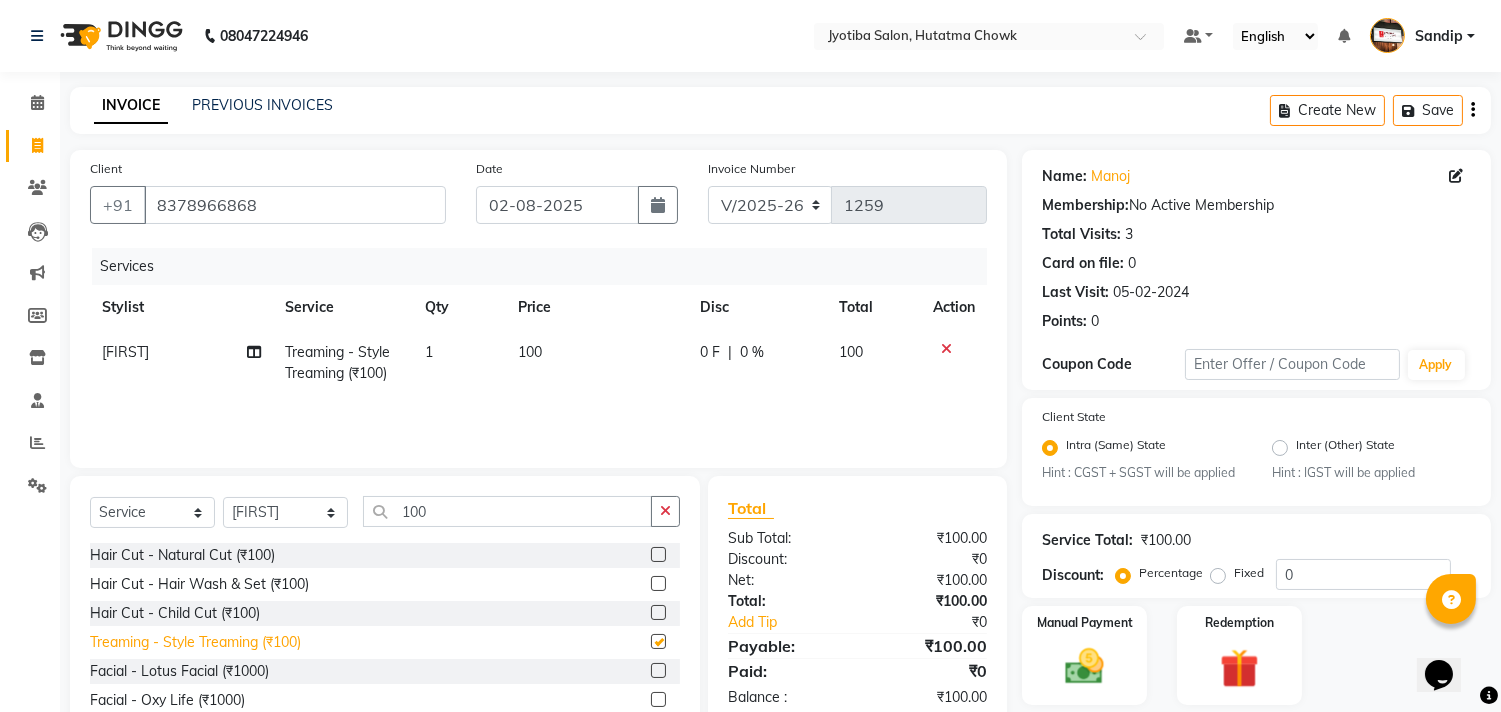 checkbox on "false" 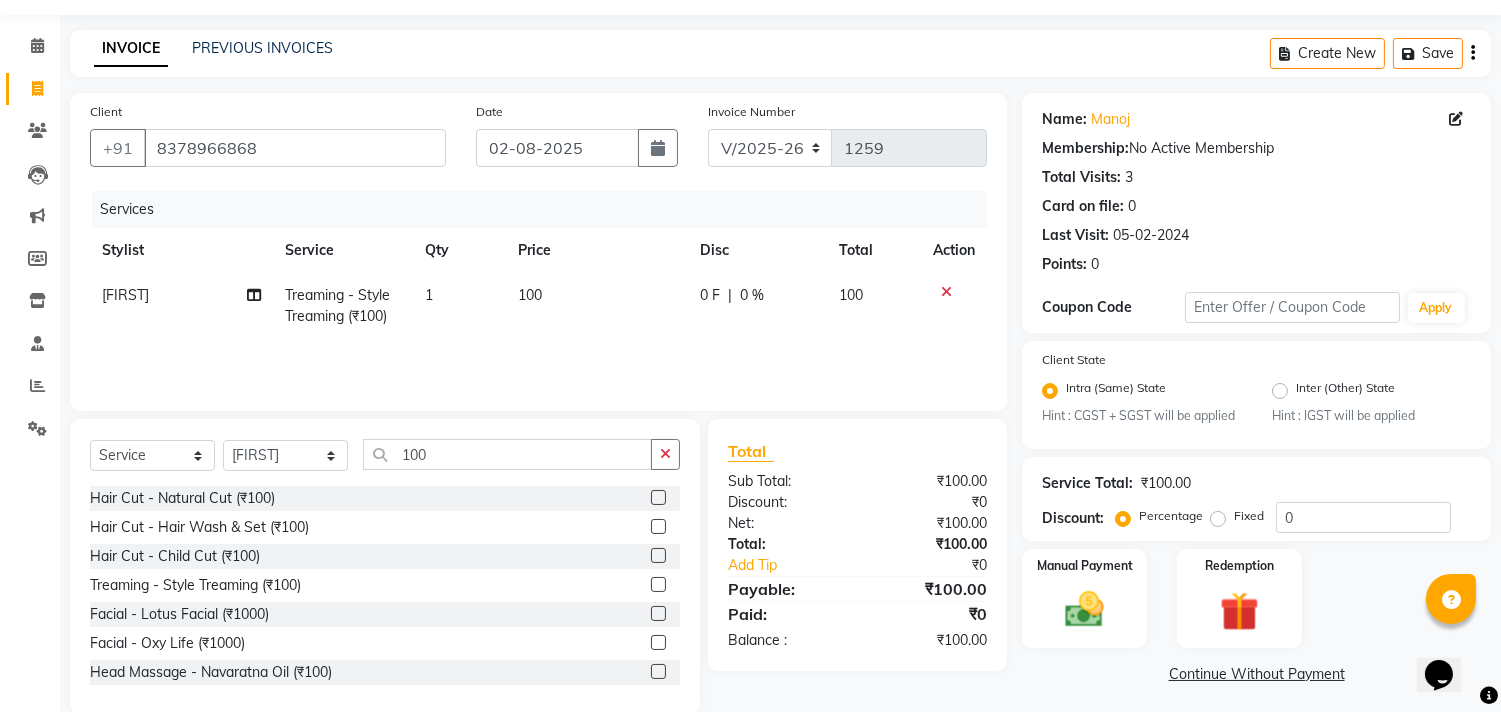 scroll, scrollTop: 88, scrollLeft: 0, axis: vertical 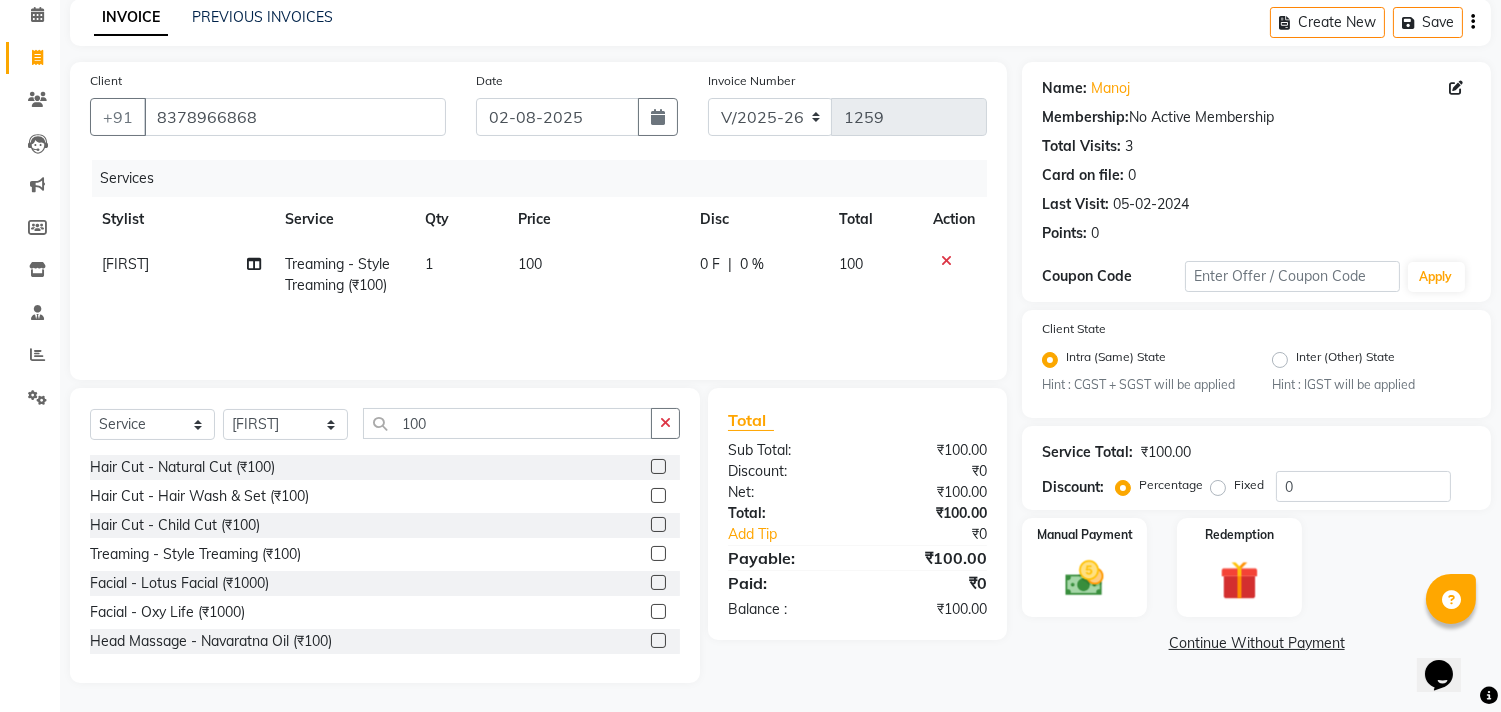 click on "Continue Without Payment" 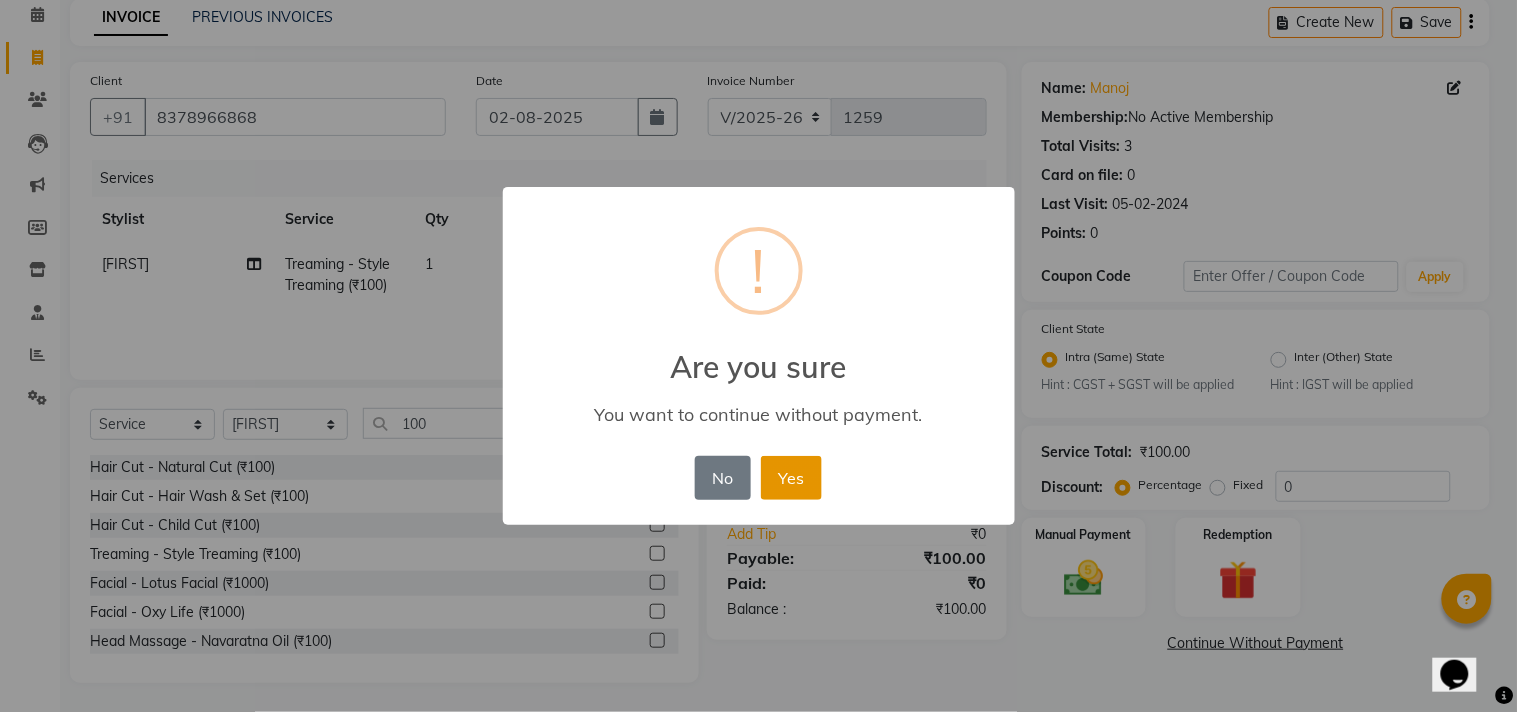 click on "Yes" at bounding box center (791, 478) 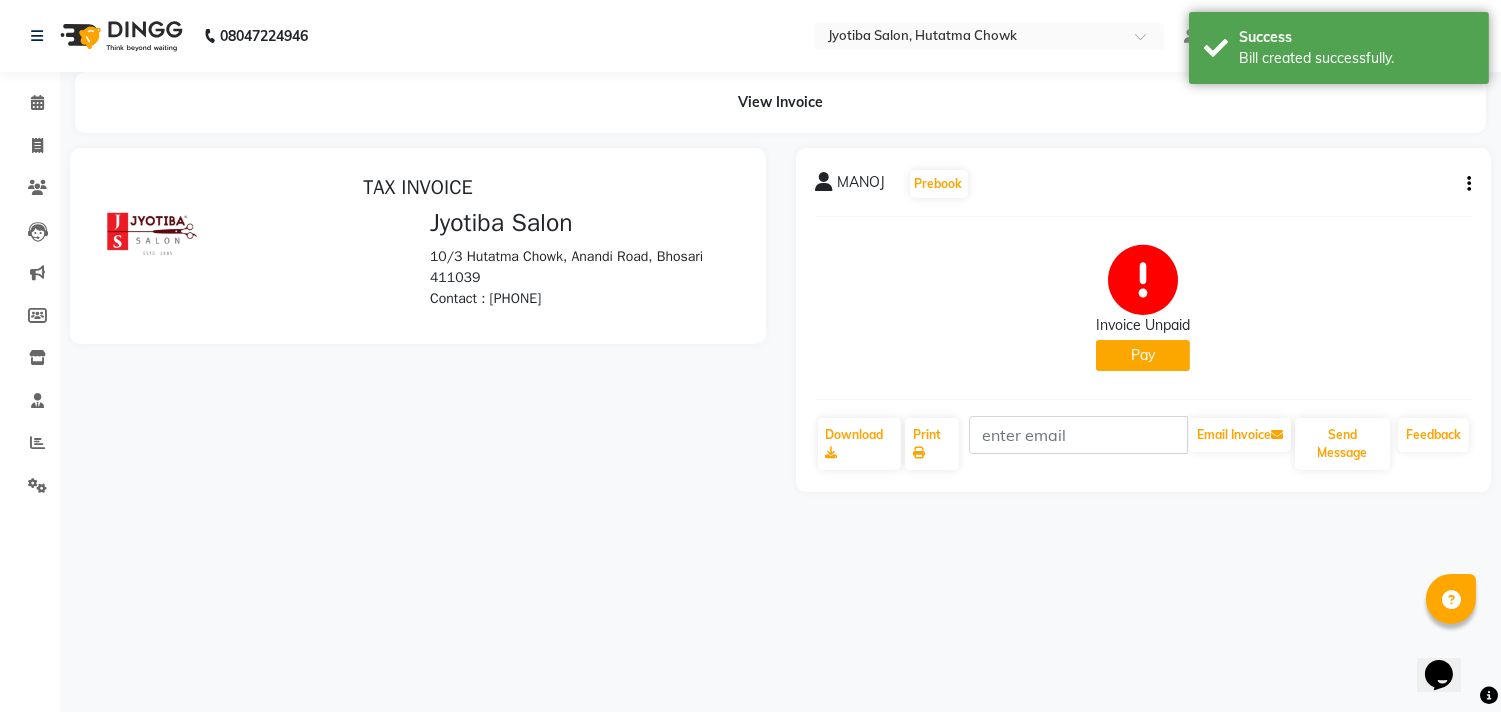 scroll, scrollTop: 0, scrollLeft: 0, axis: both 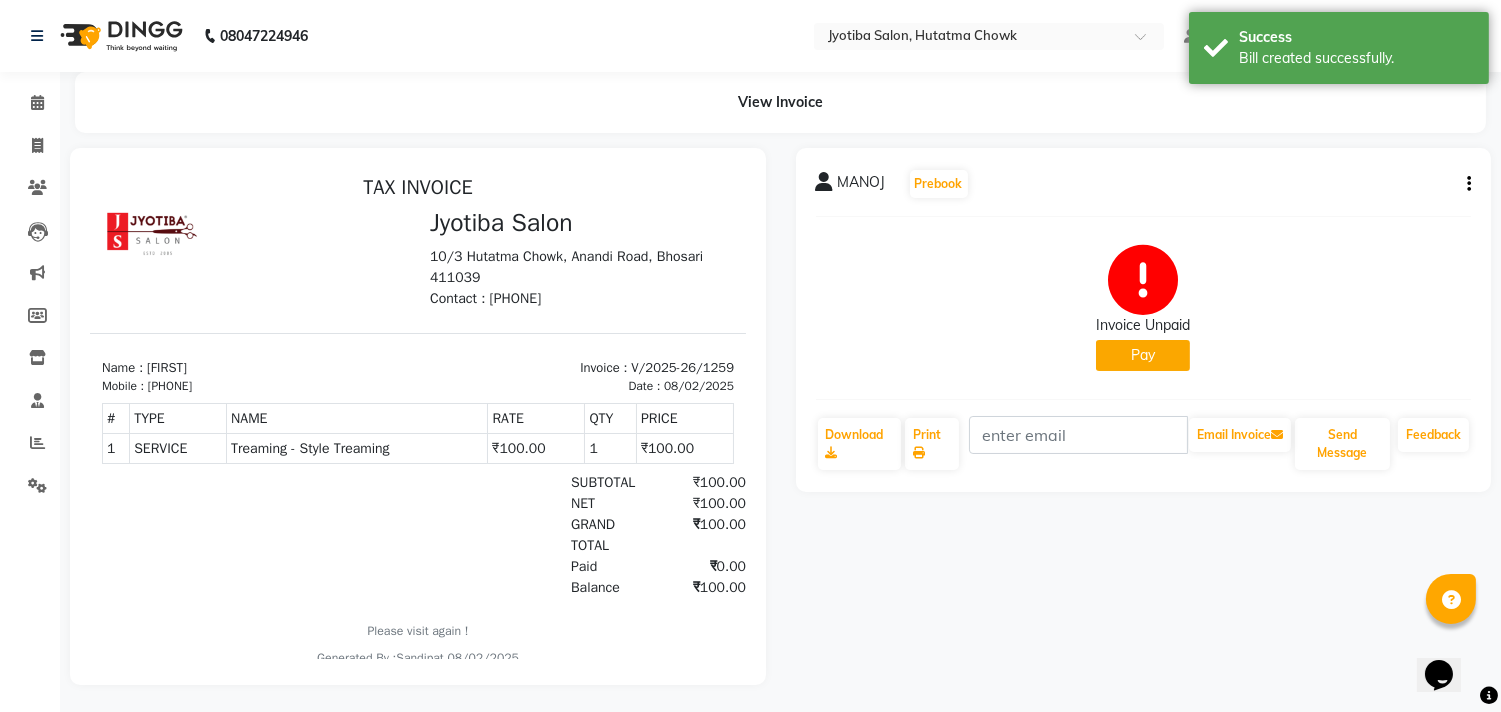 click on "Pay" 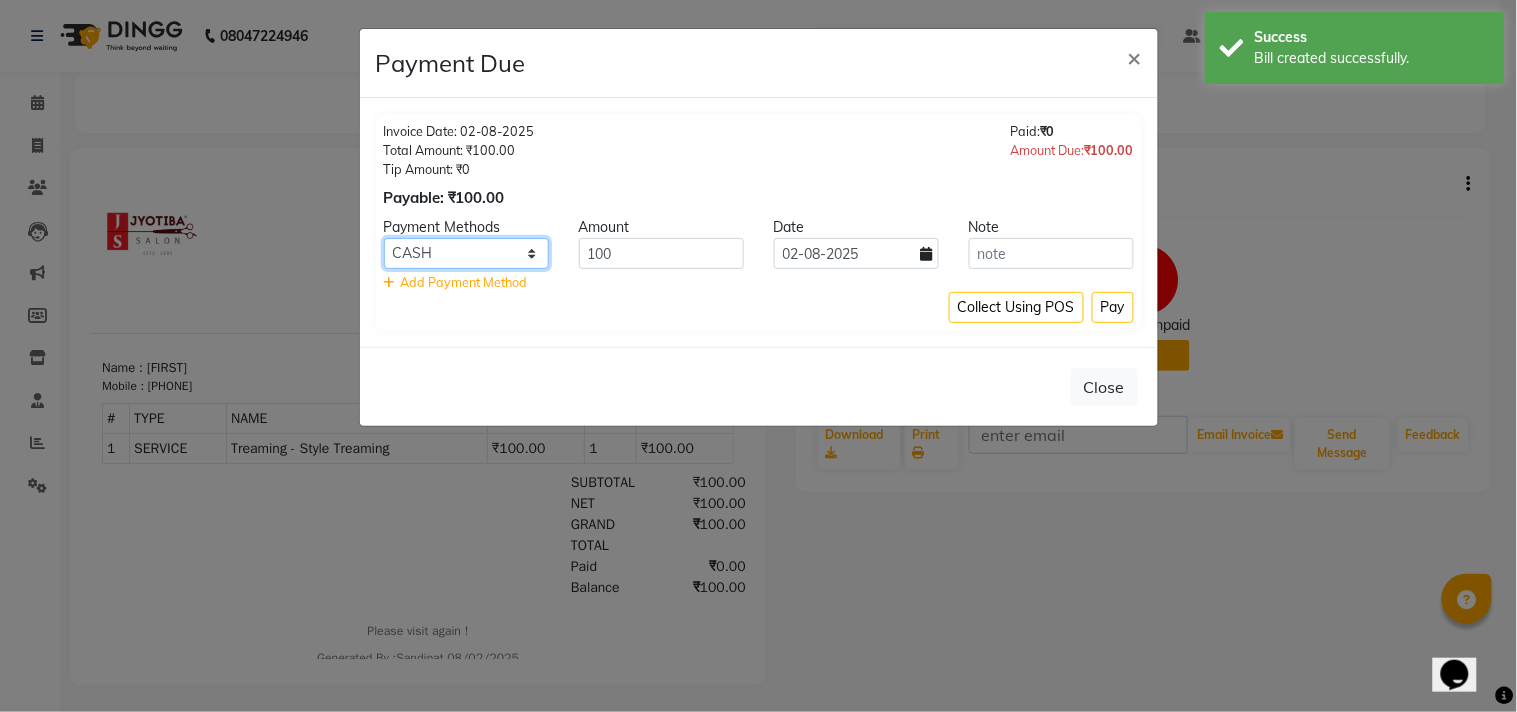 click on "CASH ONLINE CARD" 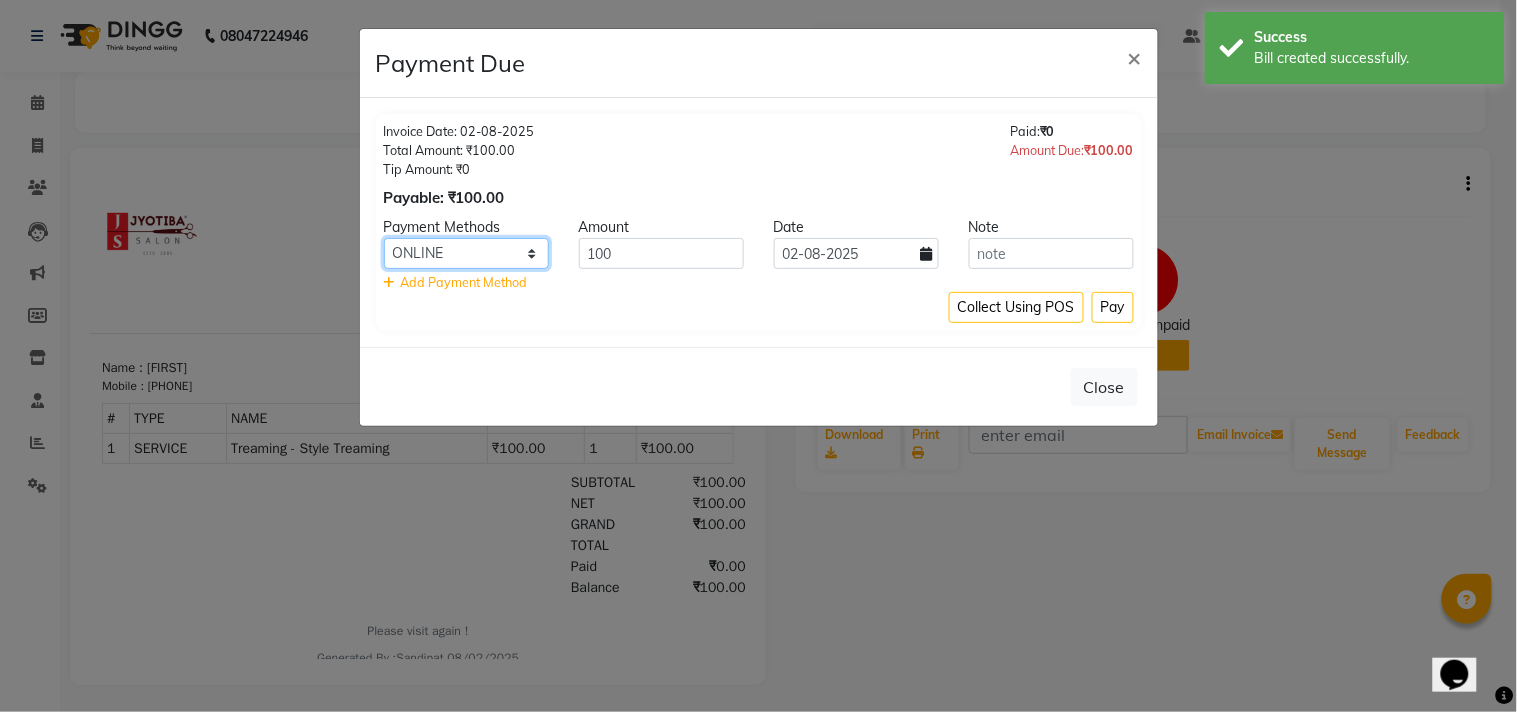 click on "CASH ONLINE CARD" 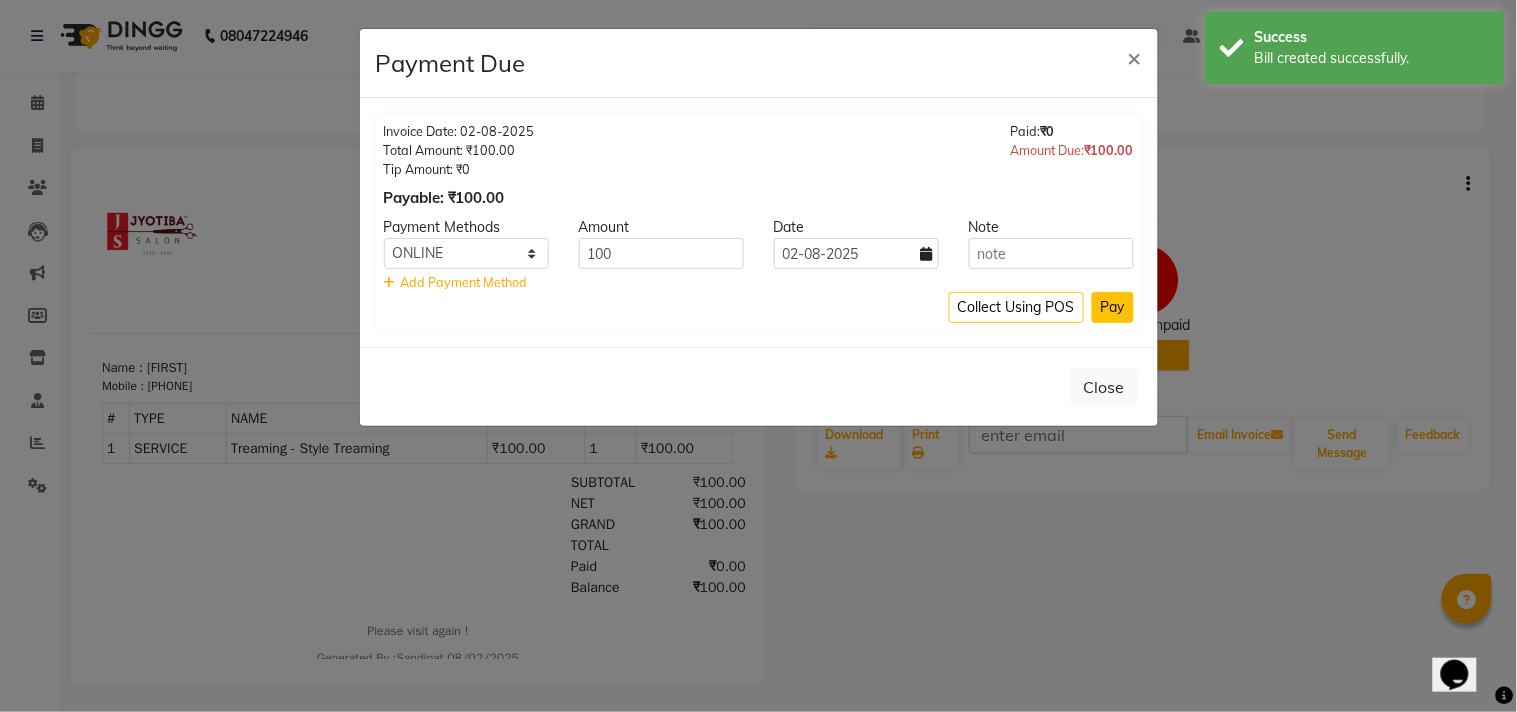 click on "Pay" 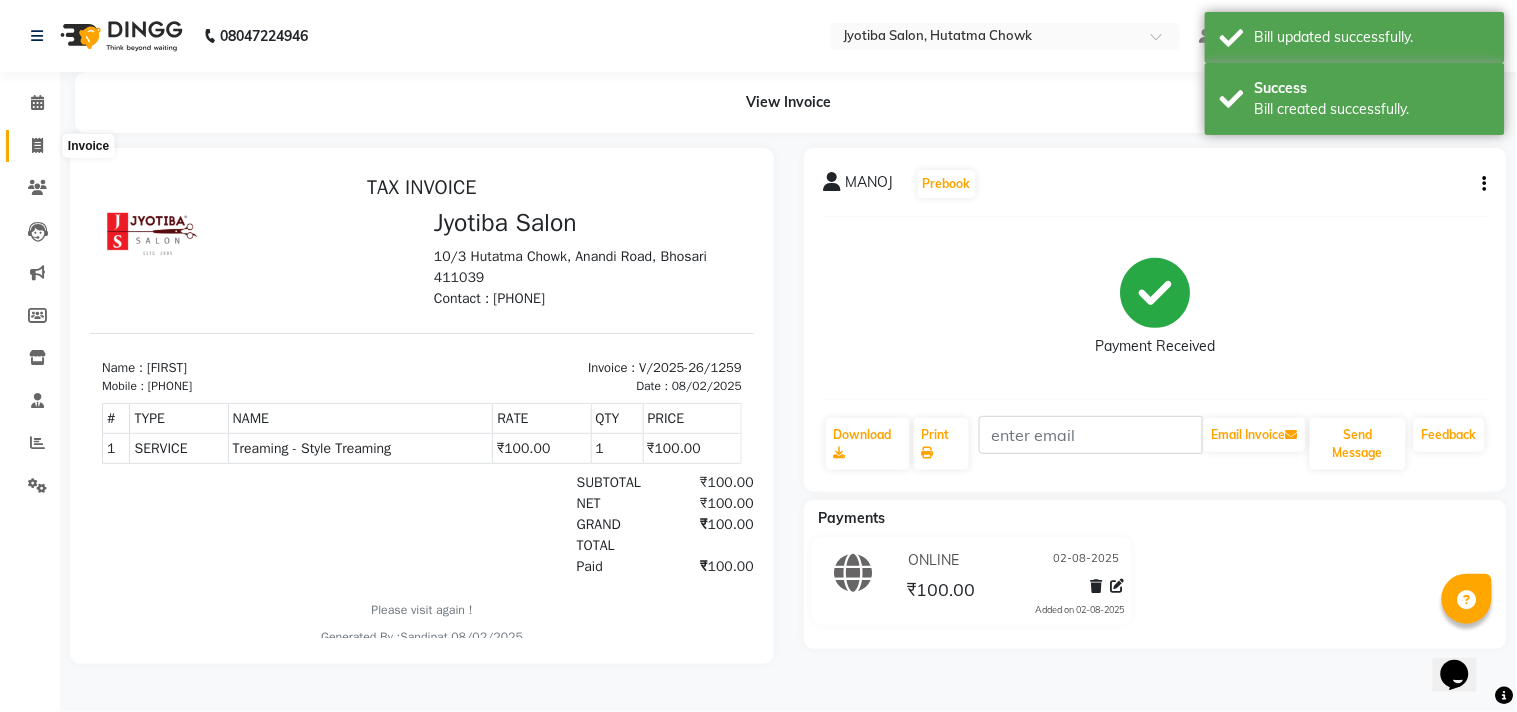 click 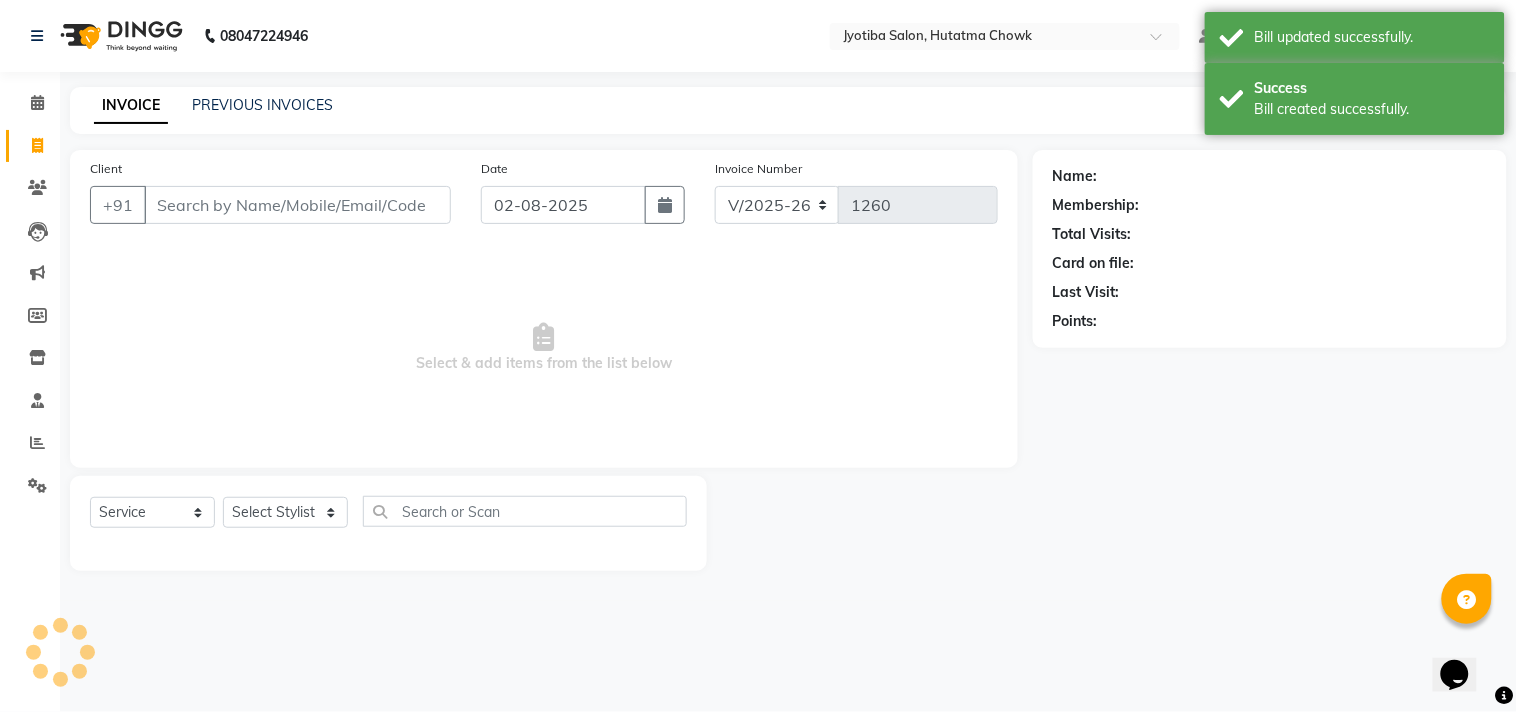 select on "membership" 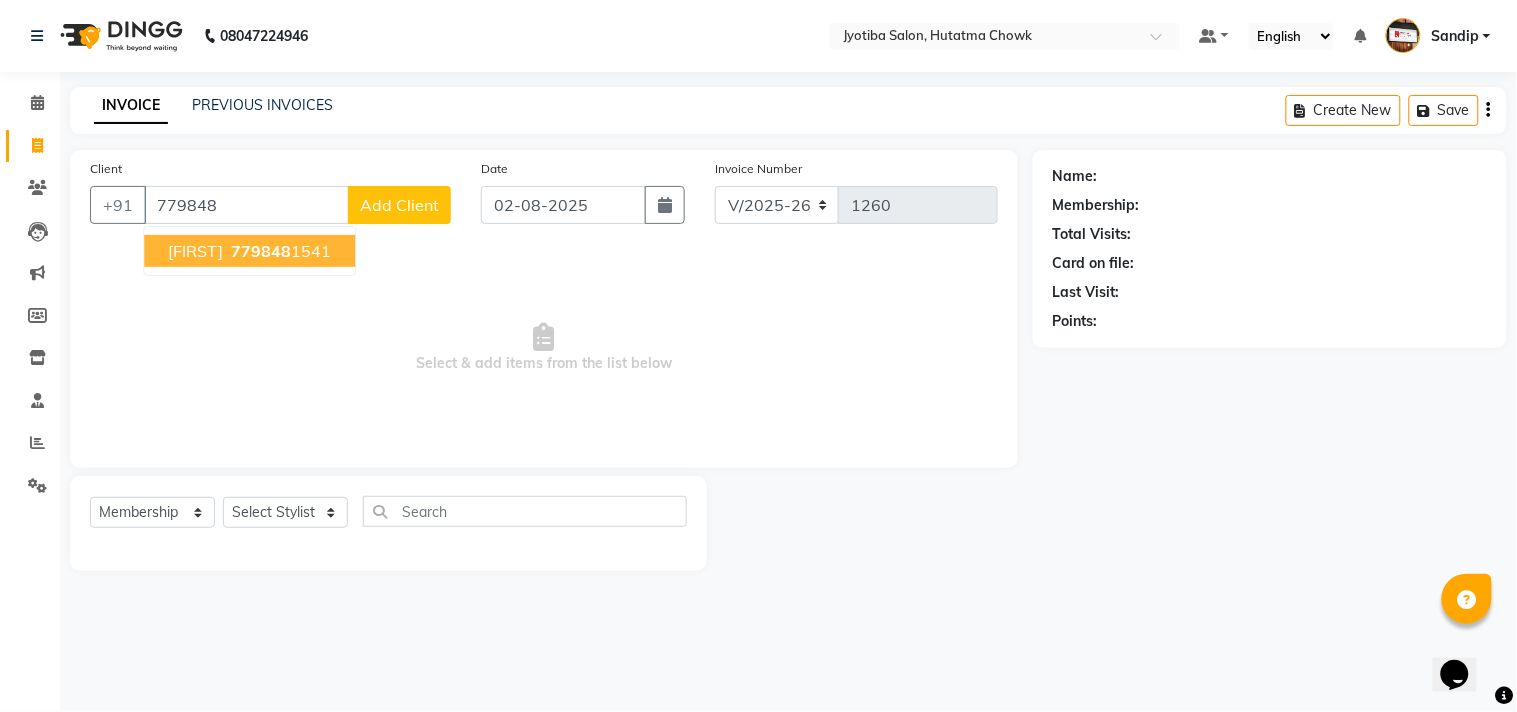 click on "779848" at bounding box center (261, 251) 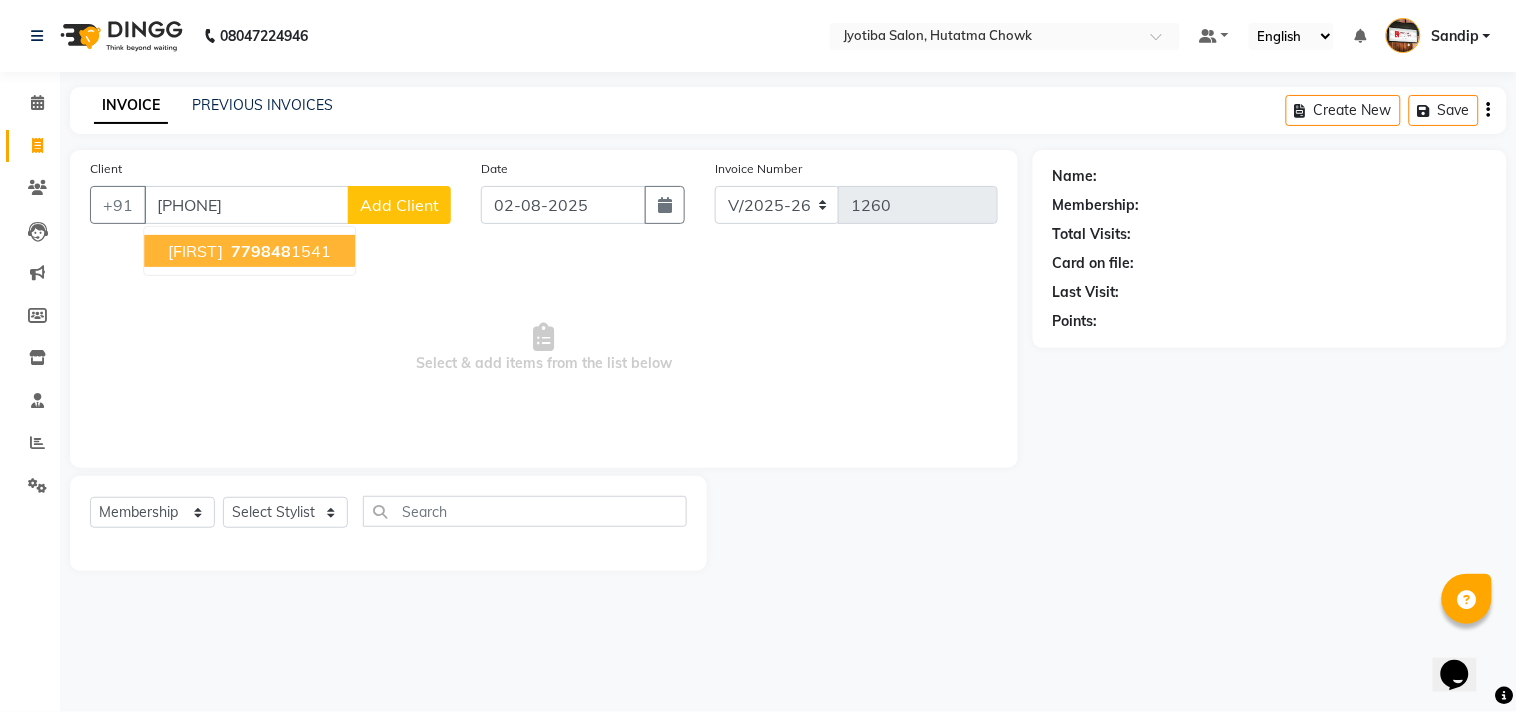 type on "7798481541" 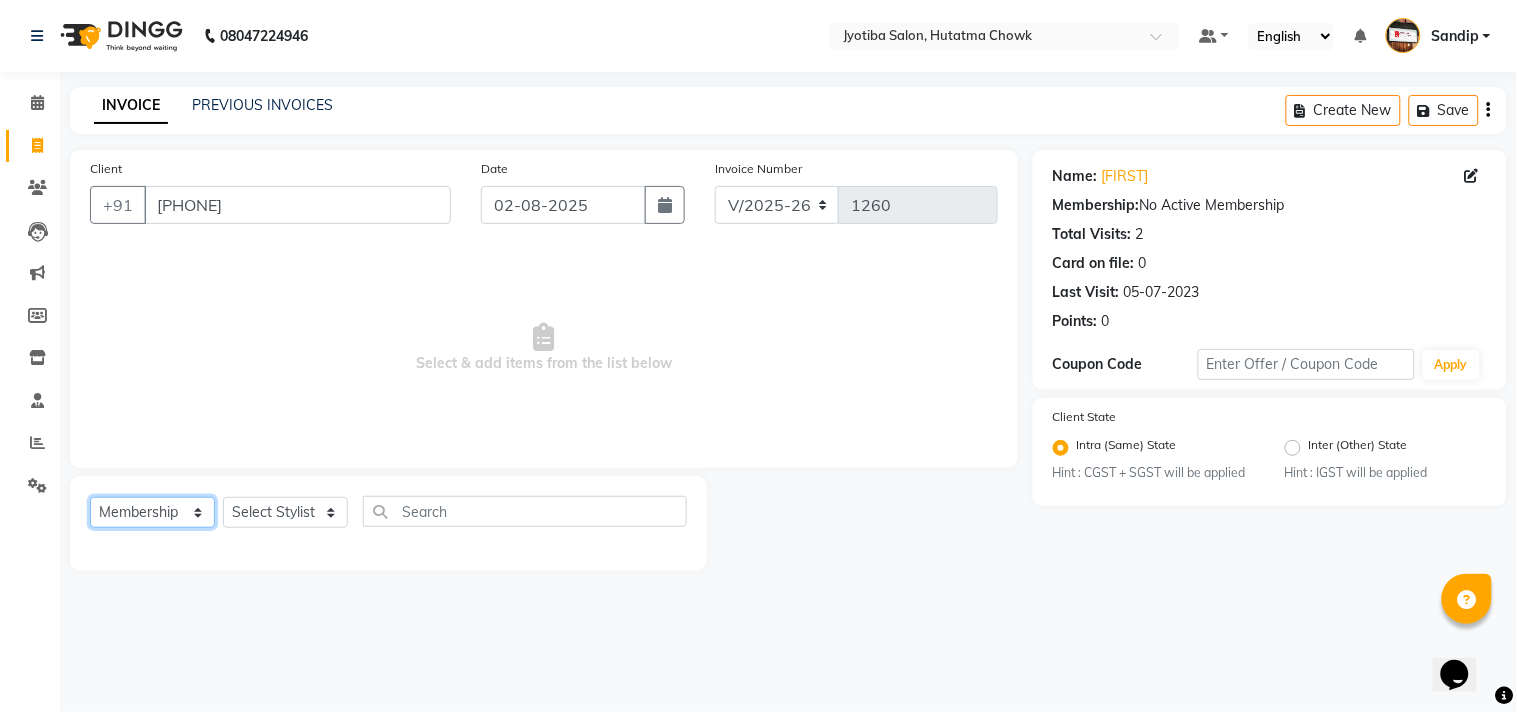 click on "Select  Service  Product  Membership  Package Voucher Prepaid Gift Card" 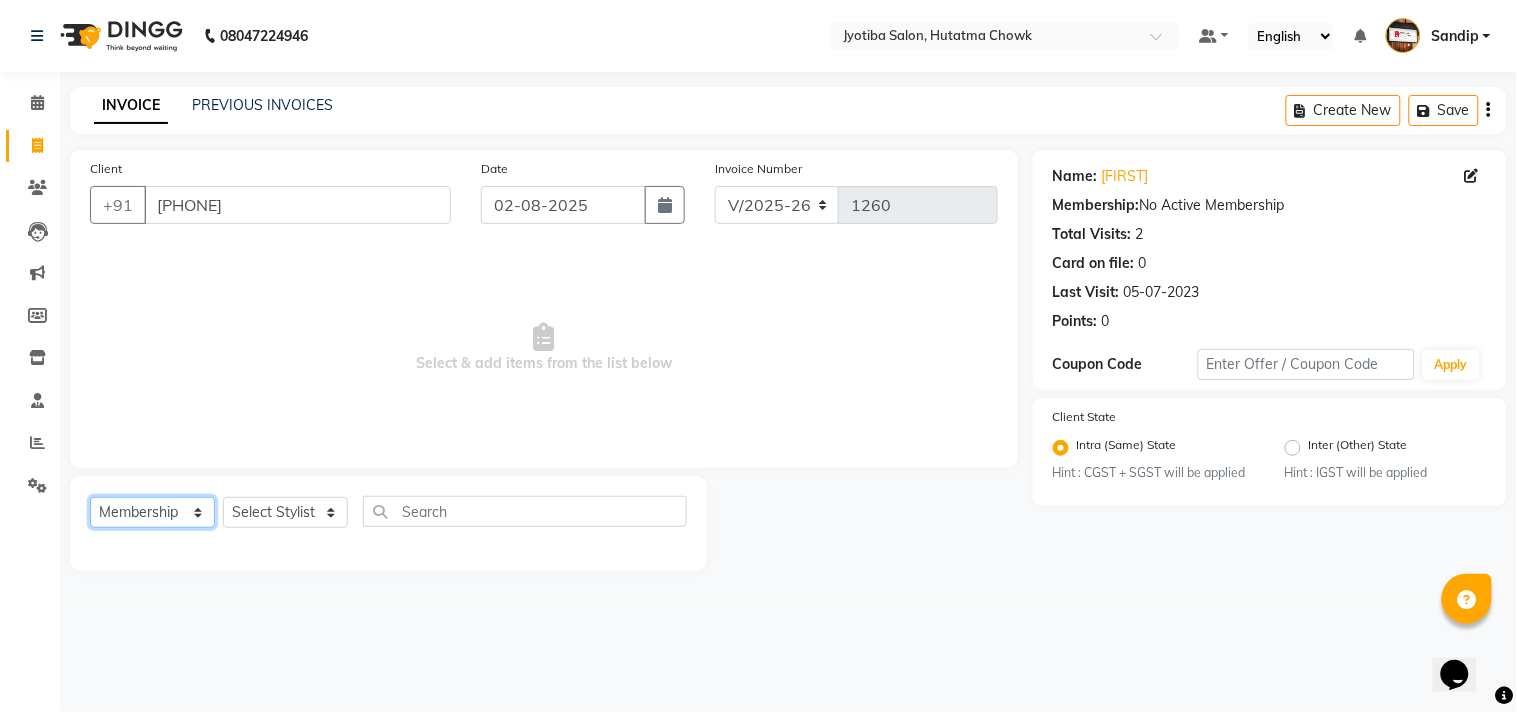 select on "service" 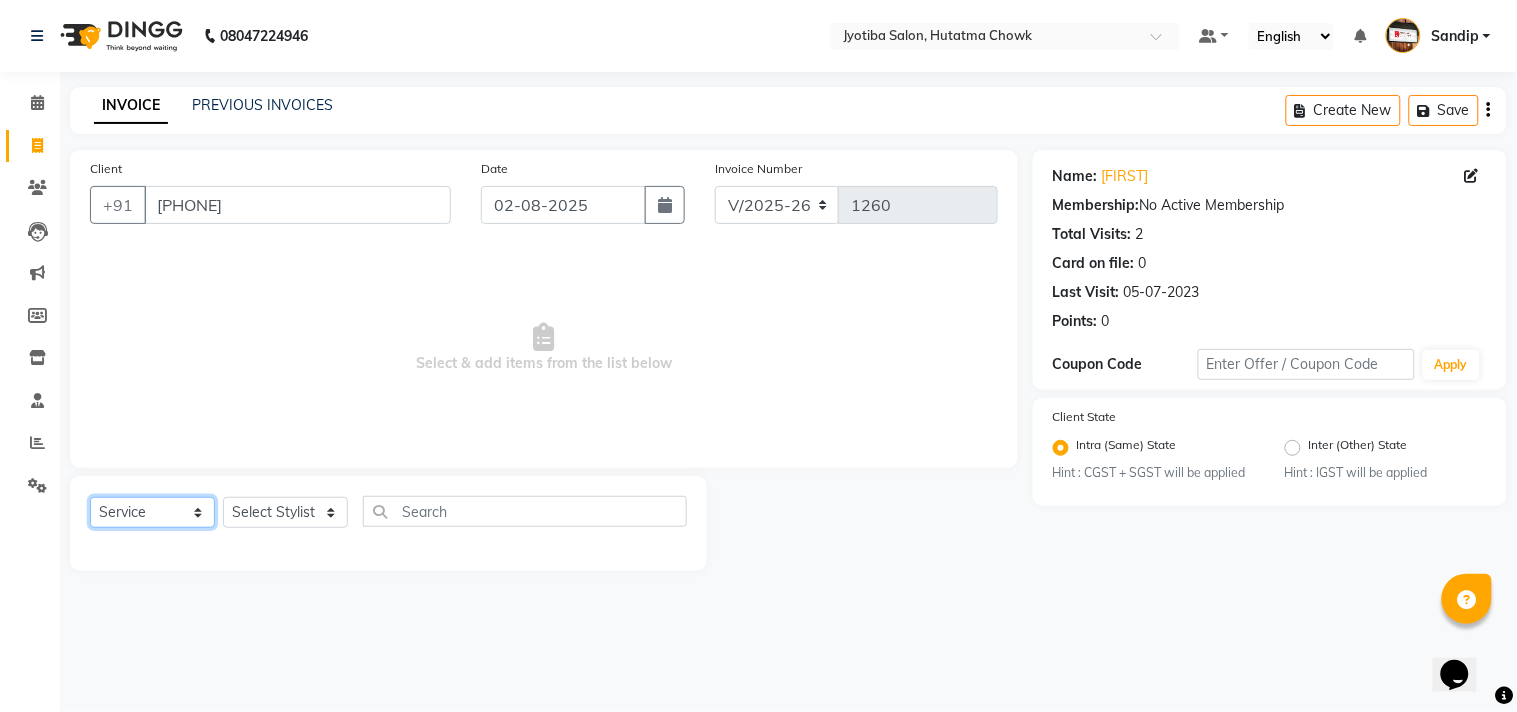 click on "Select  Service  Product  Membership  Package Voucher Prepaid Gift Card" 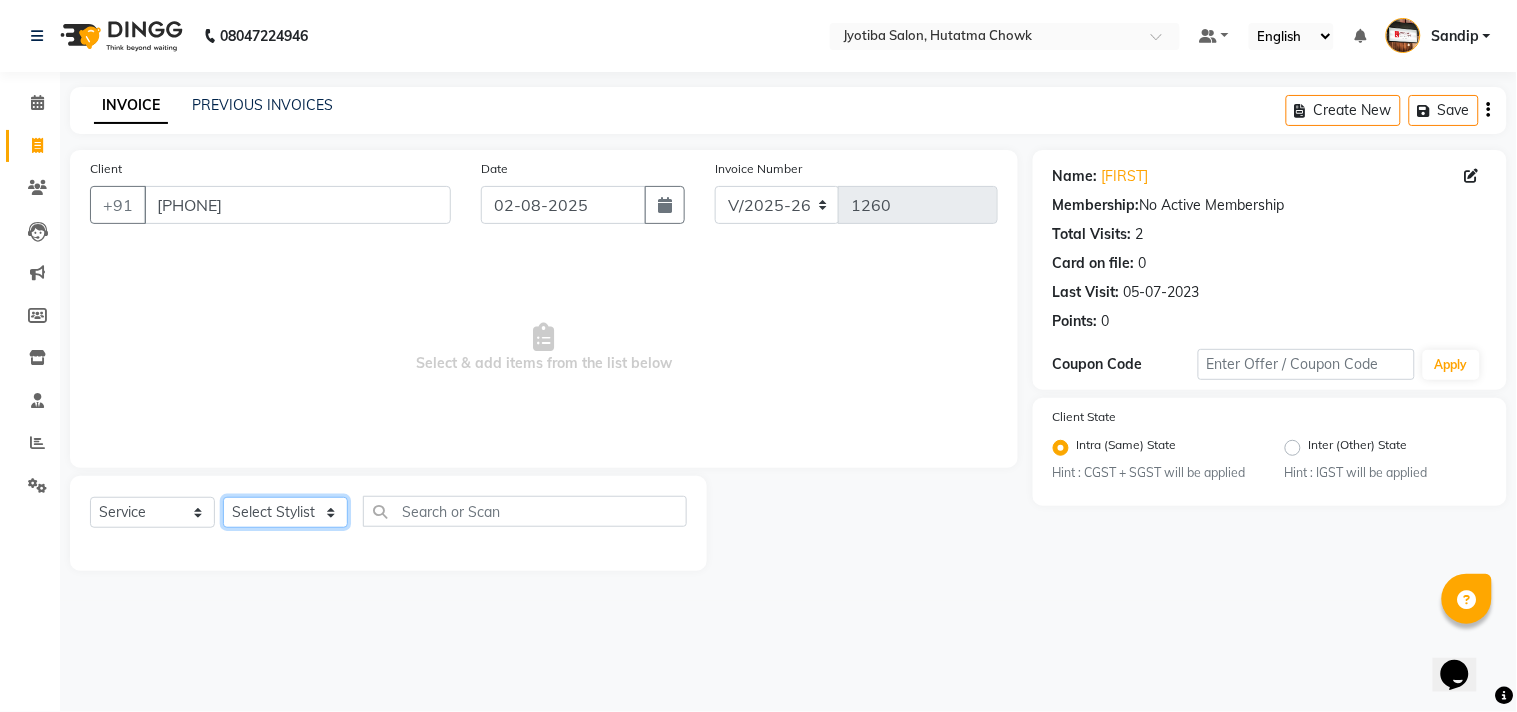 click on "Select Stylist Abdul Dinesh thakur Farman  Juned  mahadev Munna  prem RAHUL Sandip Suresh yasin" 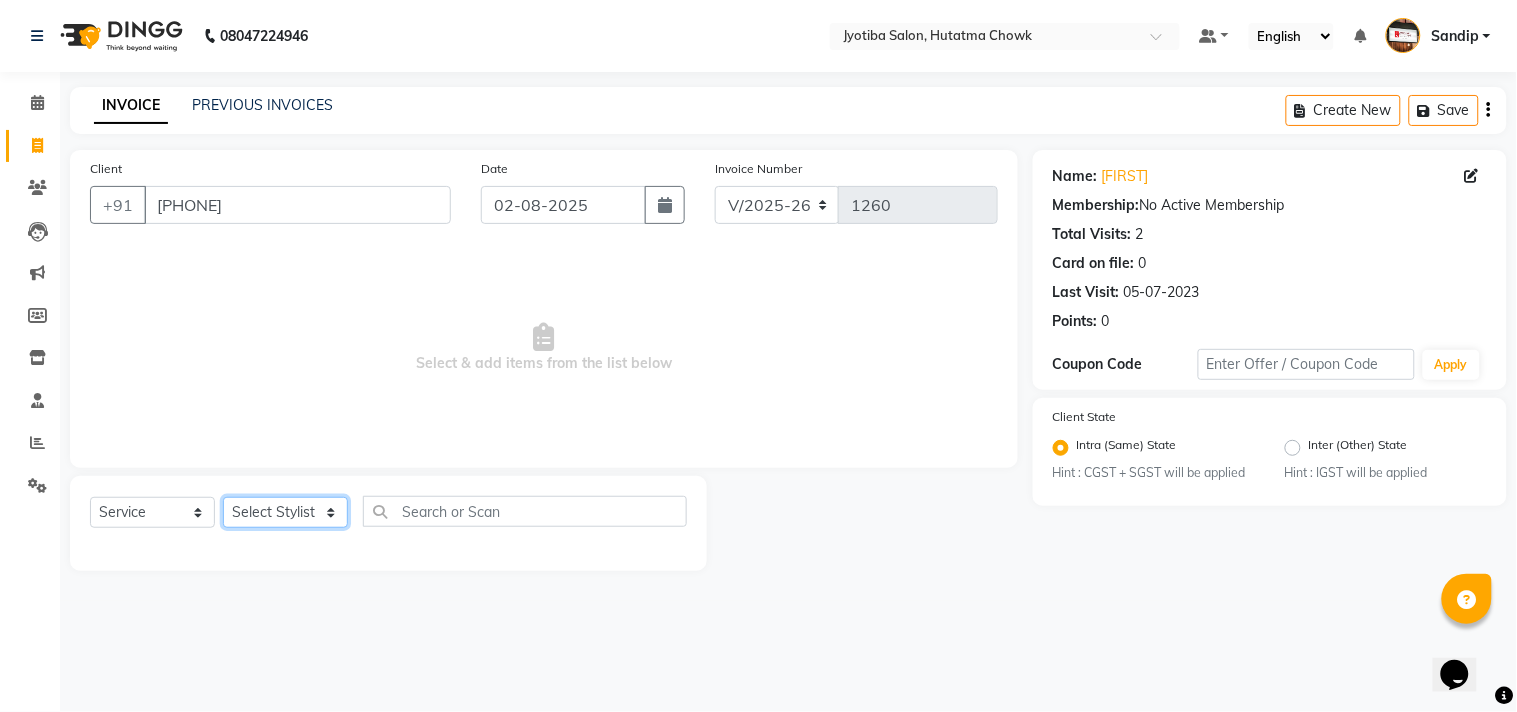 select on "81229" 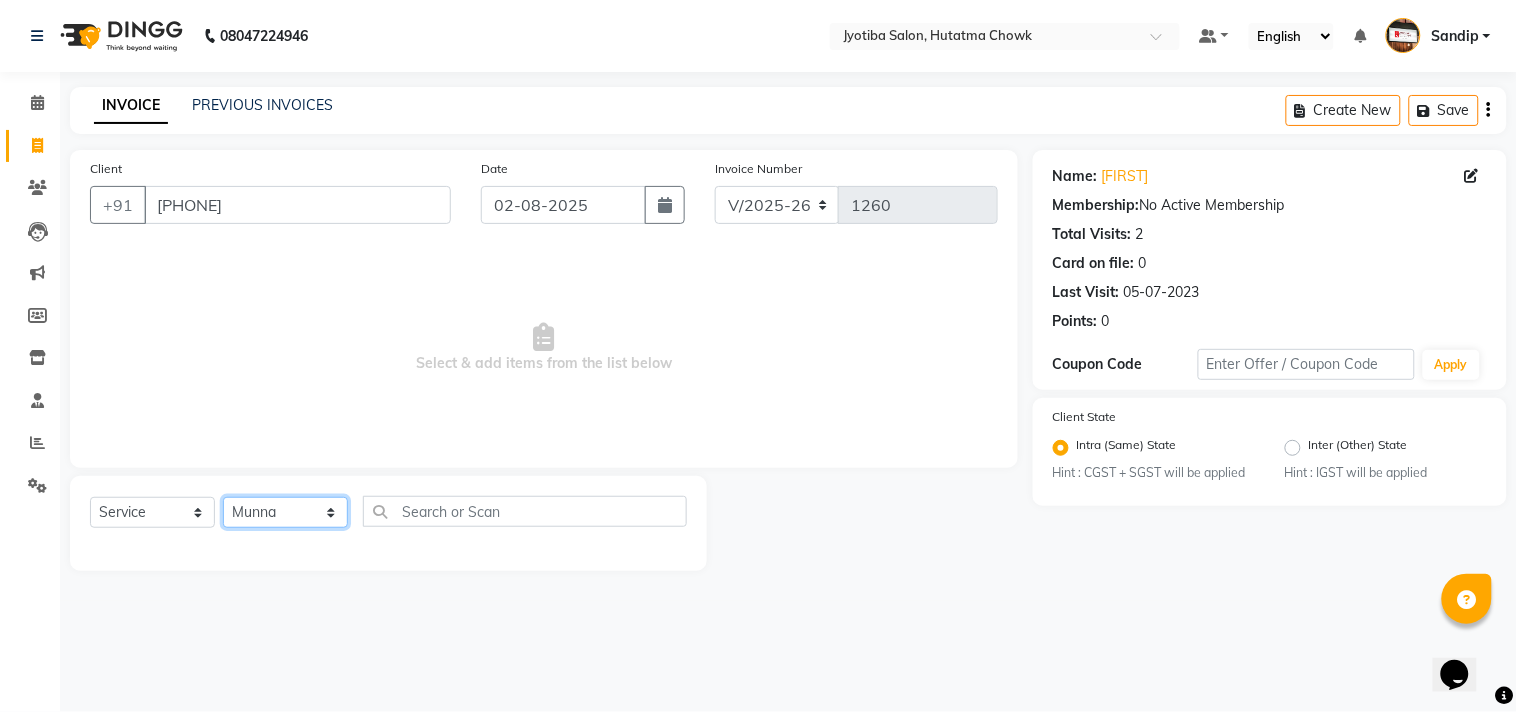 click on "Select Stylist Abdul Dinesh thakur Farman  Juned  mahadev Munna  prem RAHUL Sandip Suresh yasin" 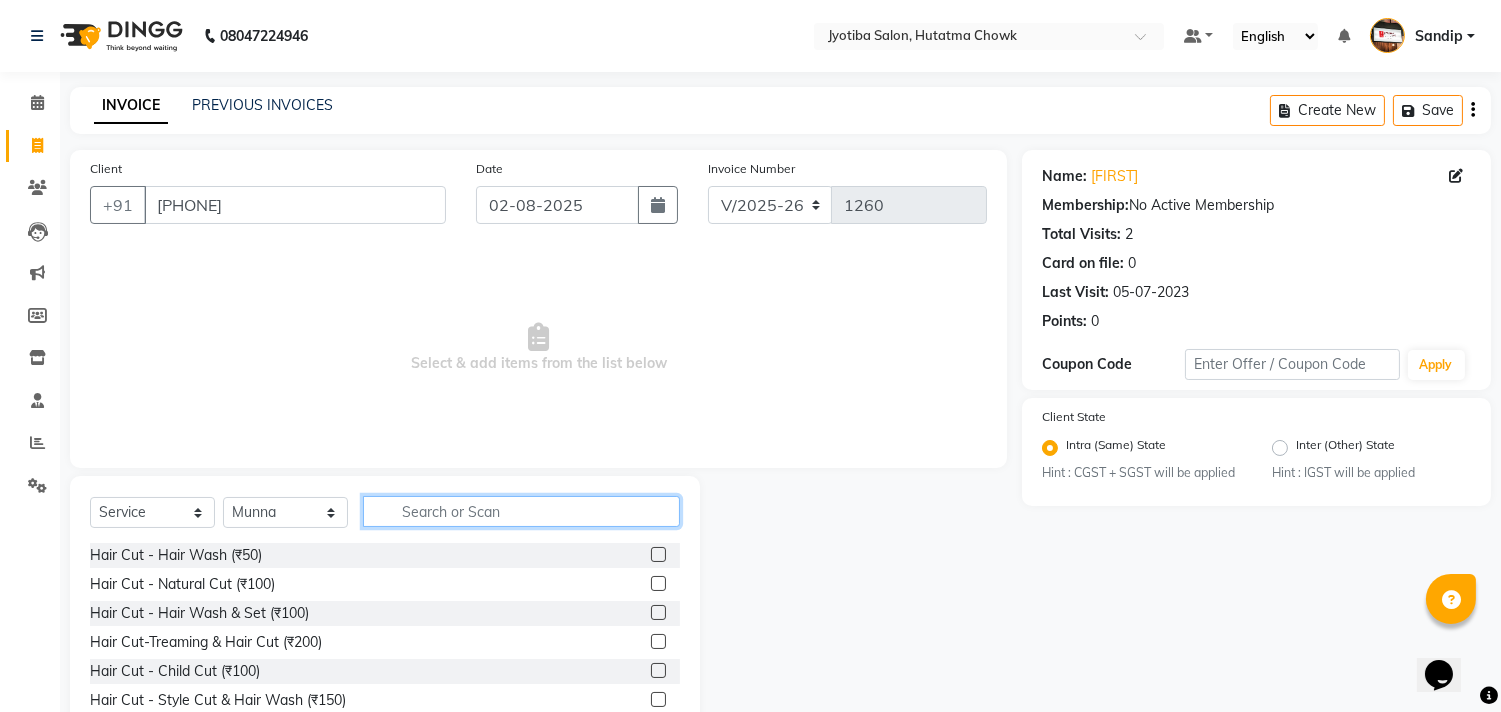 click 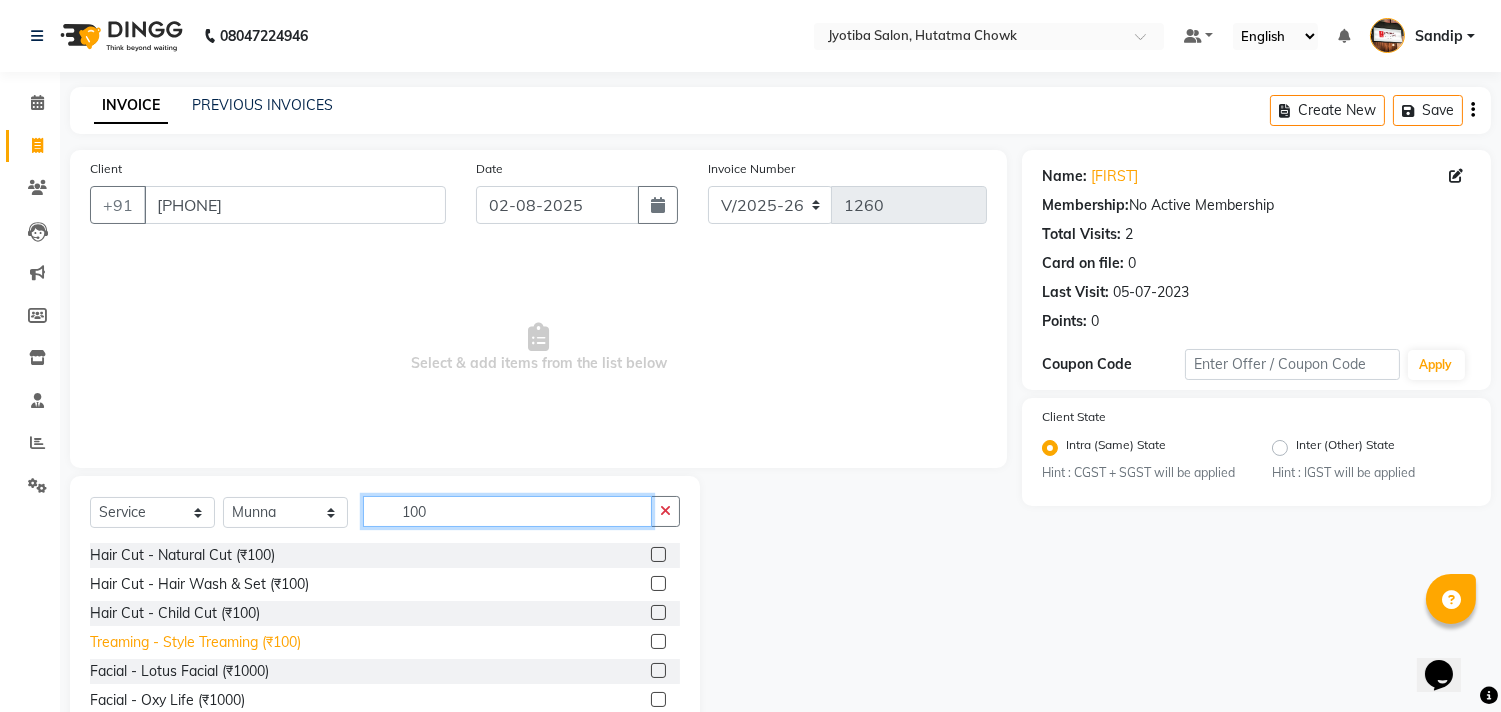 type on "100" 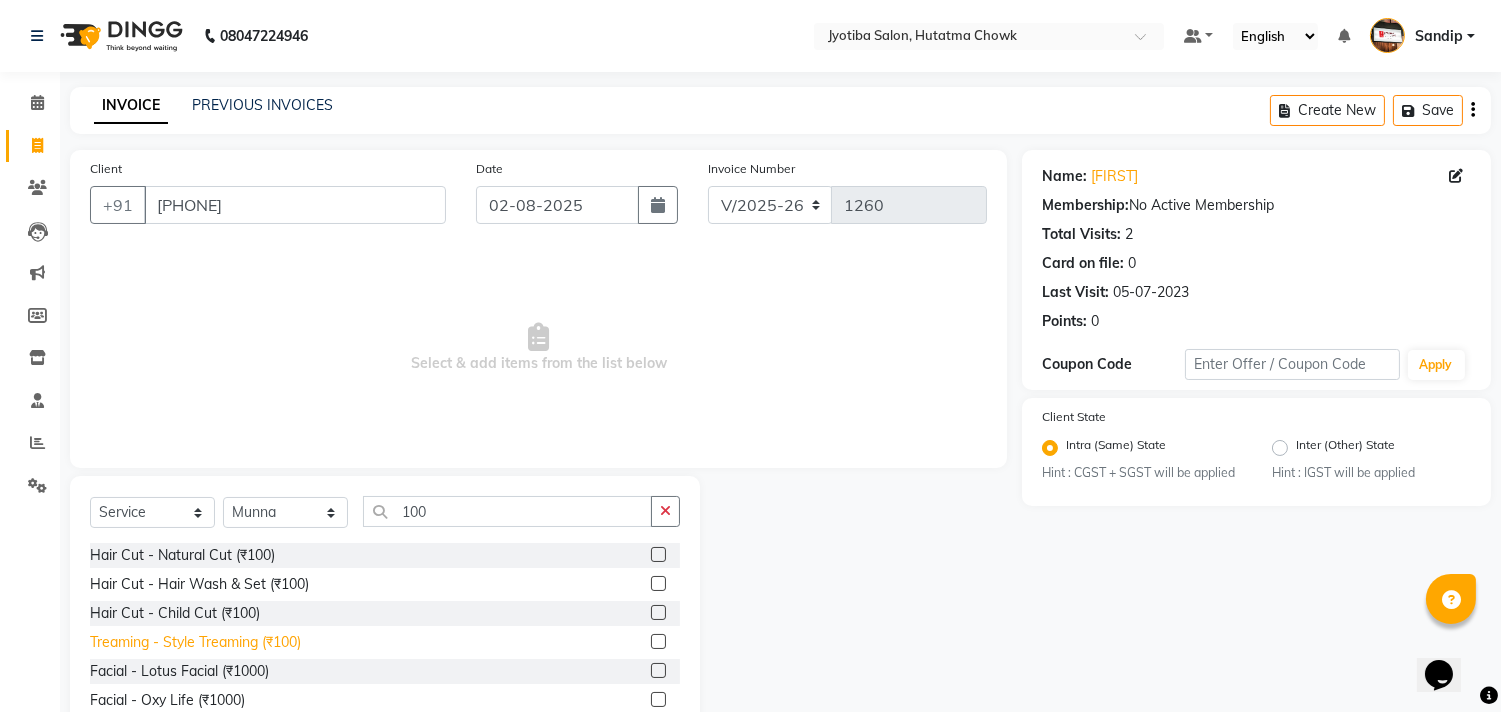 click on "Treaming - Style Treaming (₹100)" 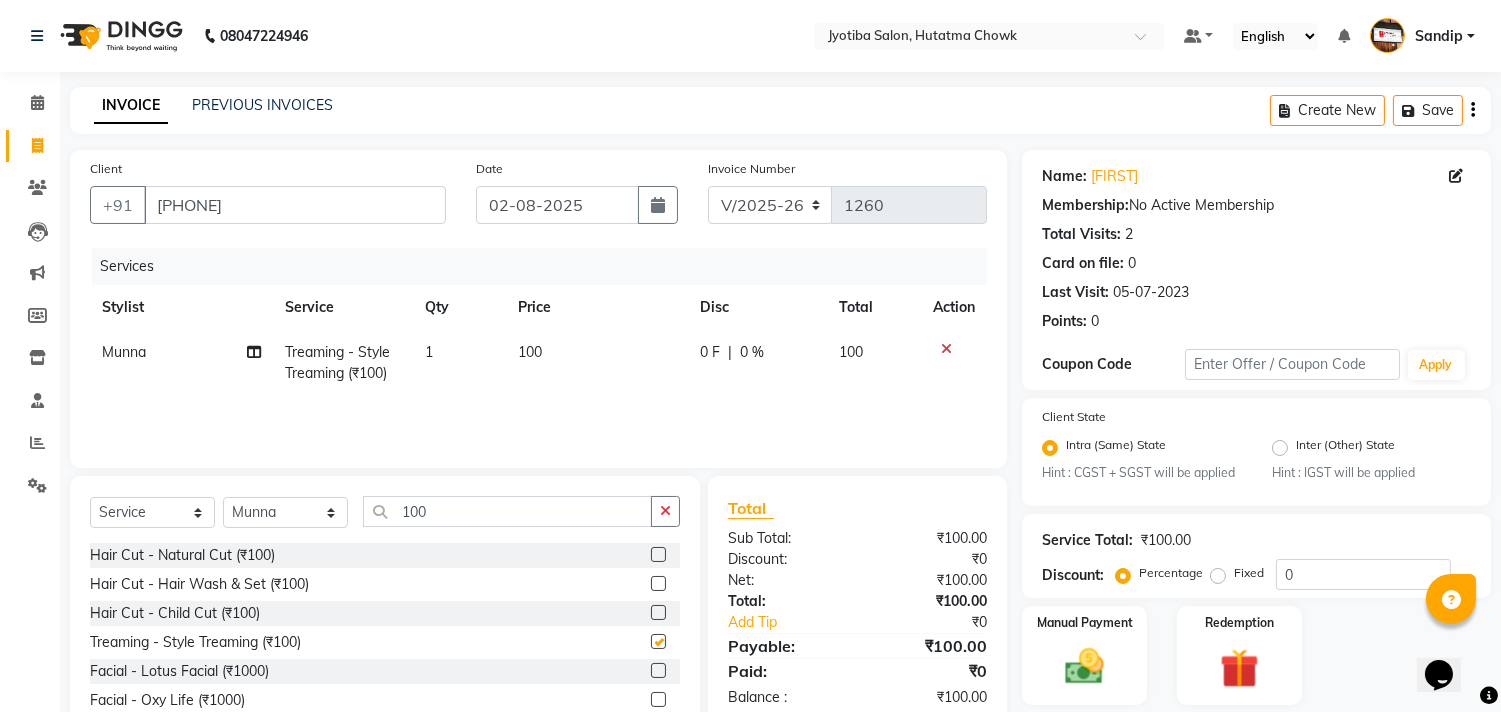 checkbox on "false" 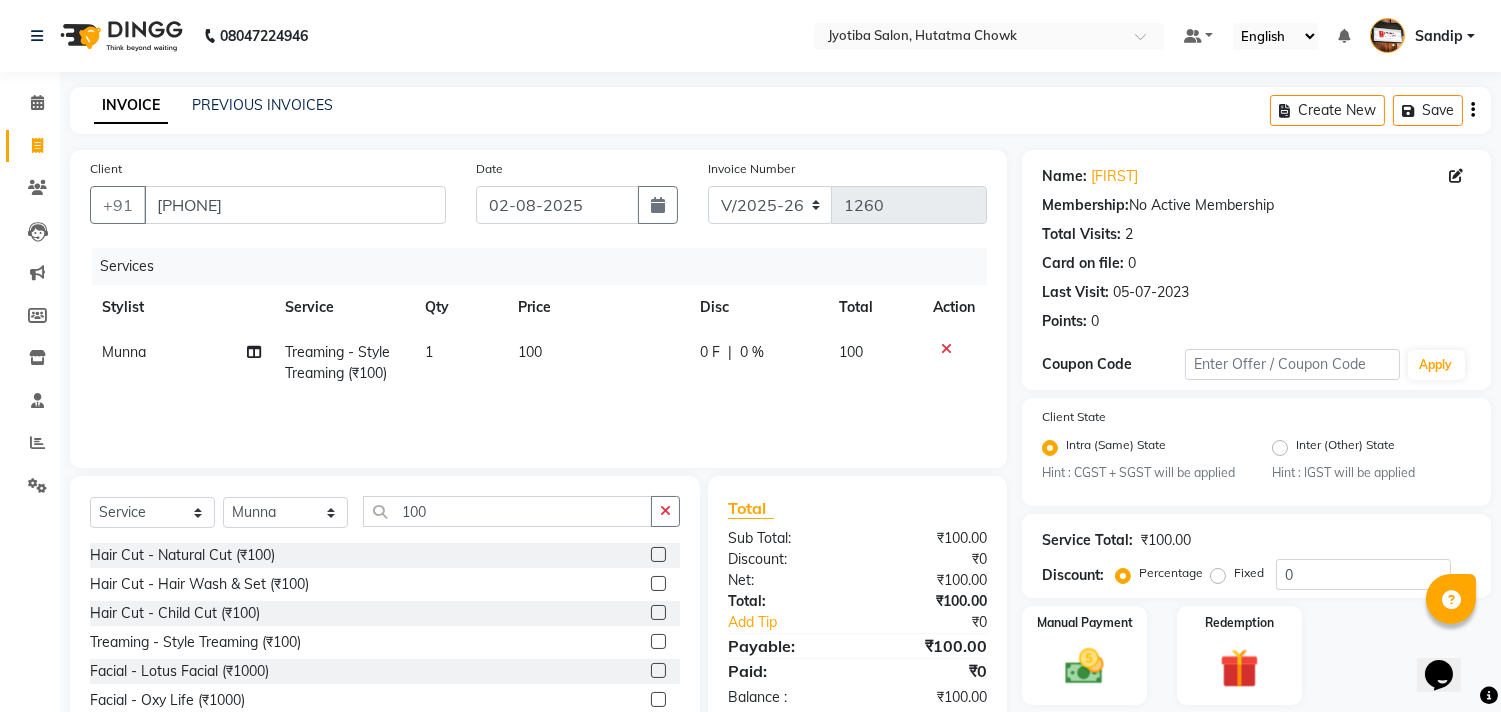scroll, scrollTop: 88, scrollLeft: 0, axis: vertical 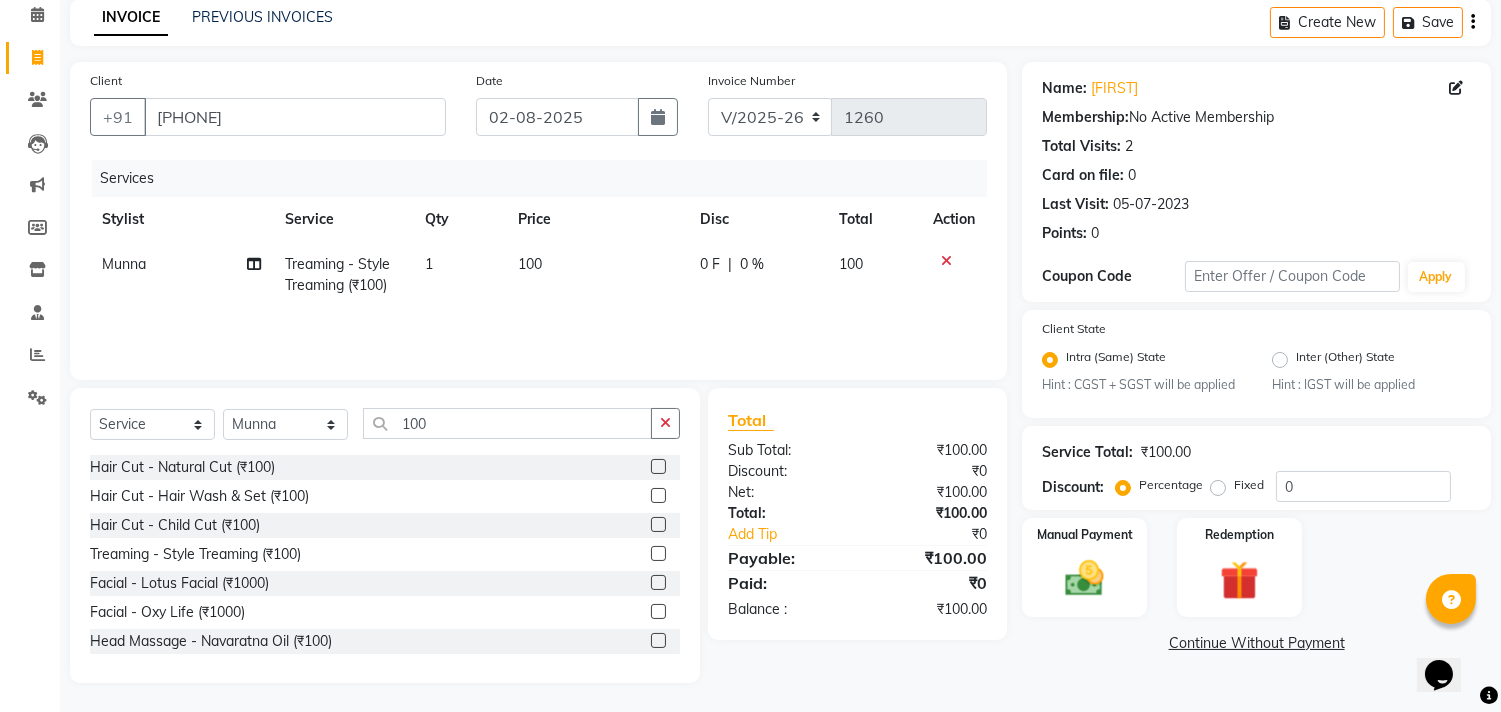 click on "Continue Without Payment" 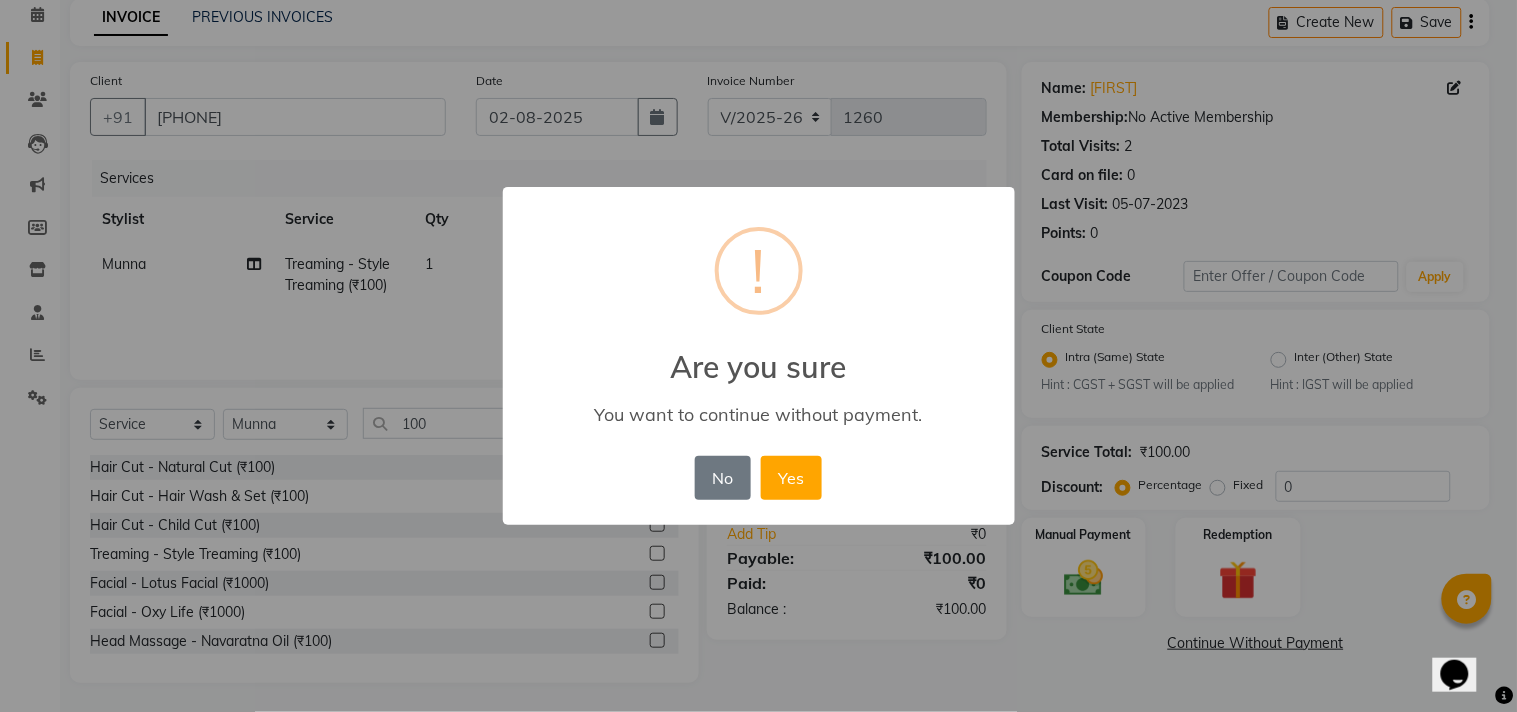 click on "No No Yes" at bounding box center (758, 478) 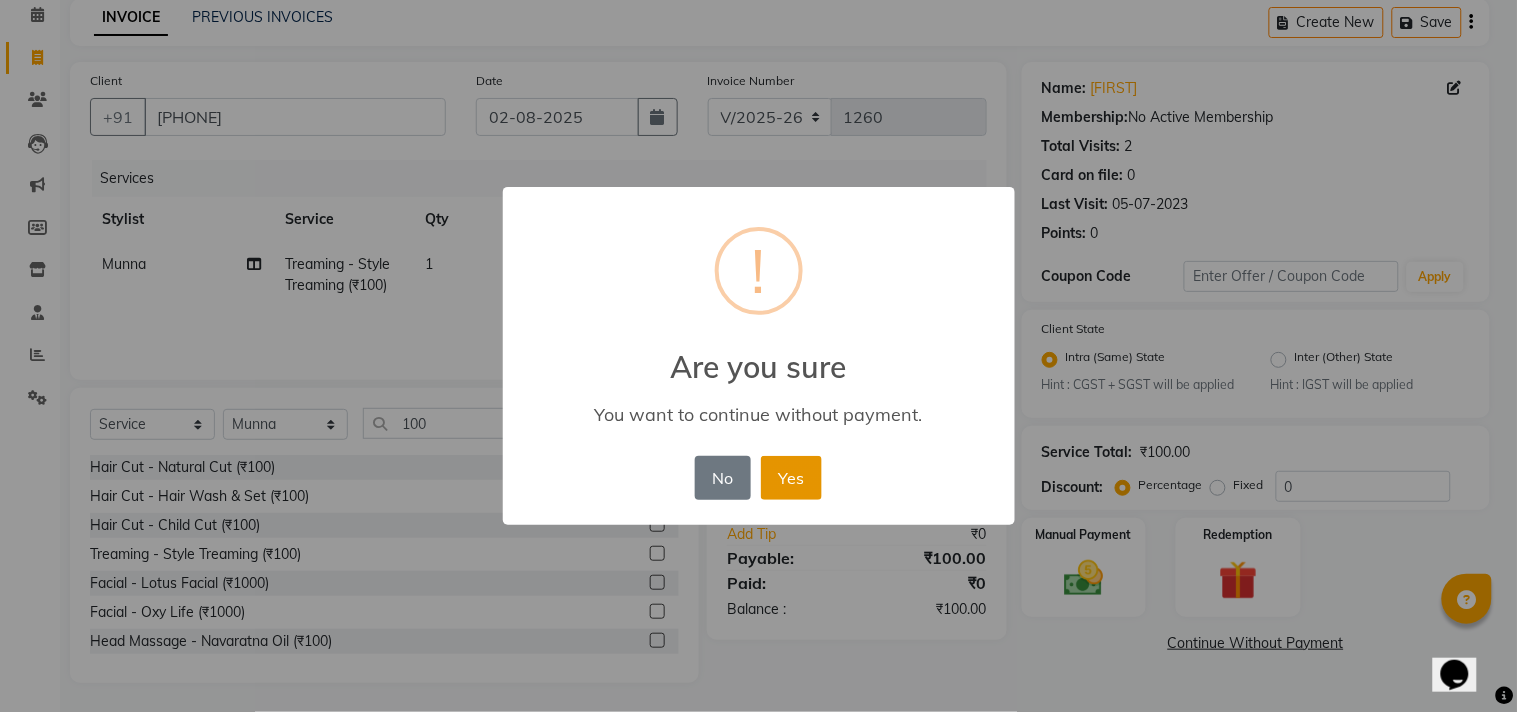 click on "Yes" at bounding box center (791, 478) 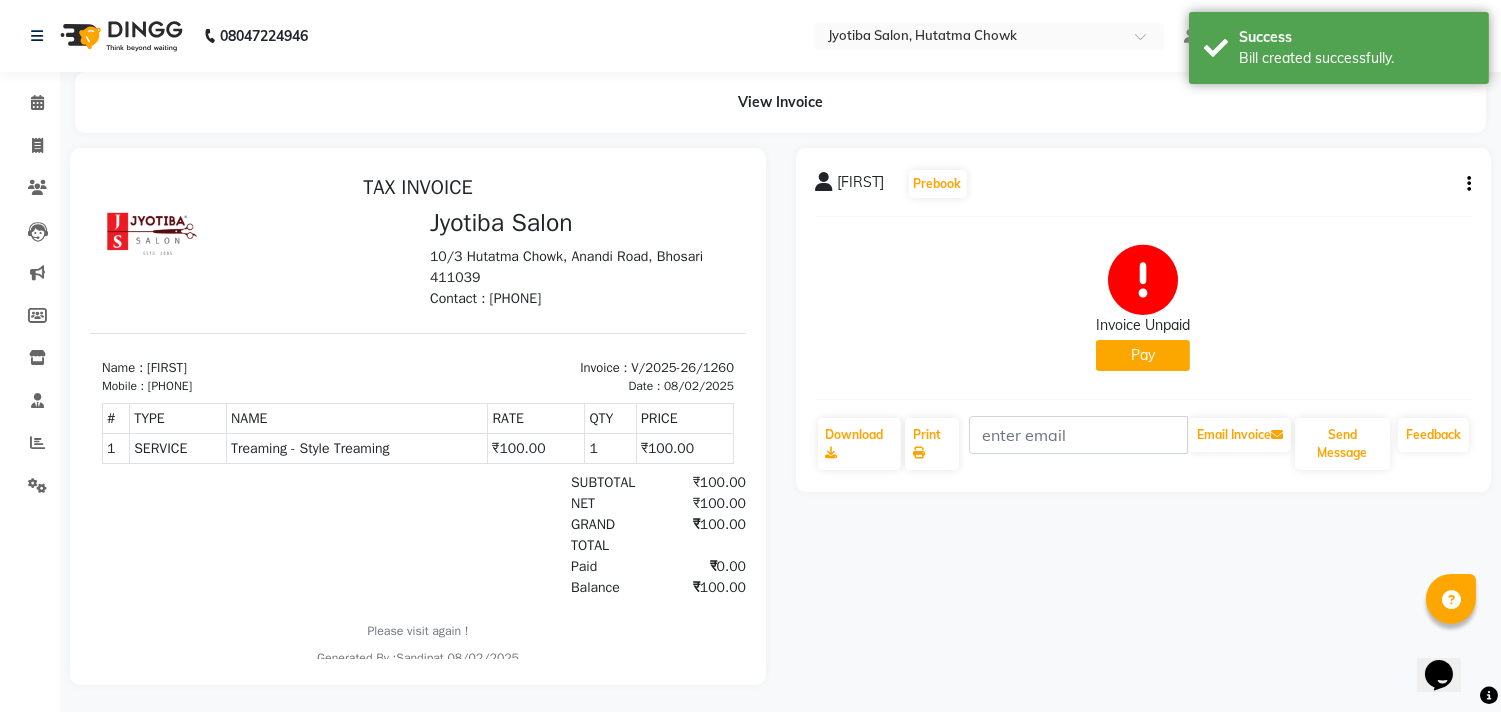 scroll, scrollTop: 0, scrollLeft: 0, axis: both 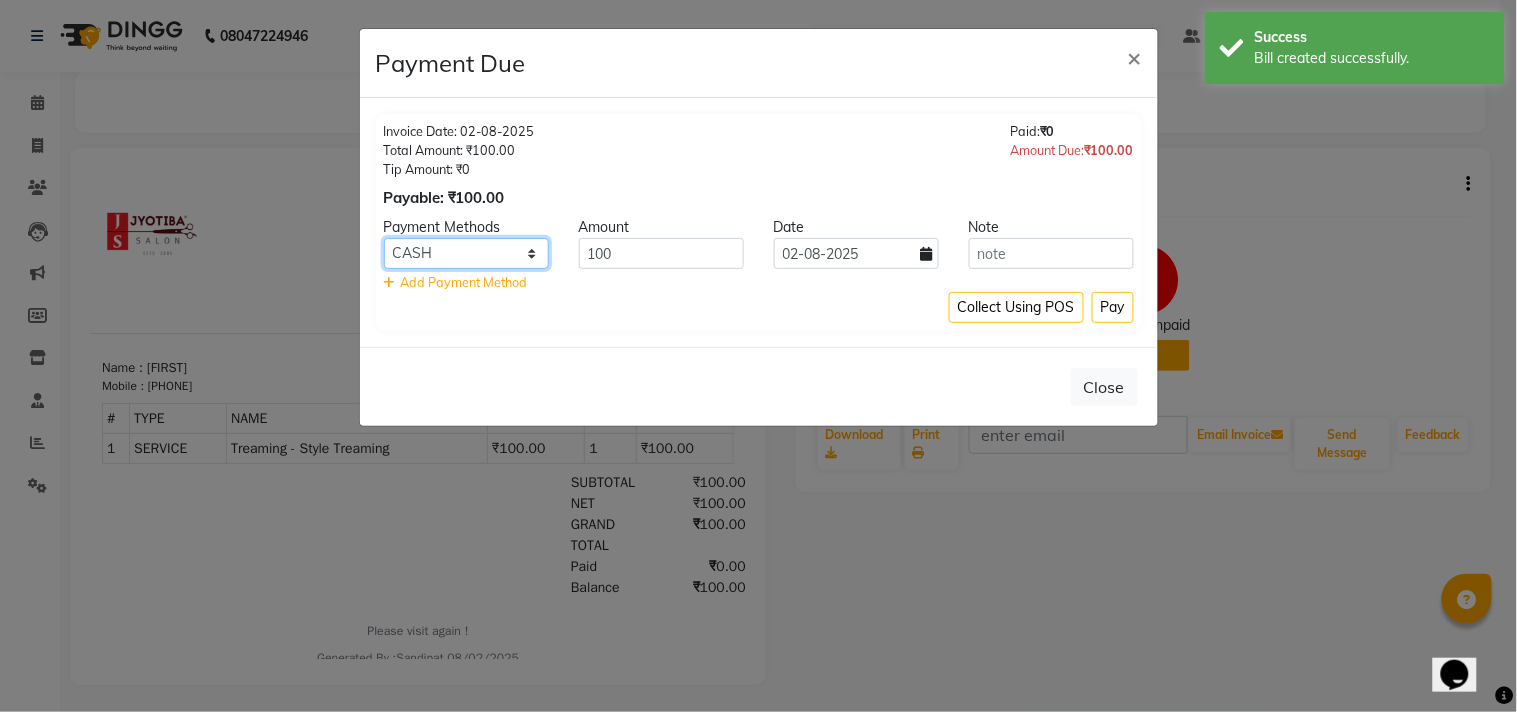click on "CASH ONLINE CARD" 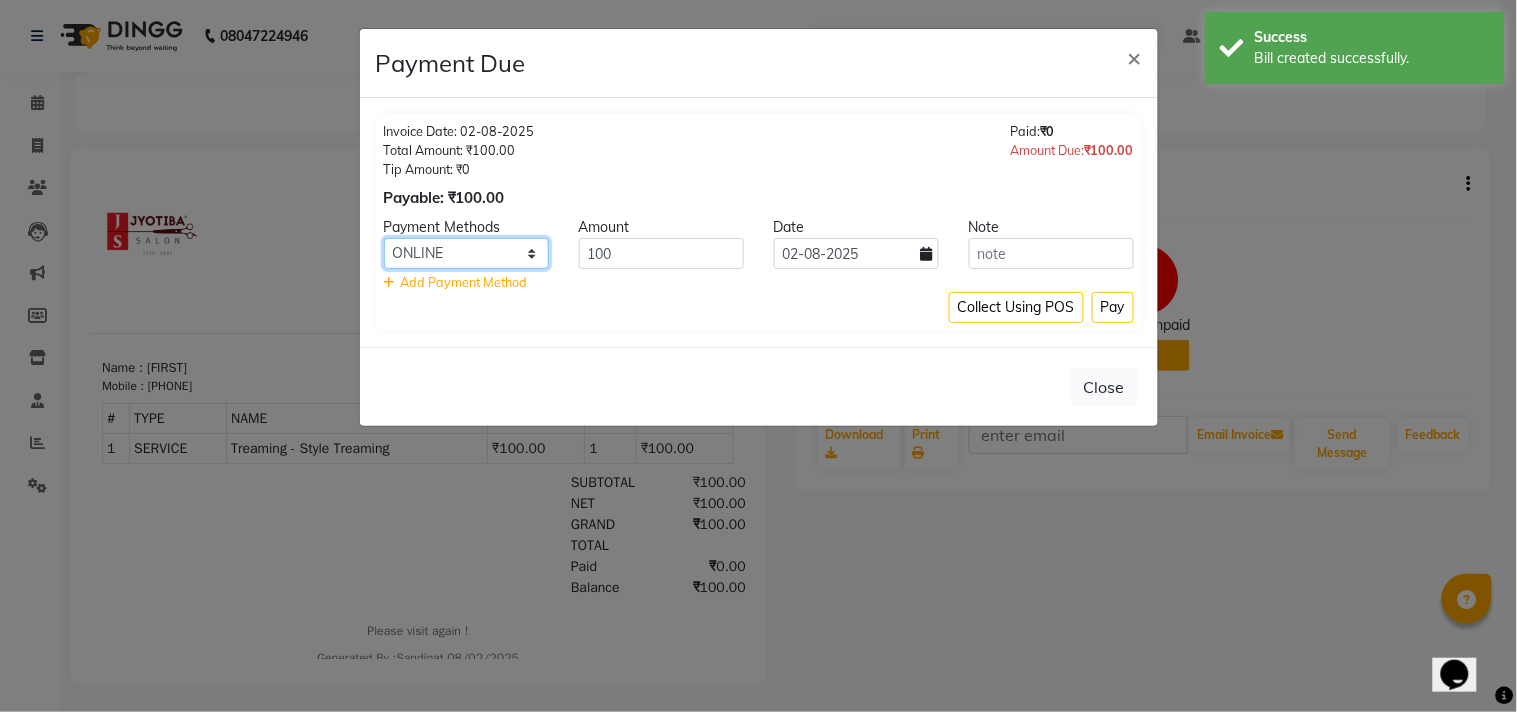 click on "CASH ONLINE CARD" 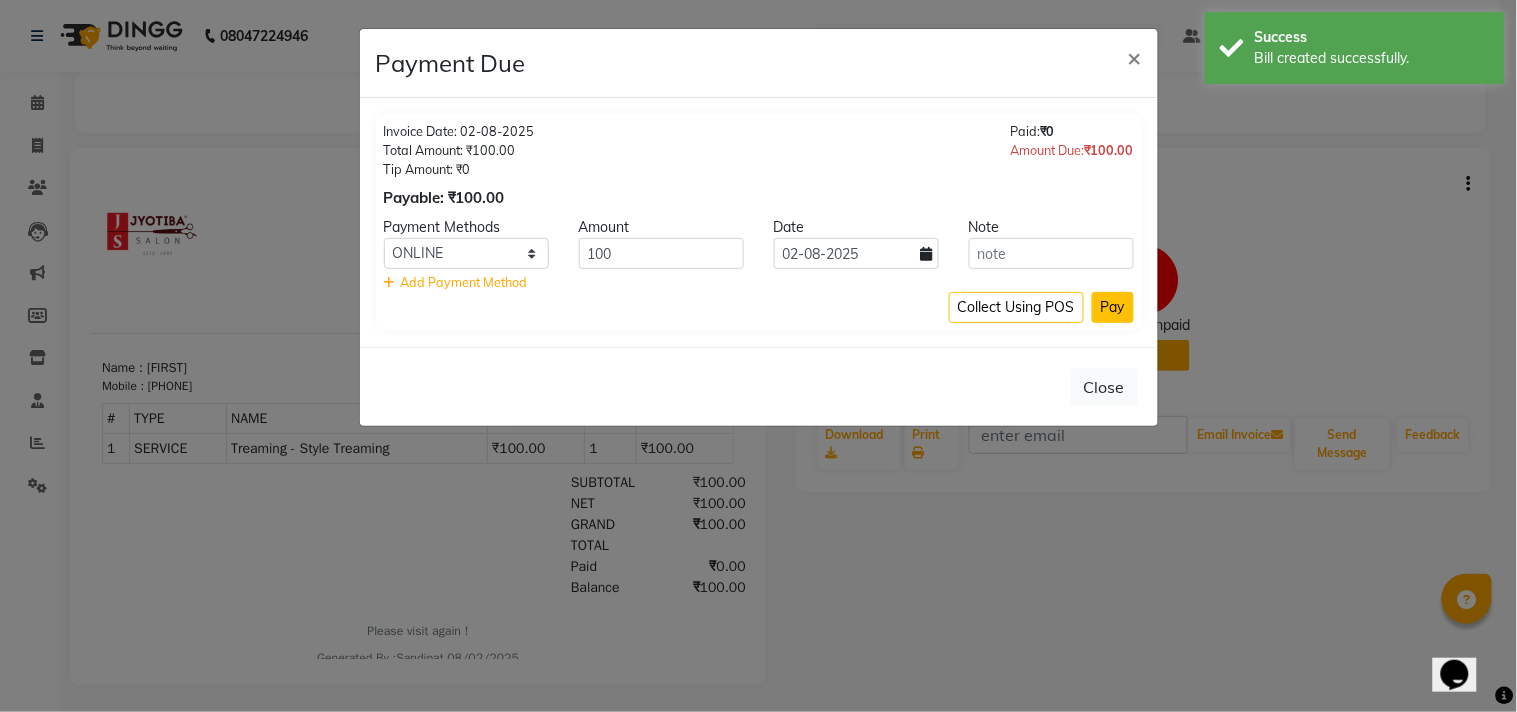 click on "Pay" 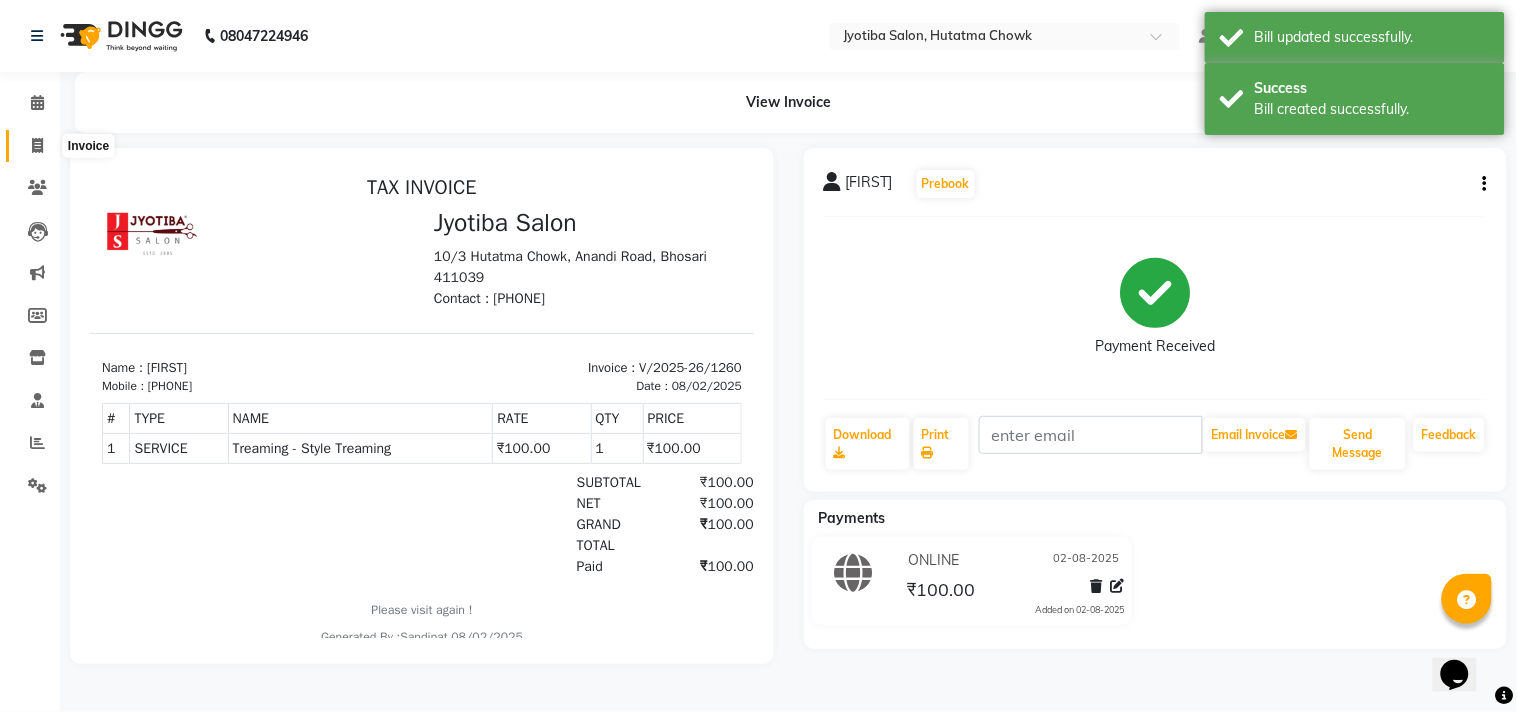 click 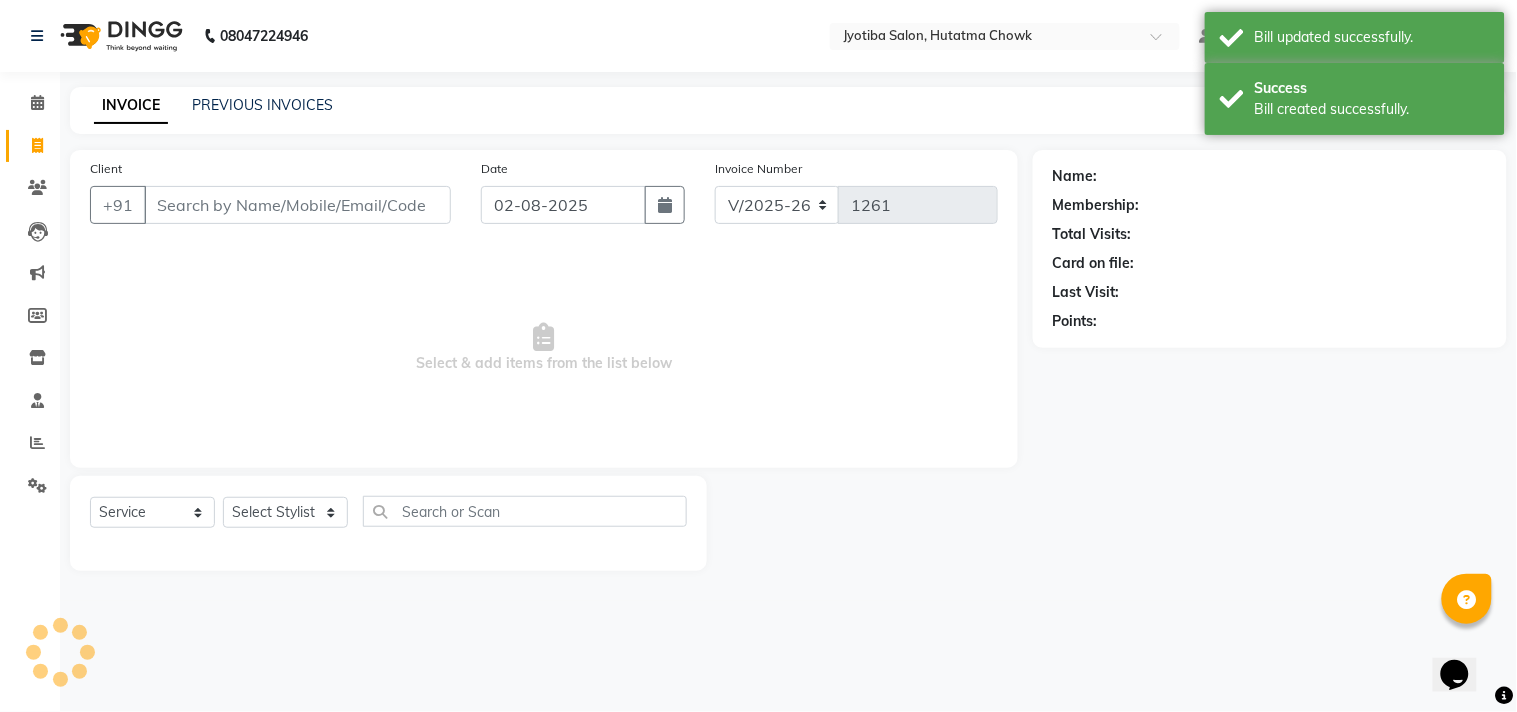 select on "membership" 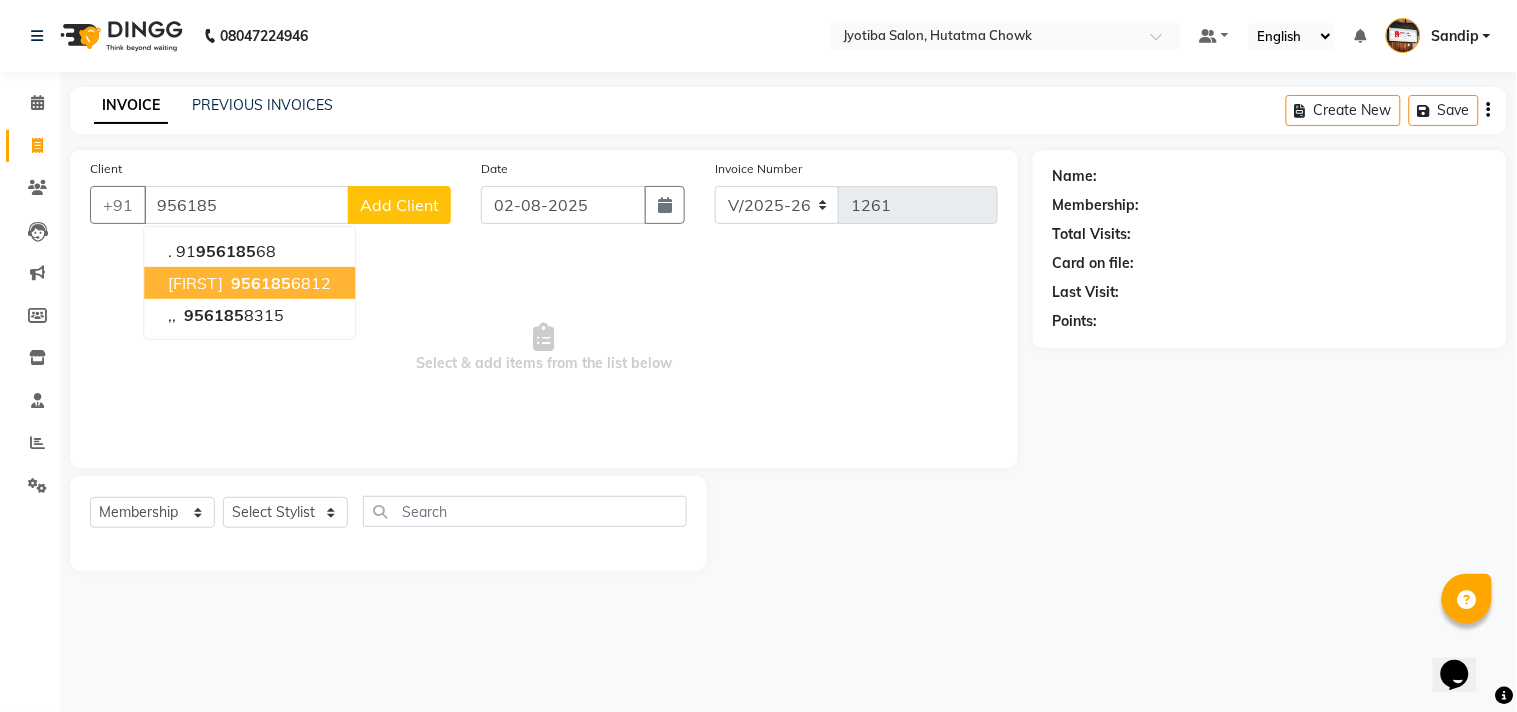 click on "parmeshwar" at bounding box center (195, 283) 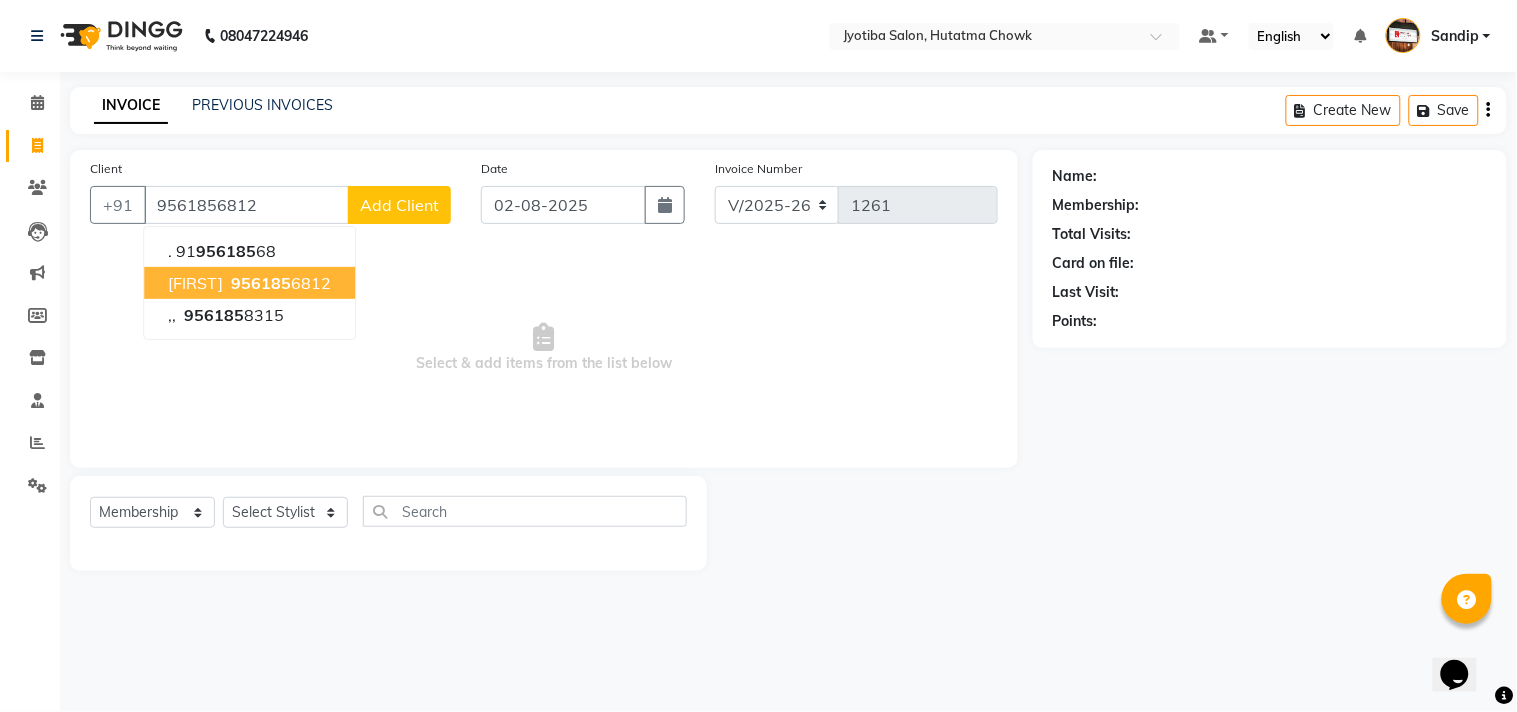 type on "9561856812" 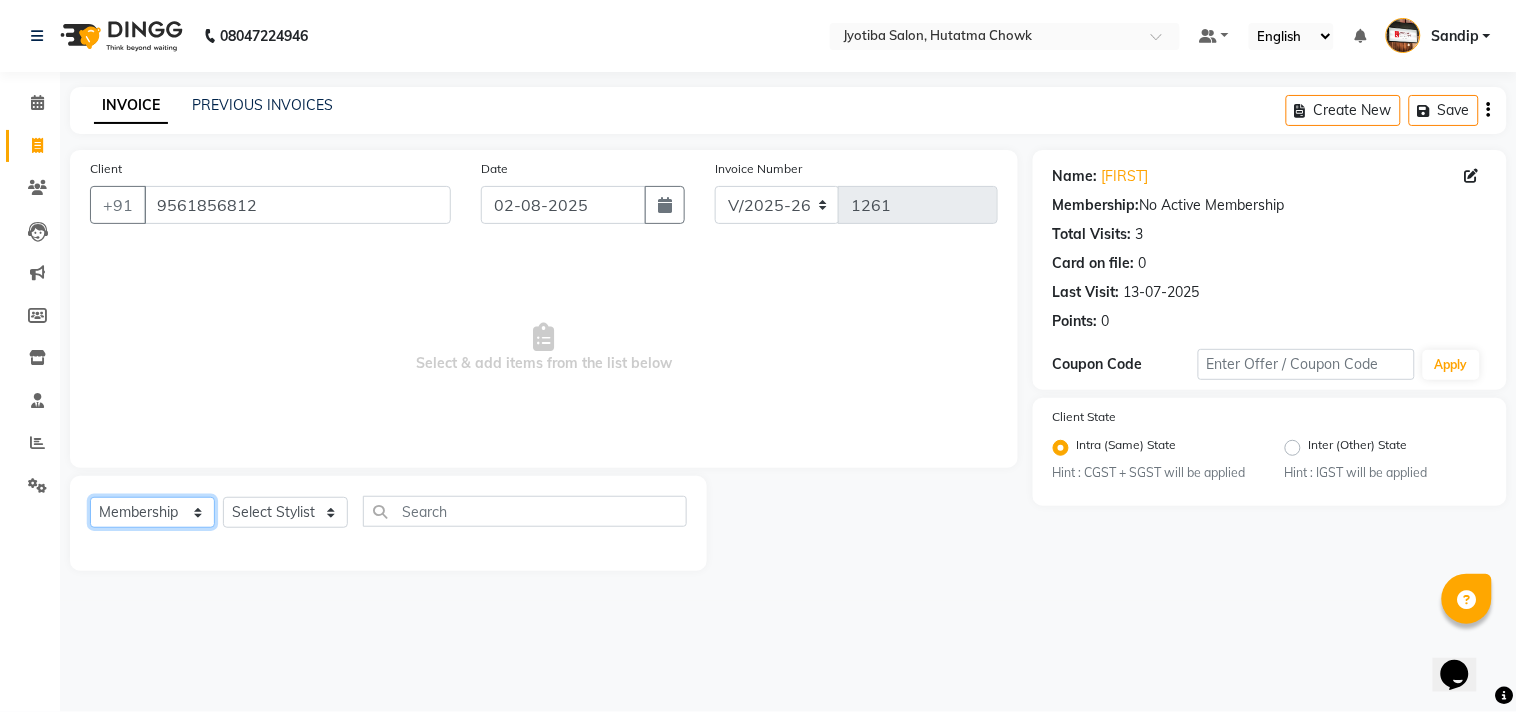 click on "Select  Service  Product  Membership  Package Voucher Prepaid Gift Card" 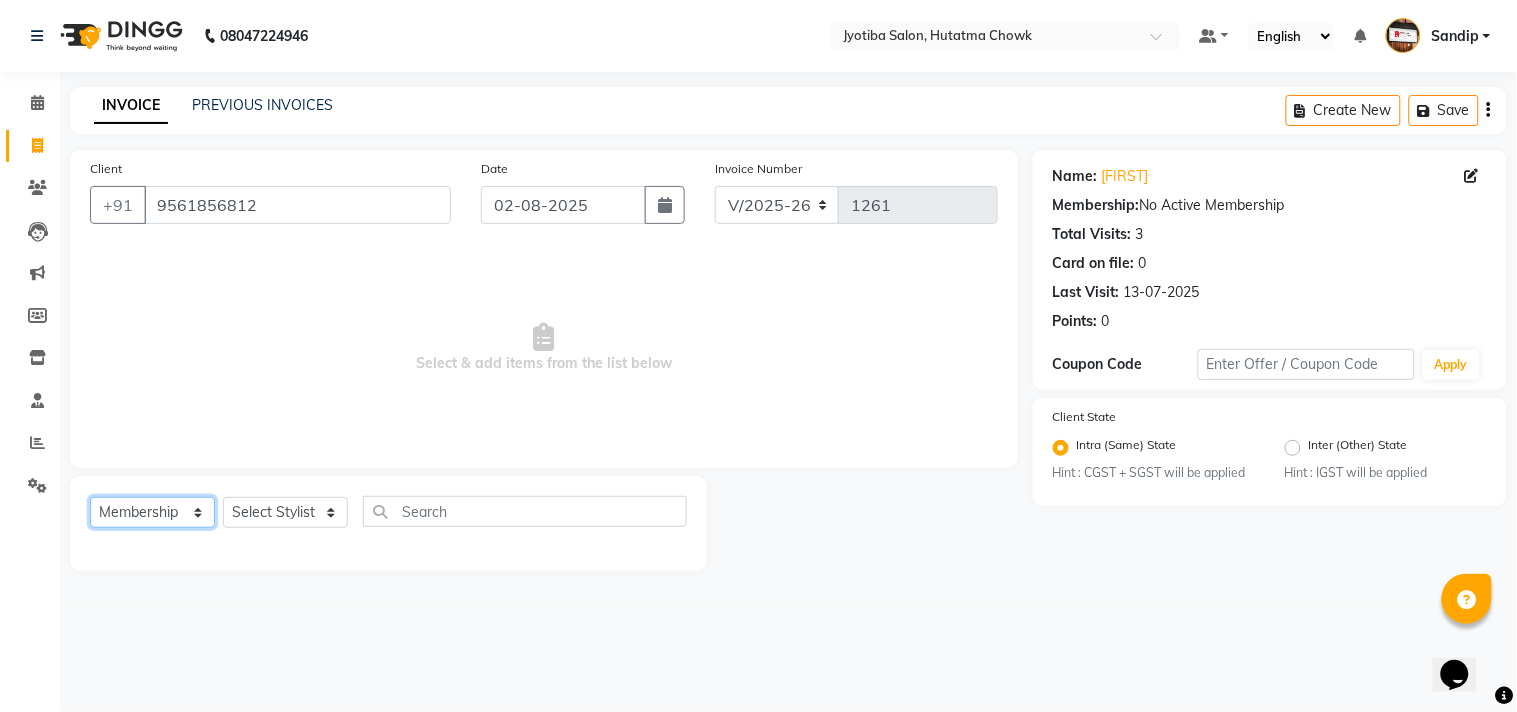 select on "service" 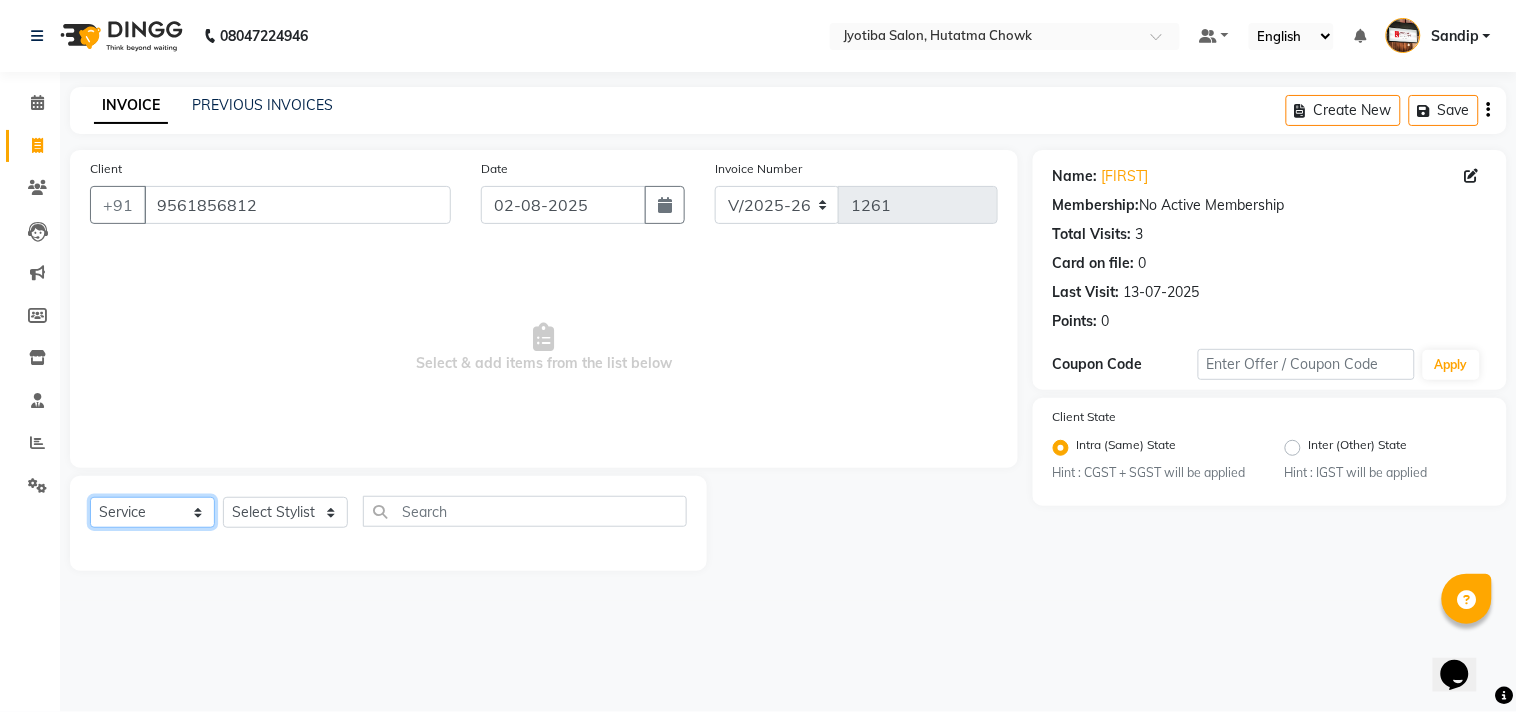 click on "Select  Service  Product  Membership  Package Voucher Prepaid Gift Card" 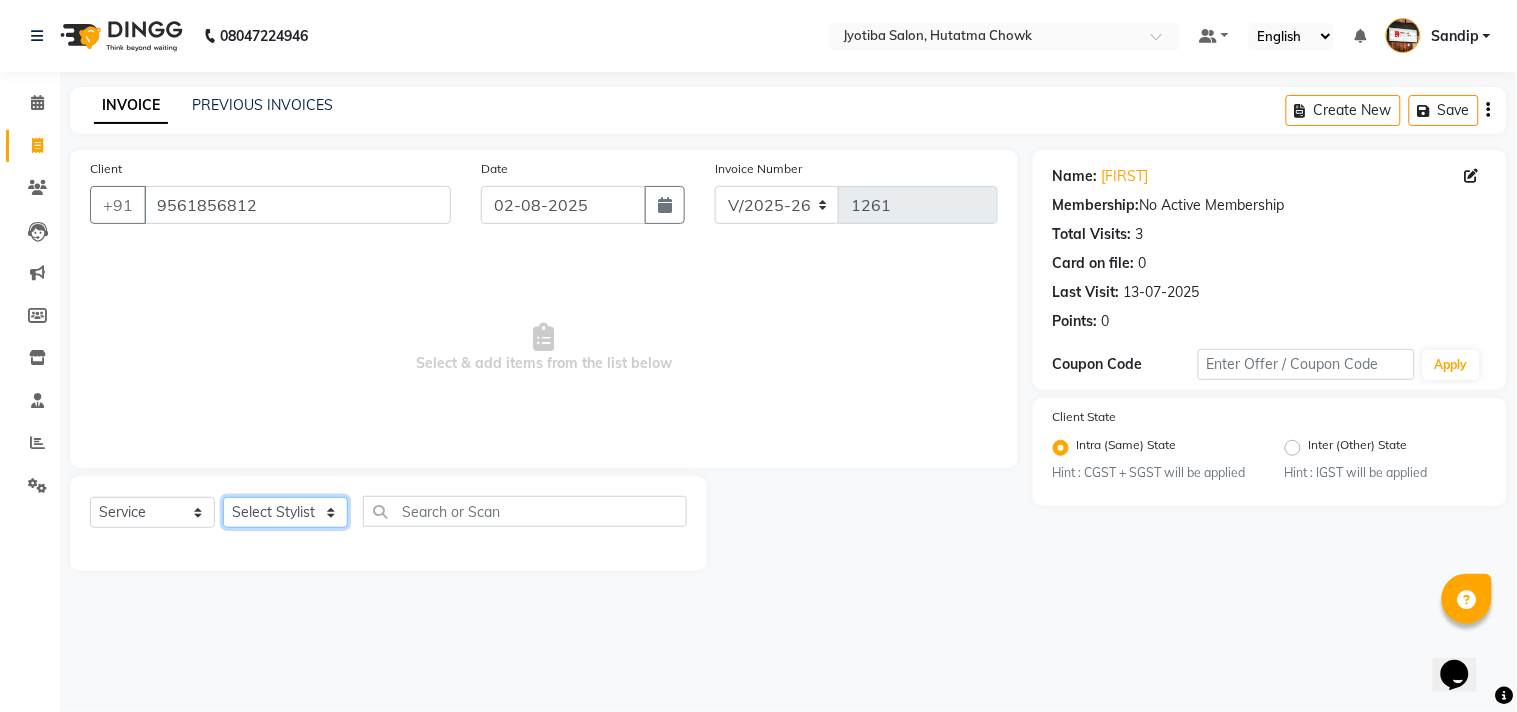 click on "Select Stylist Abdul Dinesh thakur Farman  Juned  mahadev Munna  prem RAHUL Sandip Suresh yasin" 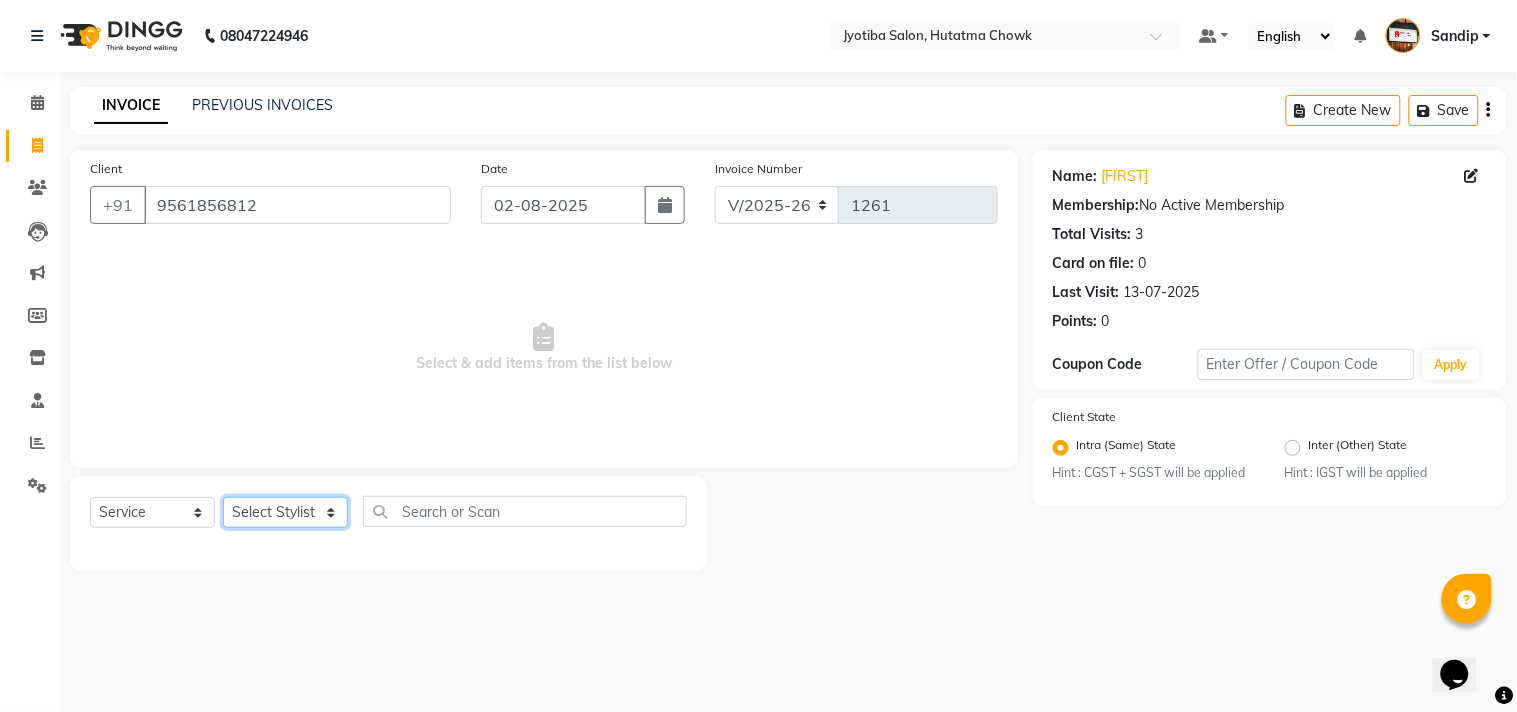 select on "36046" 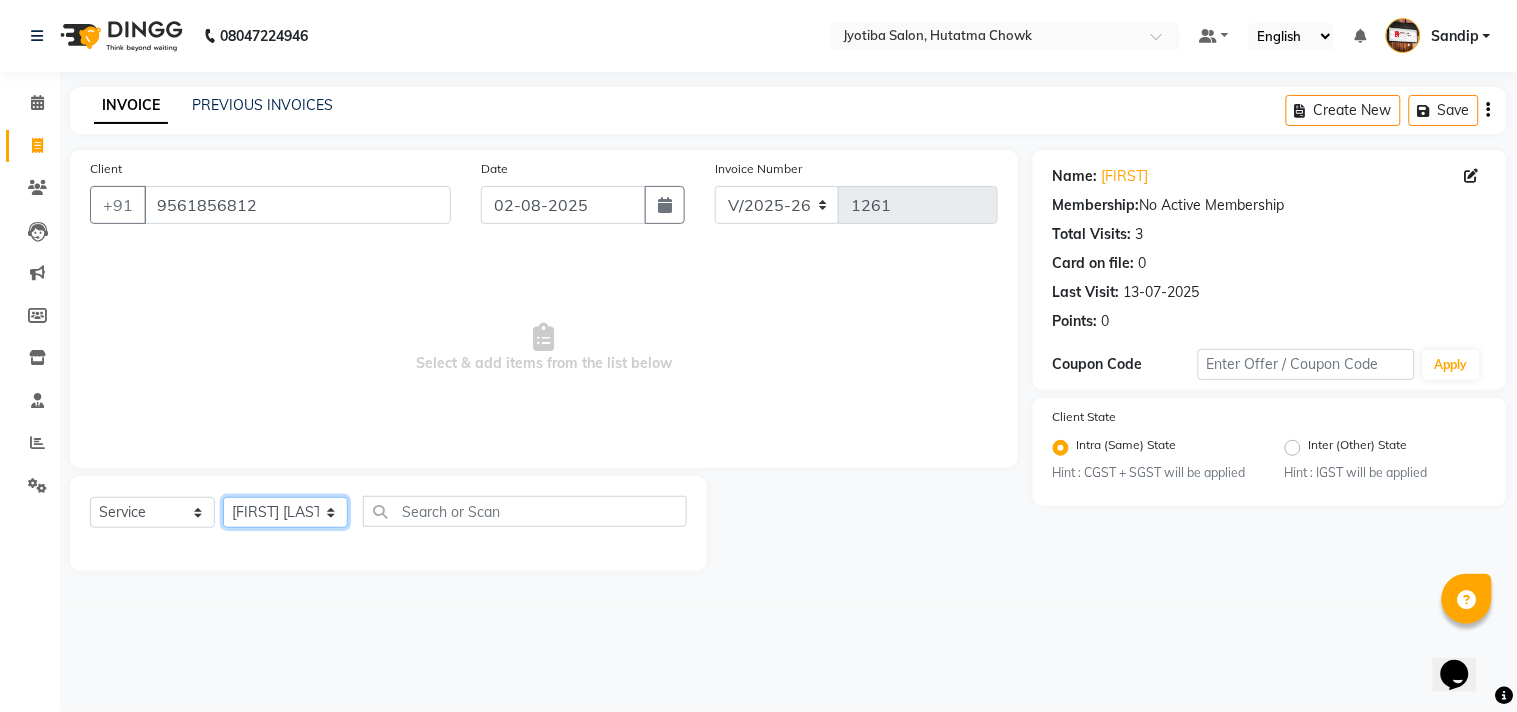 click on "Select Stylist Abdul Dinesh thakur Farman  Juned  mahadev Munna  prem RAHUL Sandip Suresh yasin" 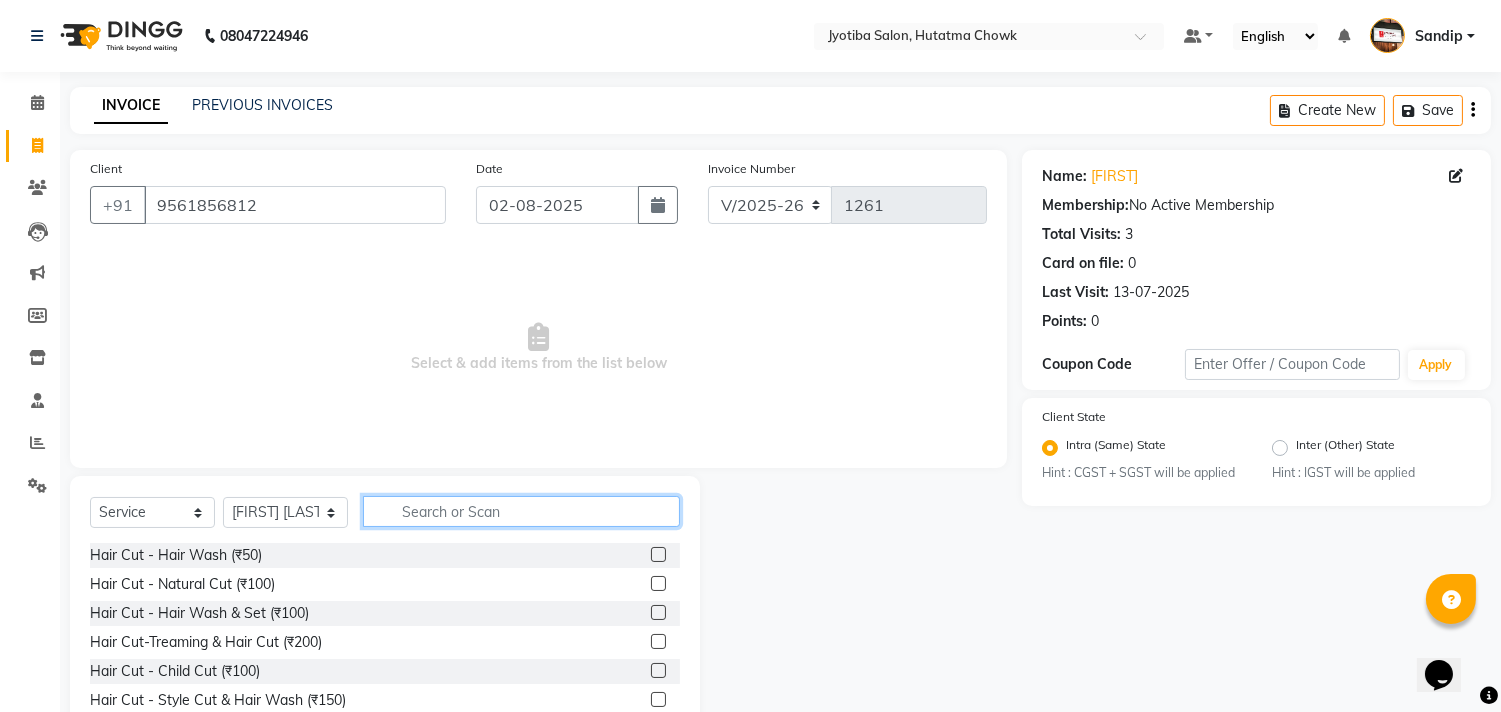 click 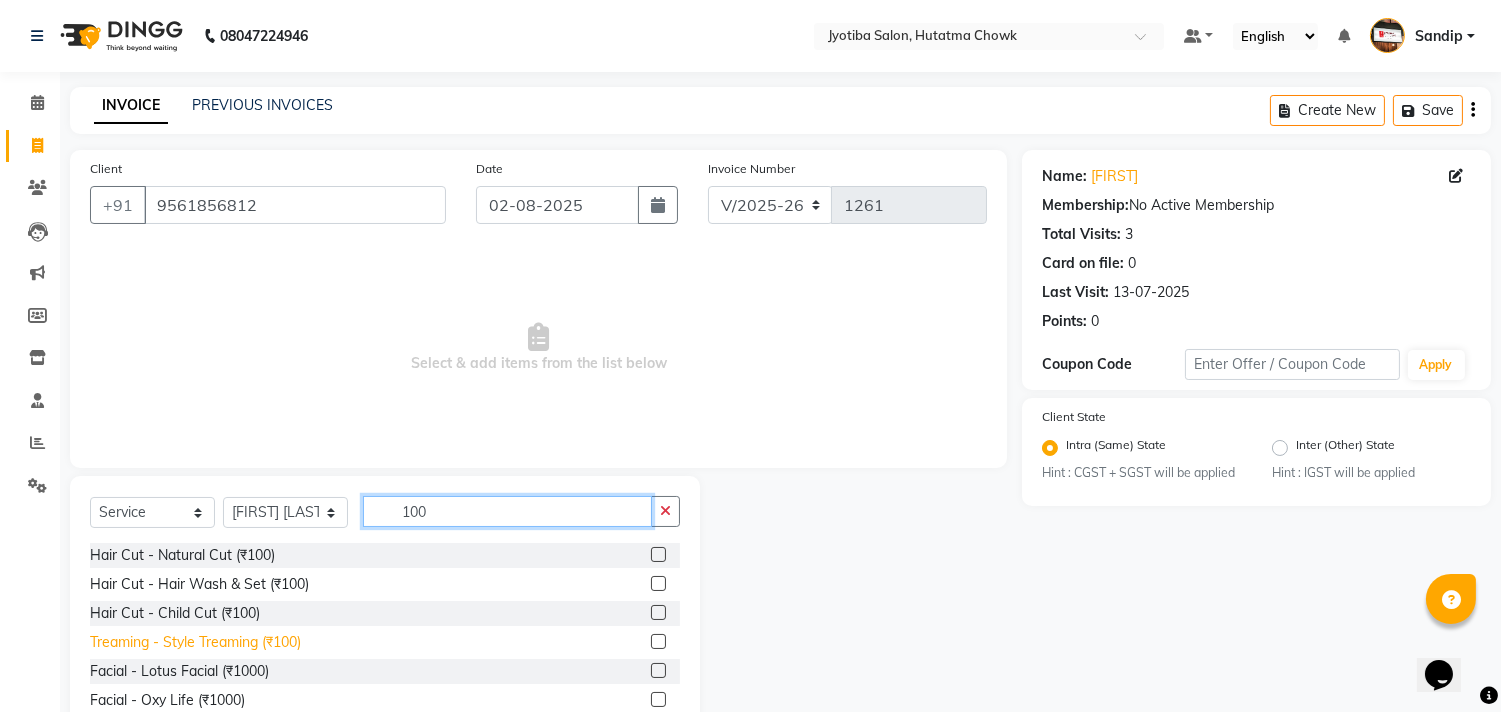 type on "100" 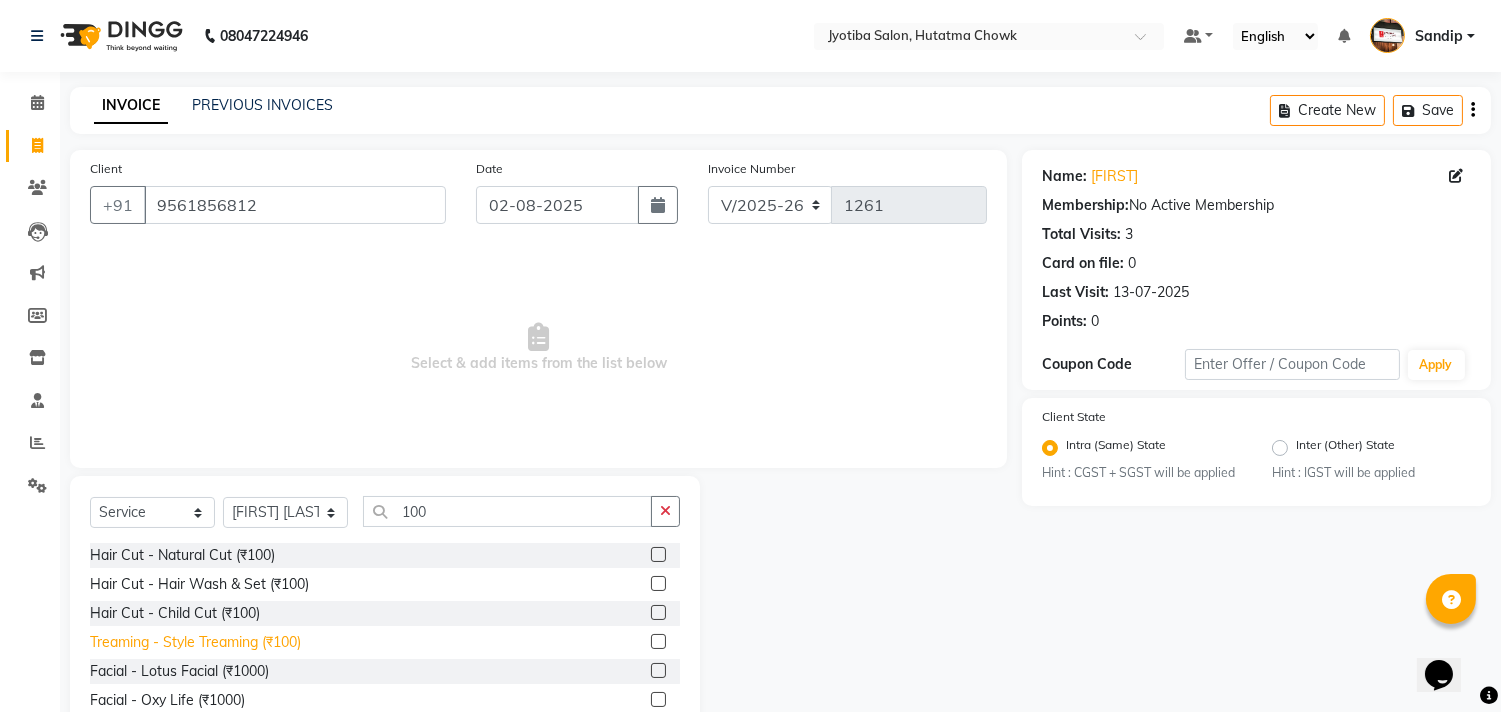 click on "Treaming - Style Treaming (₹100)" 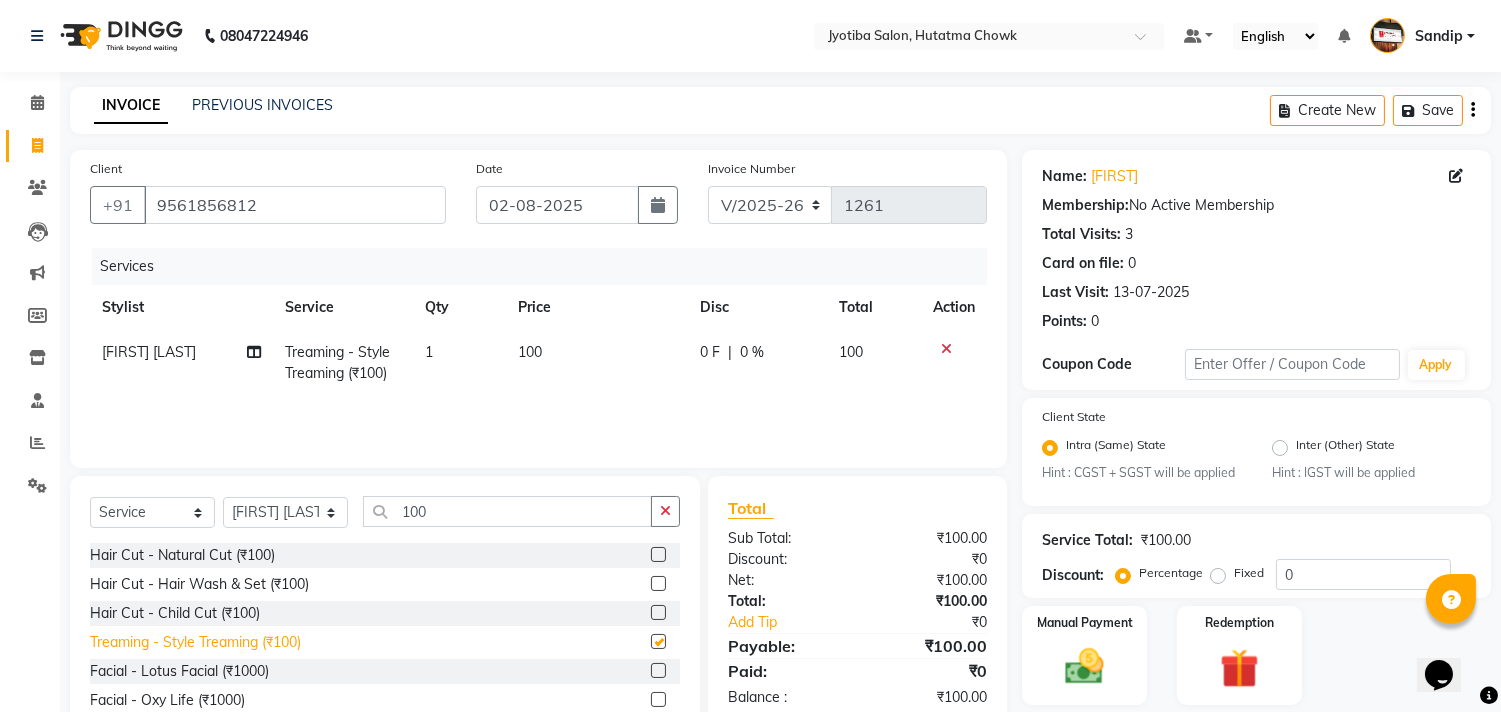 checkbox on "false" 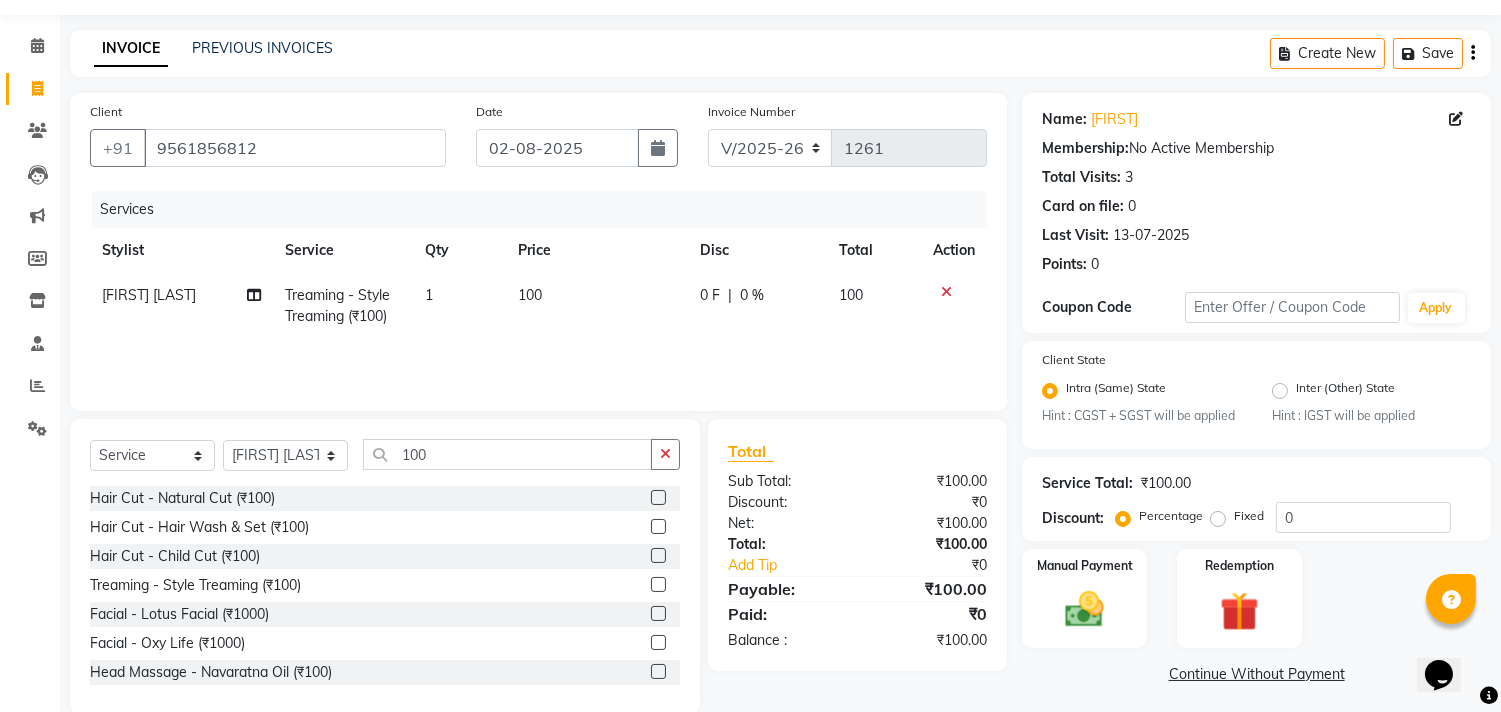 scroll, scrollTop: 88, scrollLeft: 0, axis: vertical 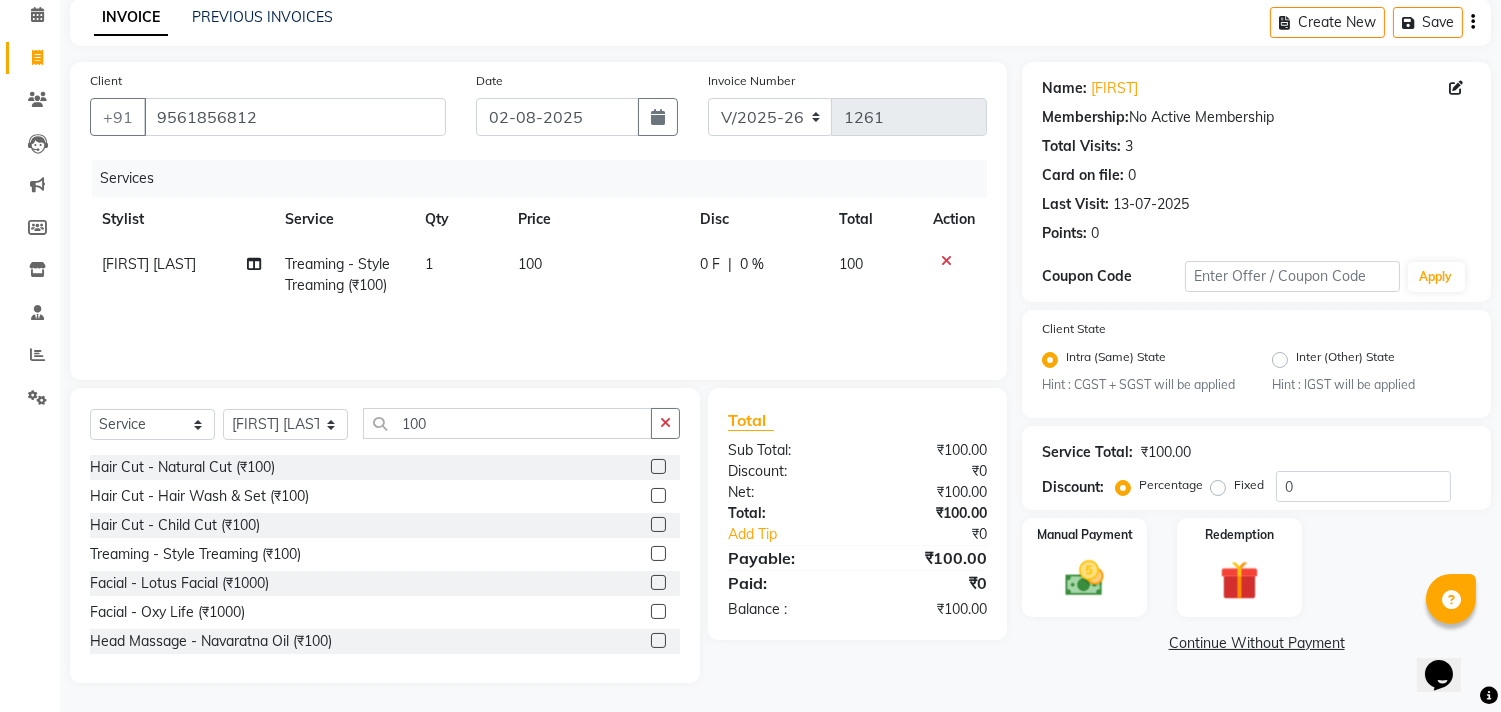 click on "Continue Without Payment" 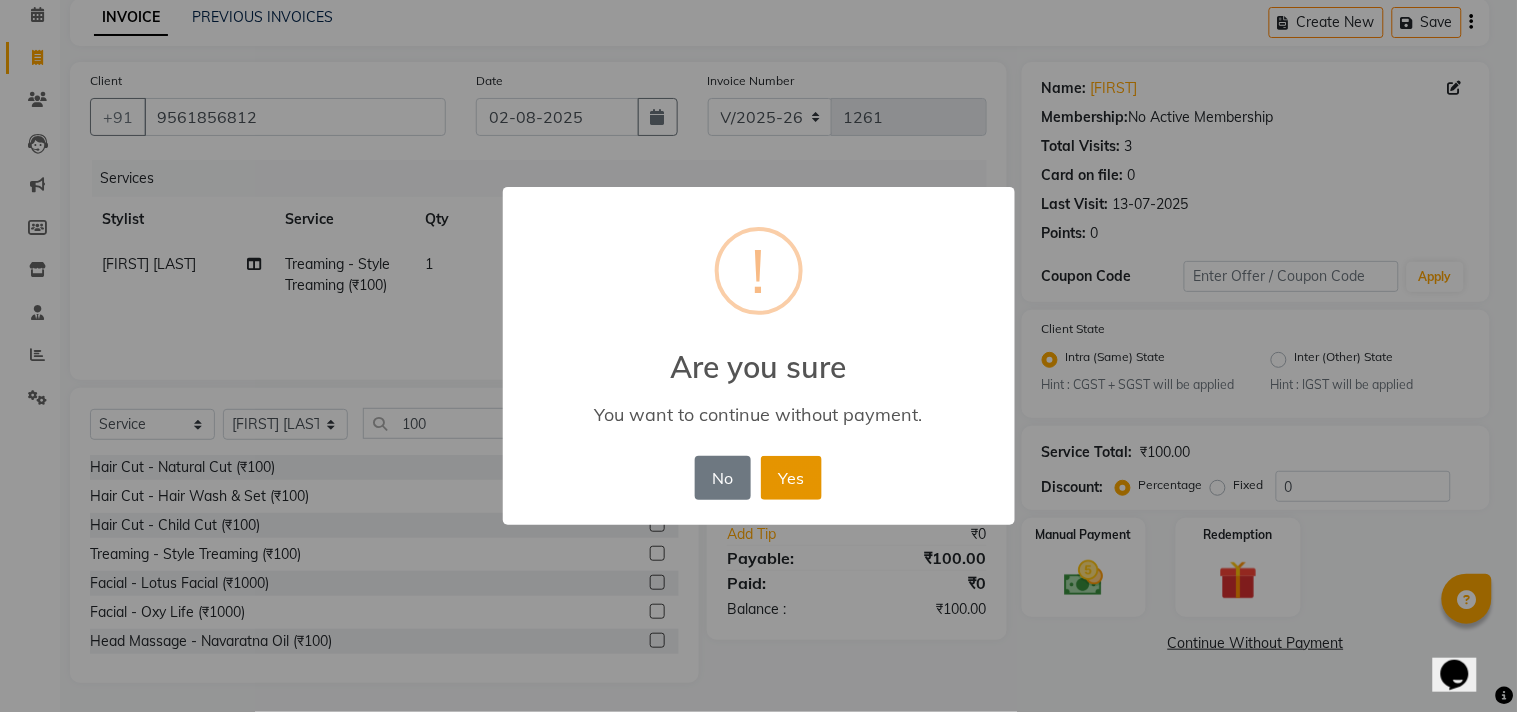 click on "Yes" at bounding box center (791, 478) 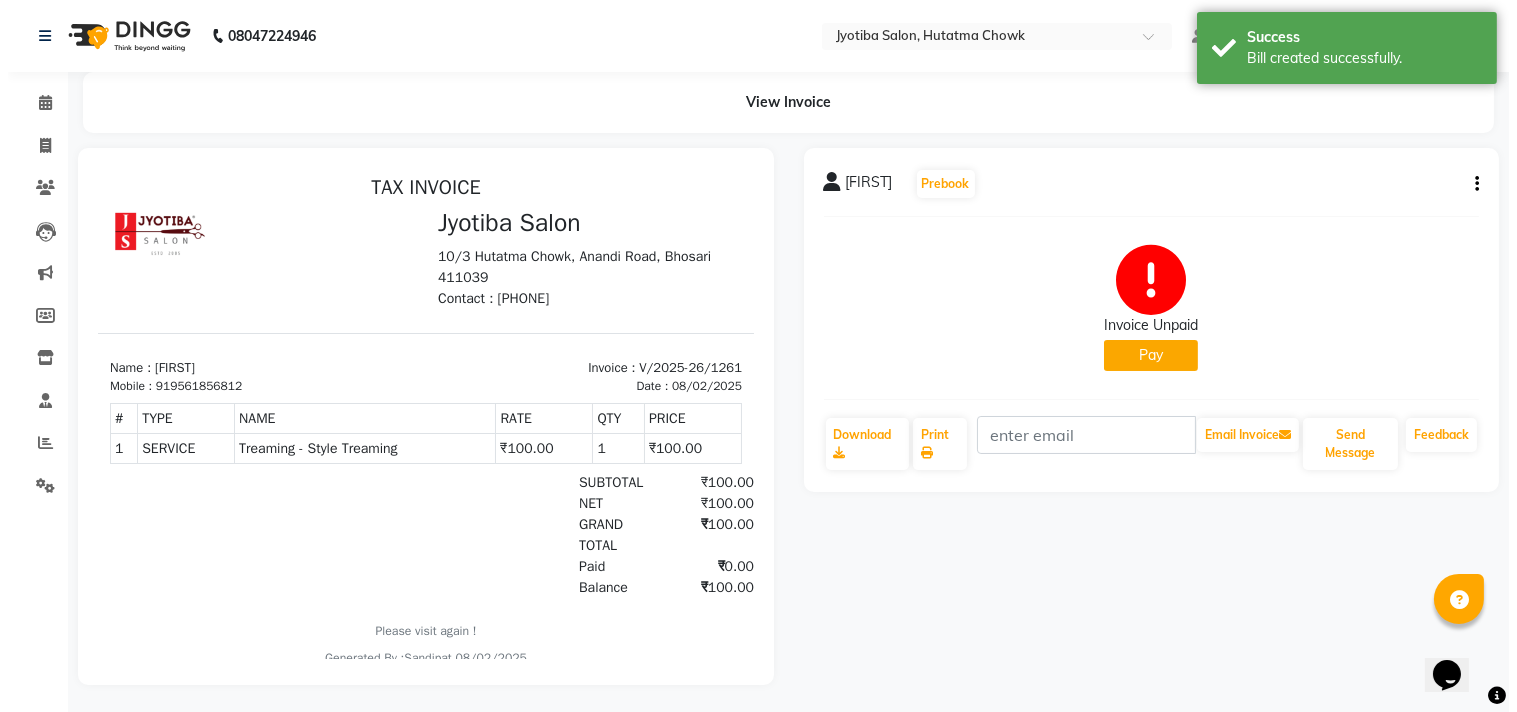 scroll, scrollTop: 0, scrollLeft: 0, axis: both 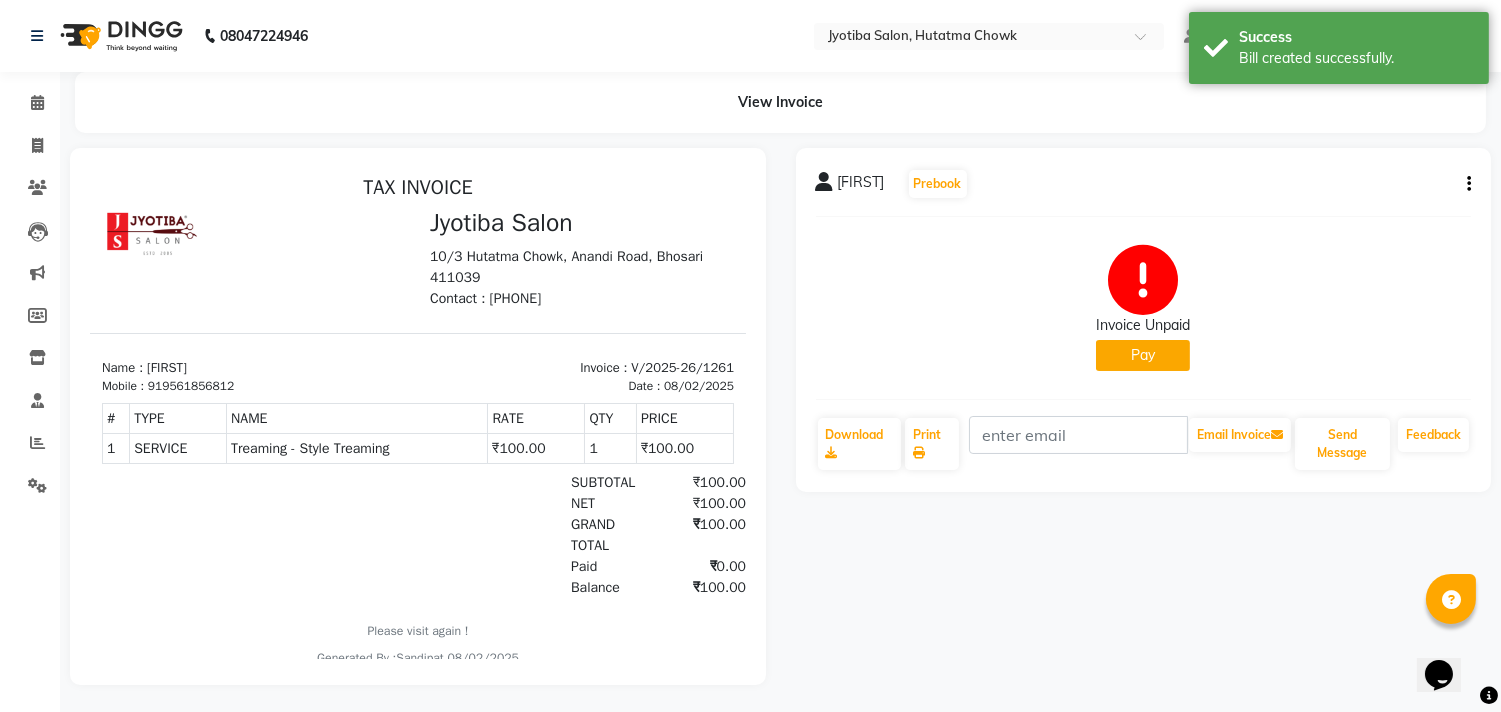 click on "Pay" 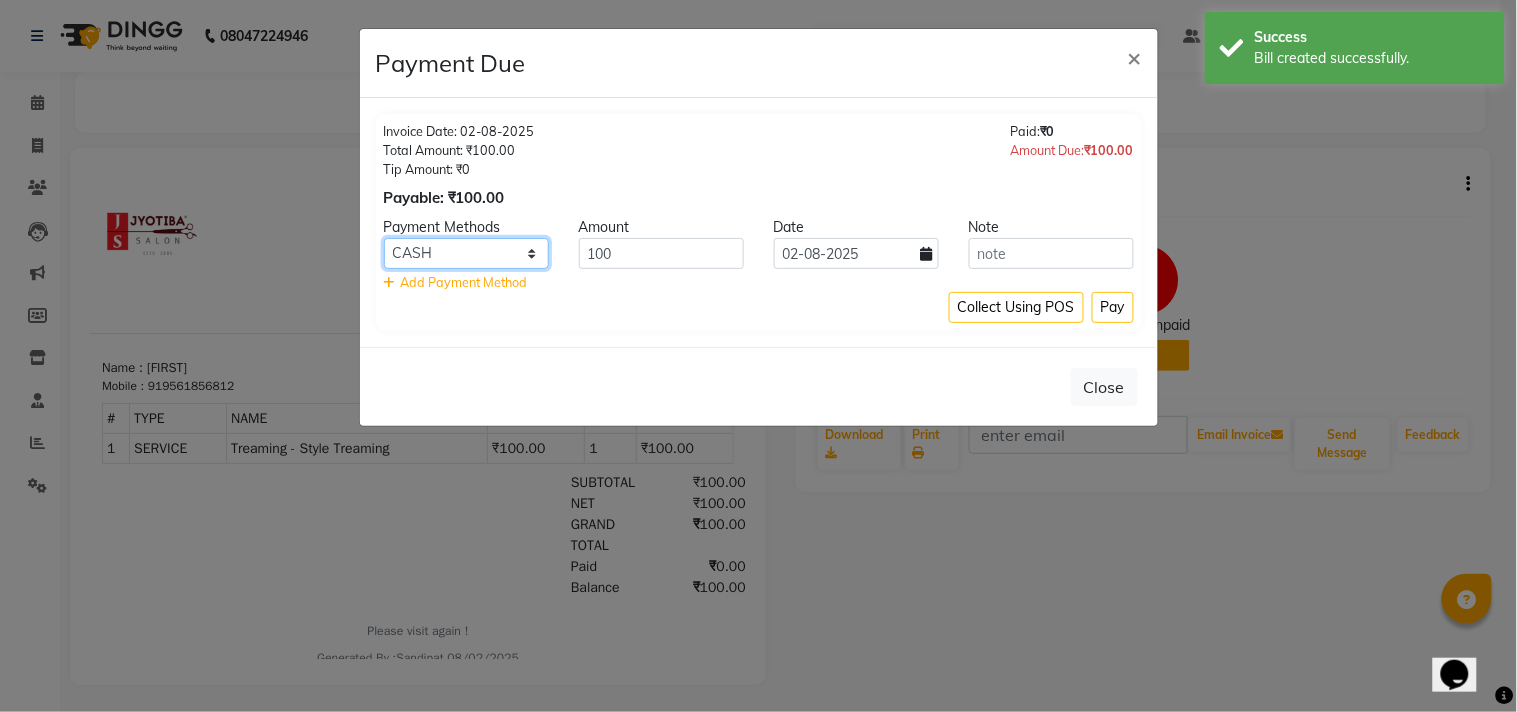 click on "CASH ONLINE CARD" 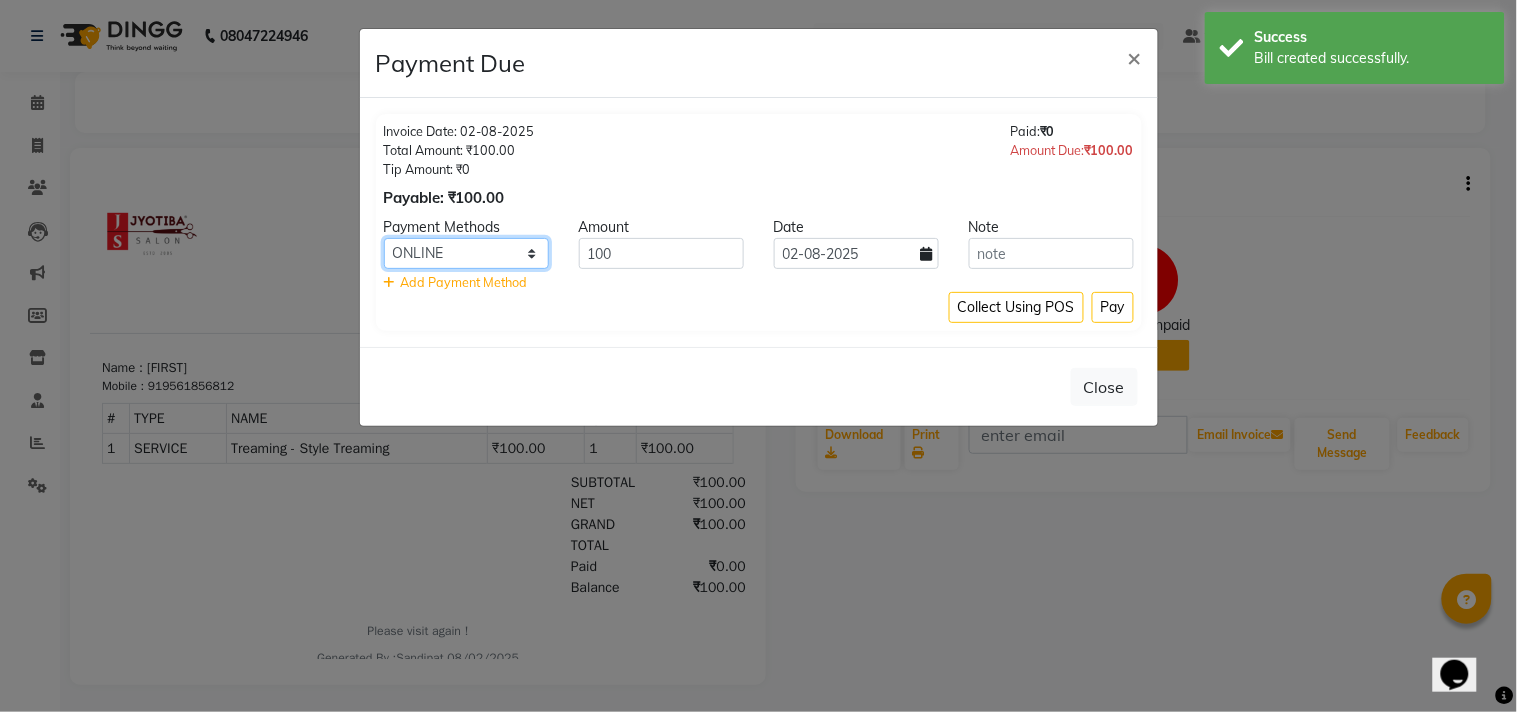 click on "CASH ONLINE CARD" 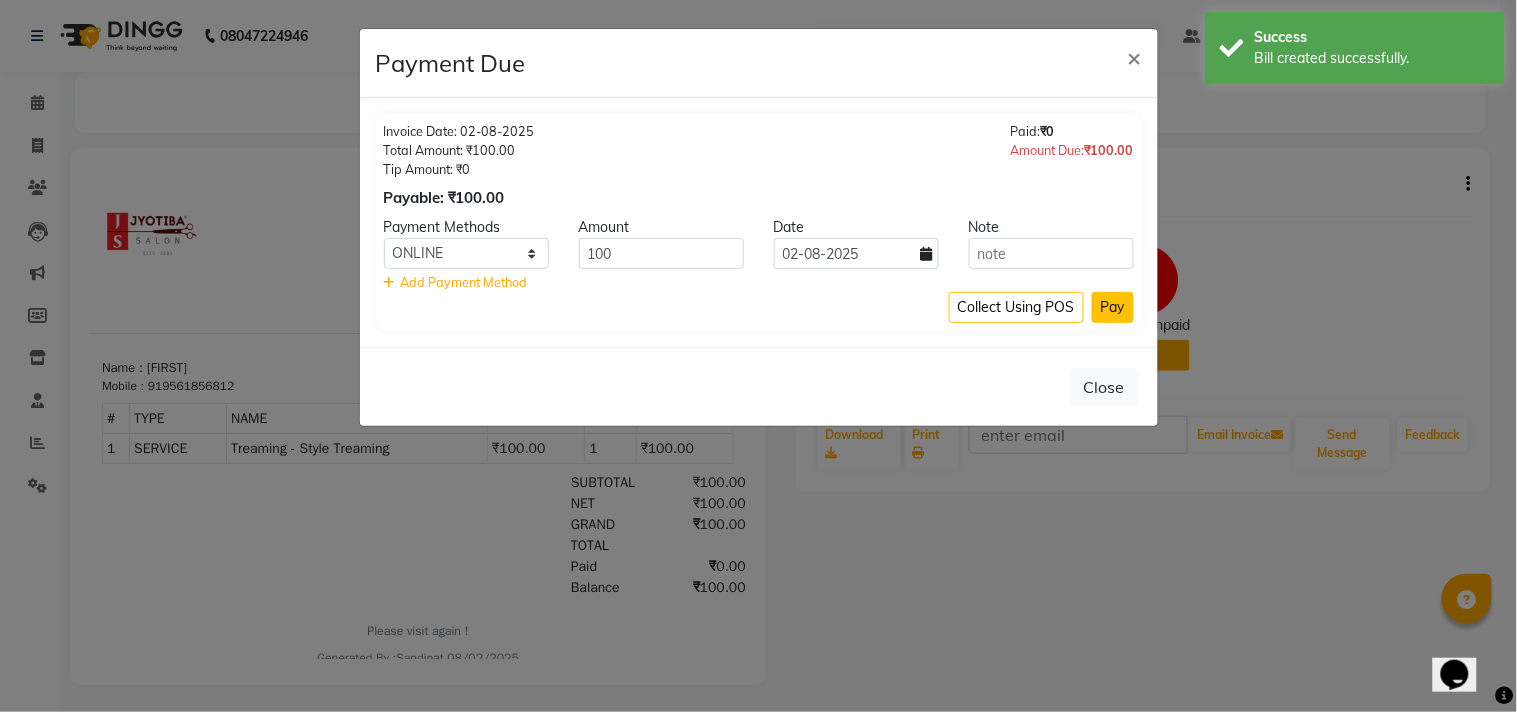 click on "Pay" 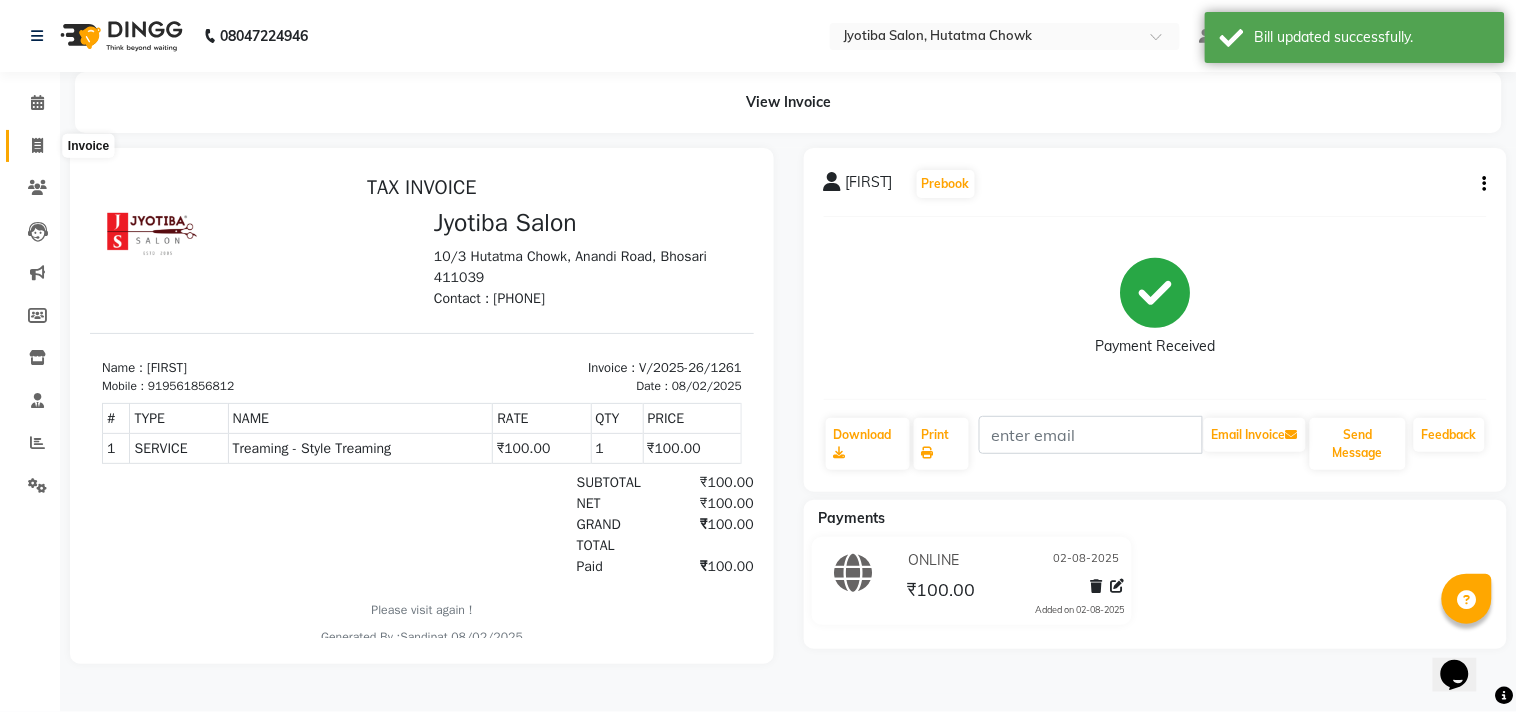 click 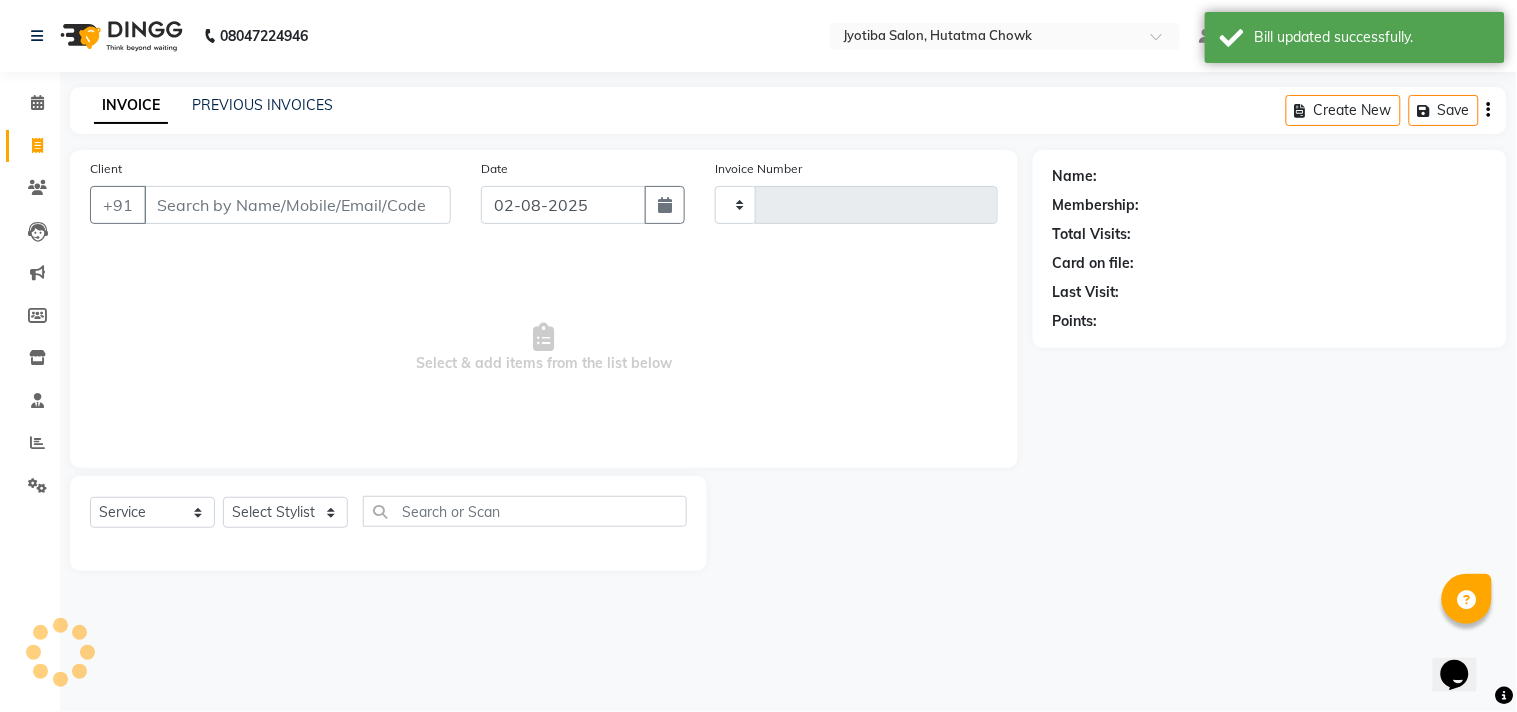 select on "membership" 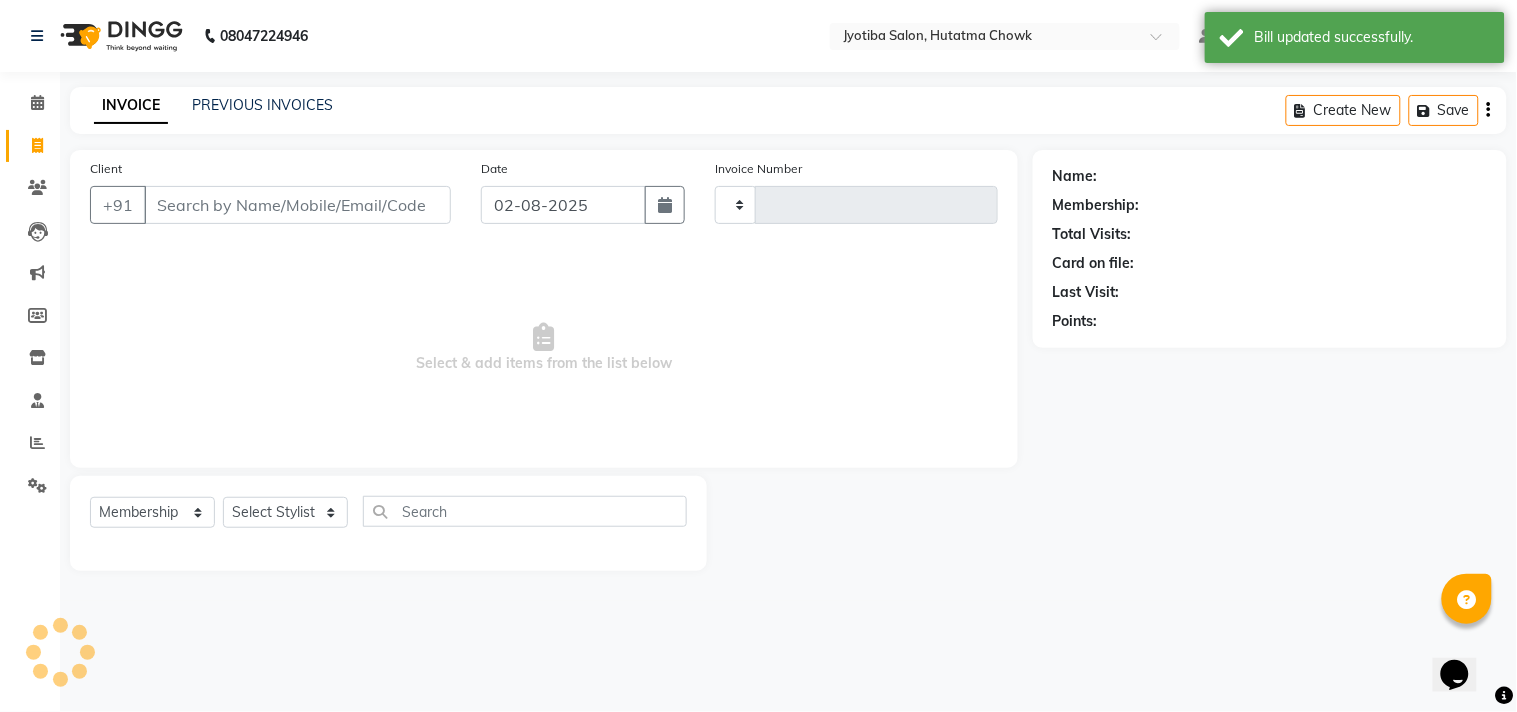 type on "1262" 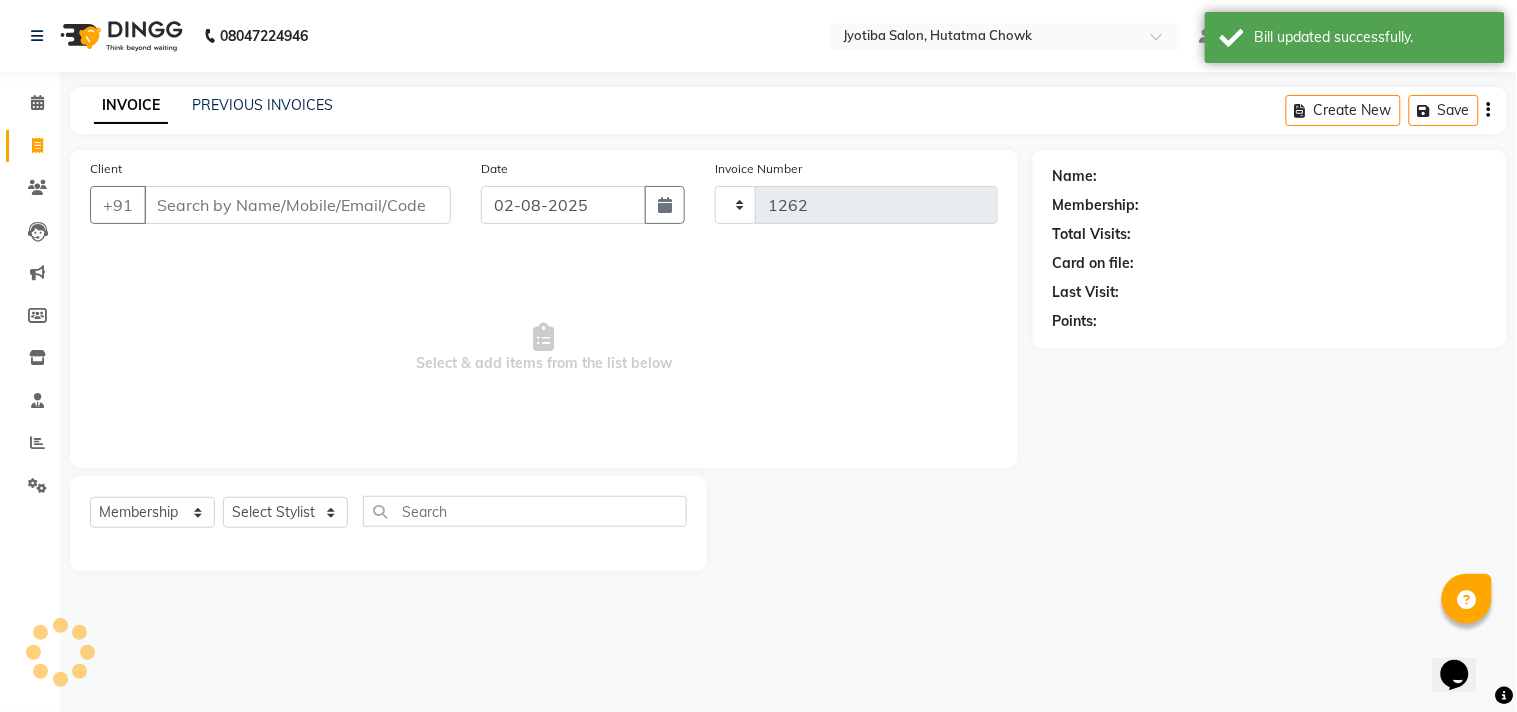 type on "8" 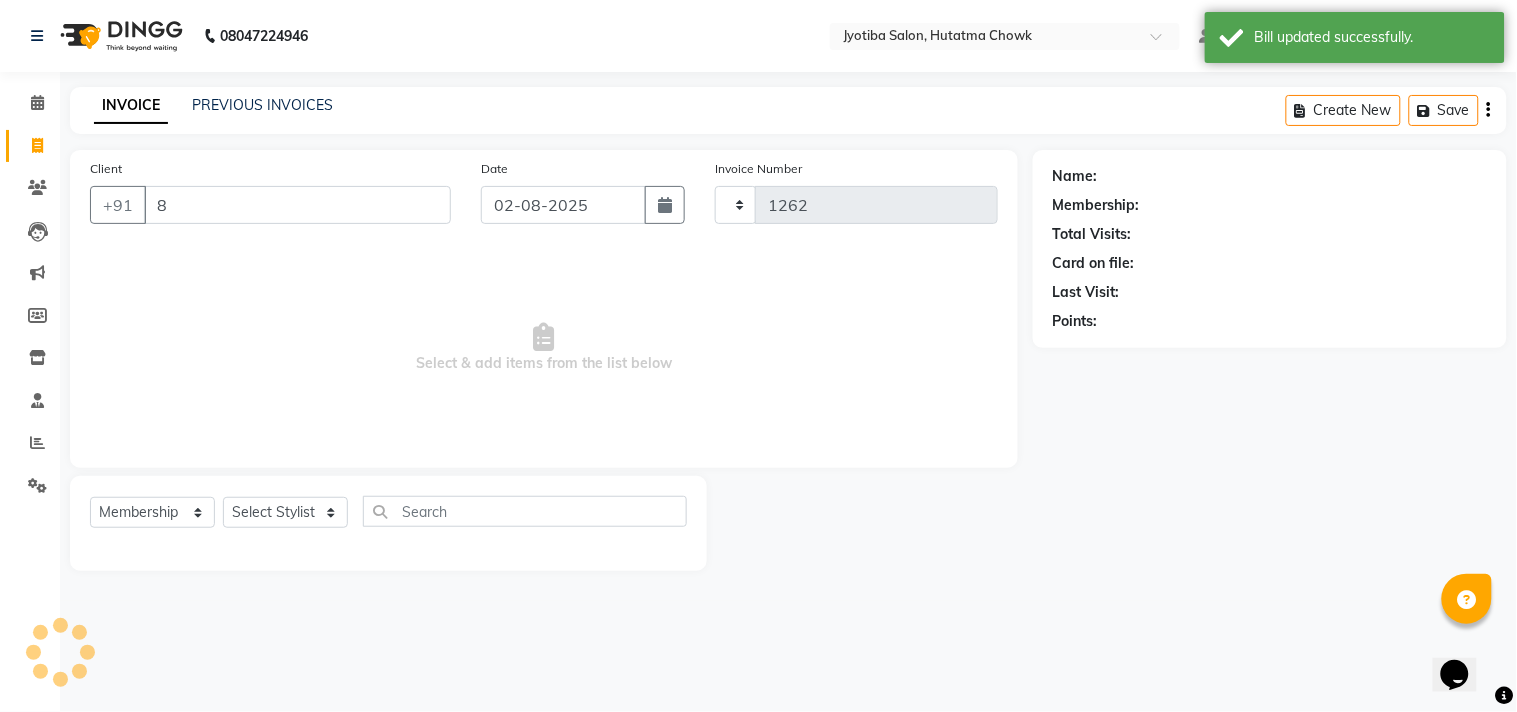 select on "556" 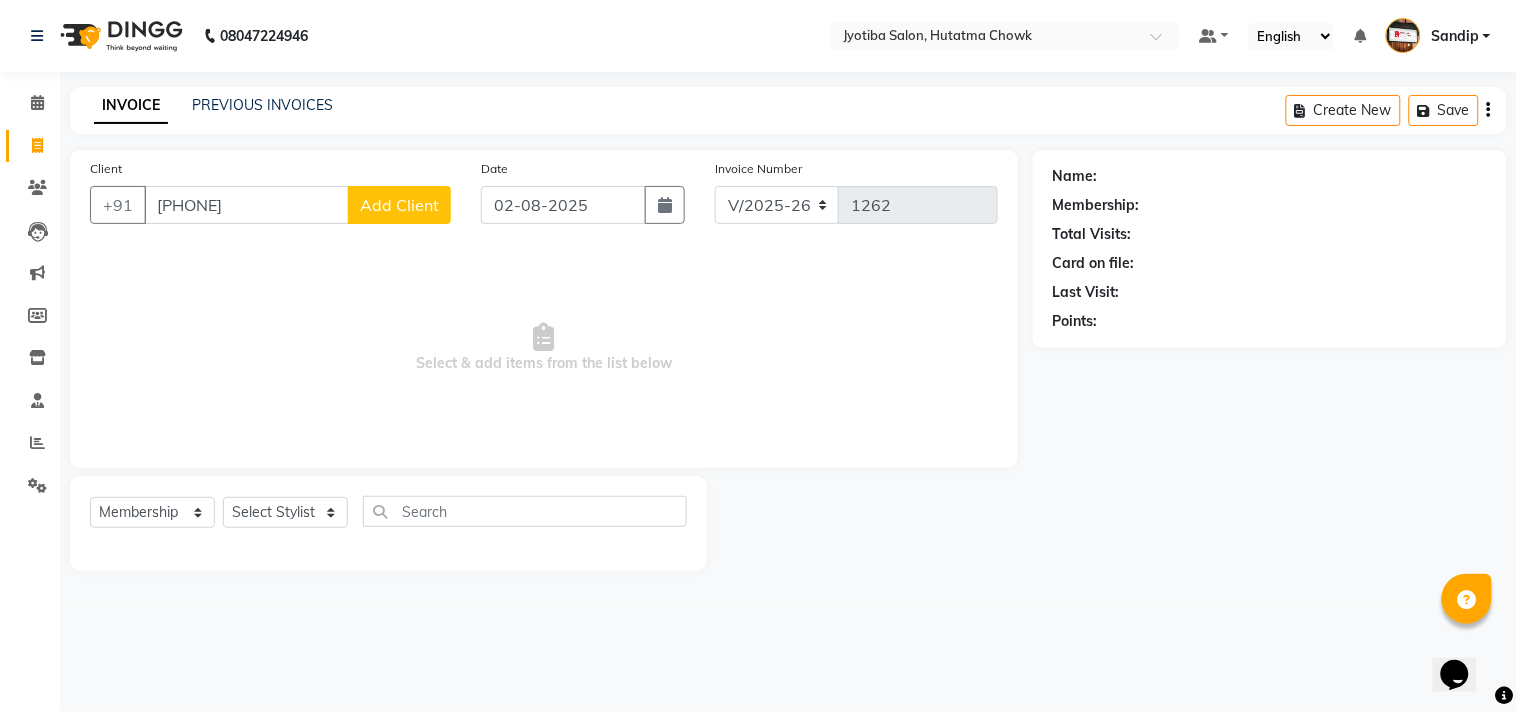 type on "8983657484" 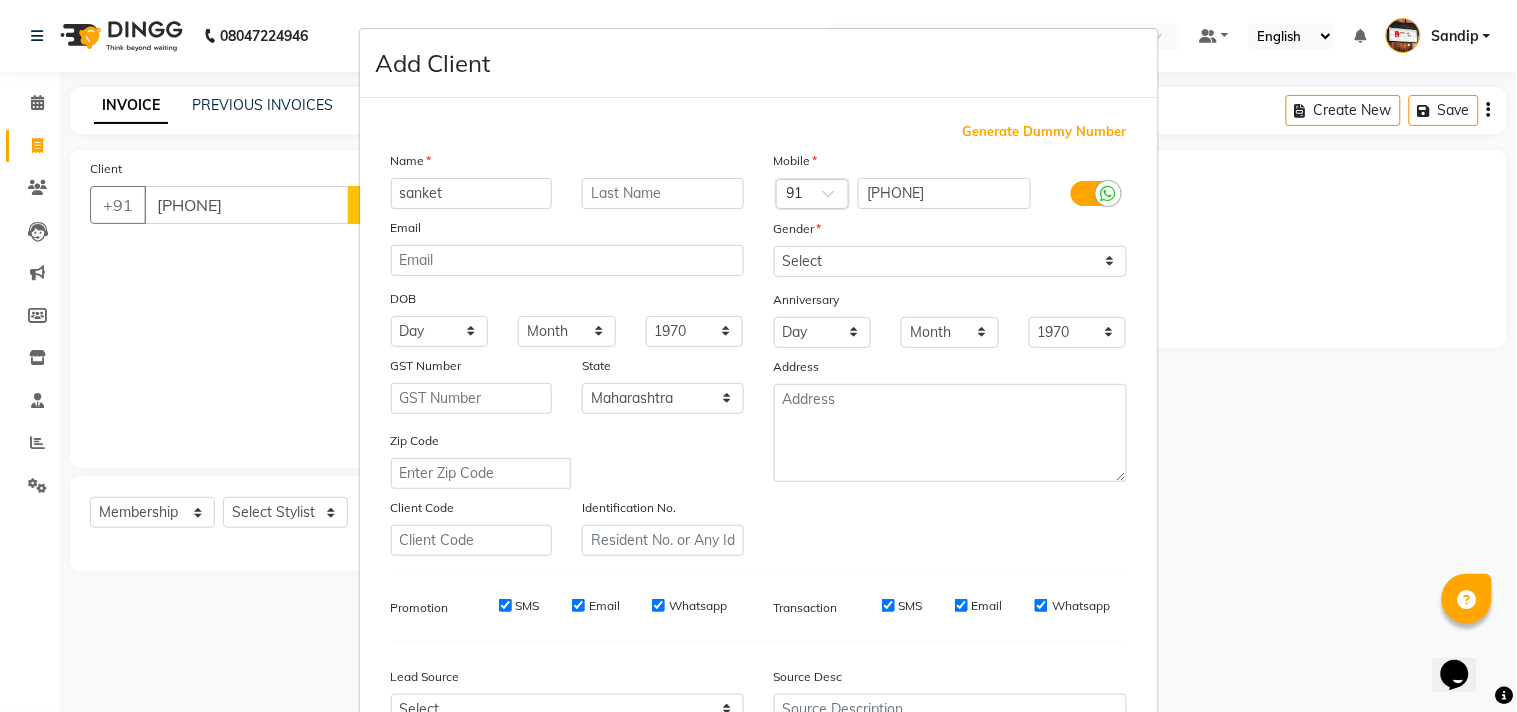 type on "sanket" 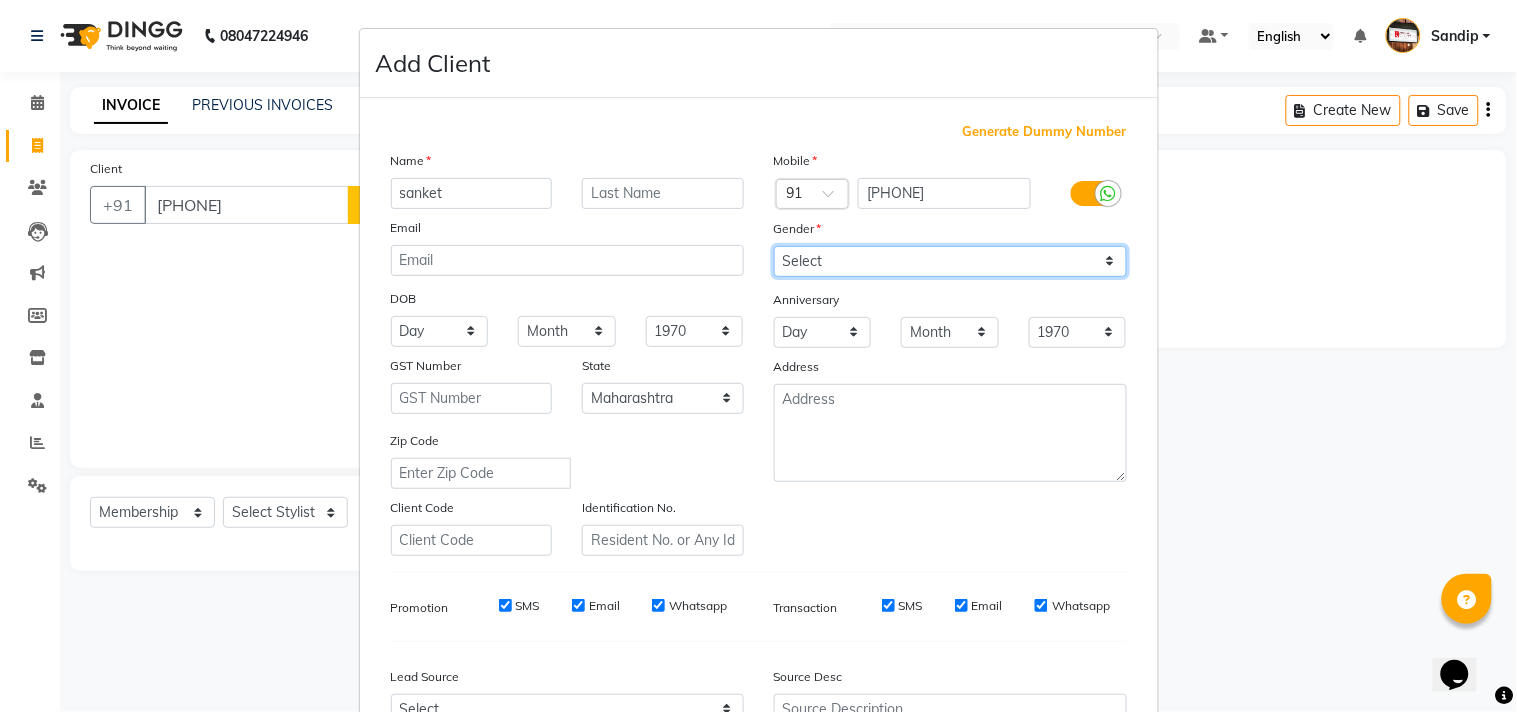 click on "Select Male Female Other Prefer Not To Say" at bounding box center (950, 261) 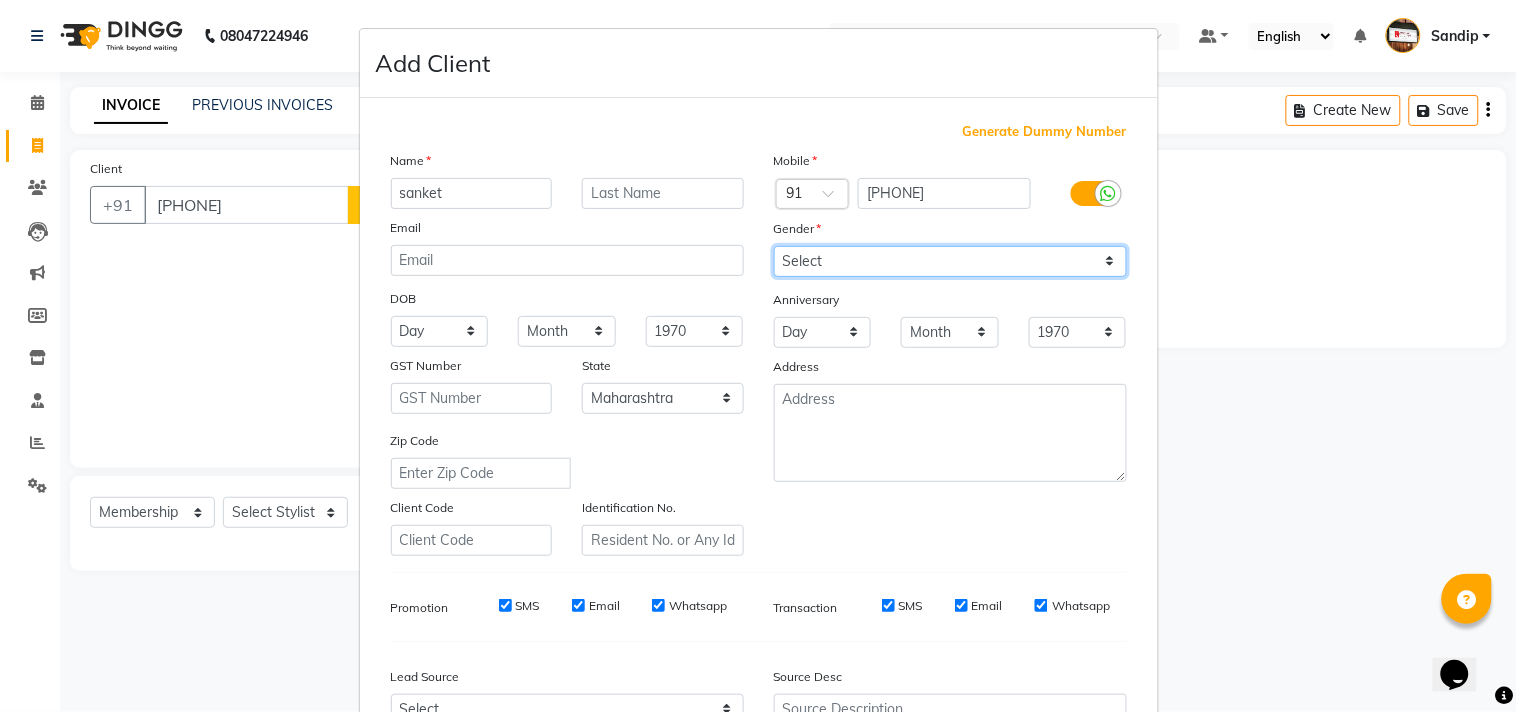 select on "male" 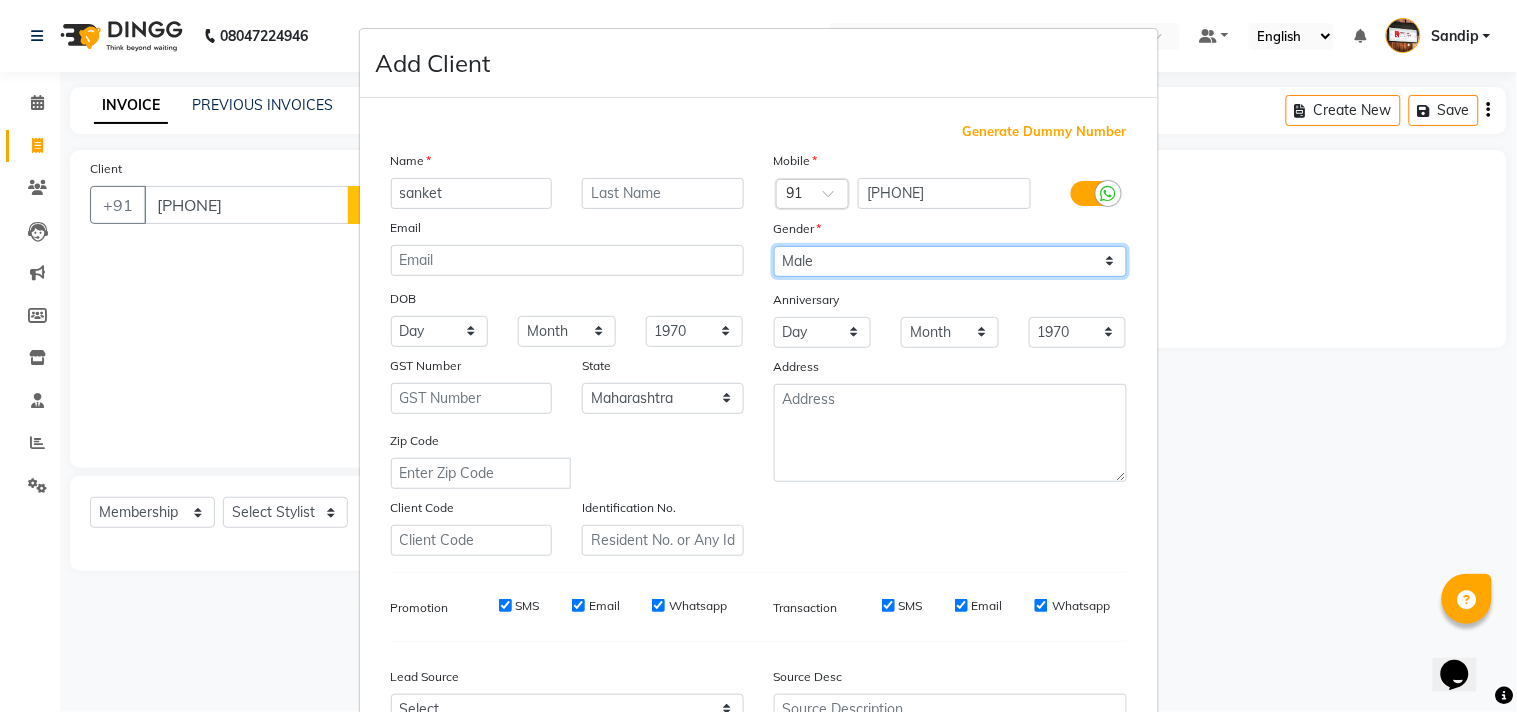 click on "Select Male Female Other Prefer Not To Say" at bounding box center (950, 261) 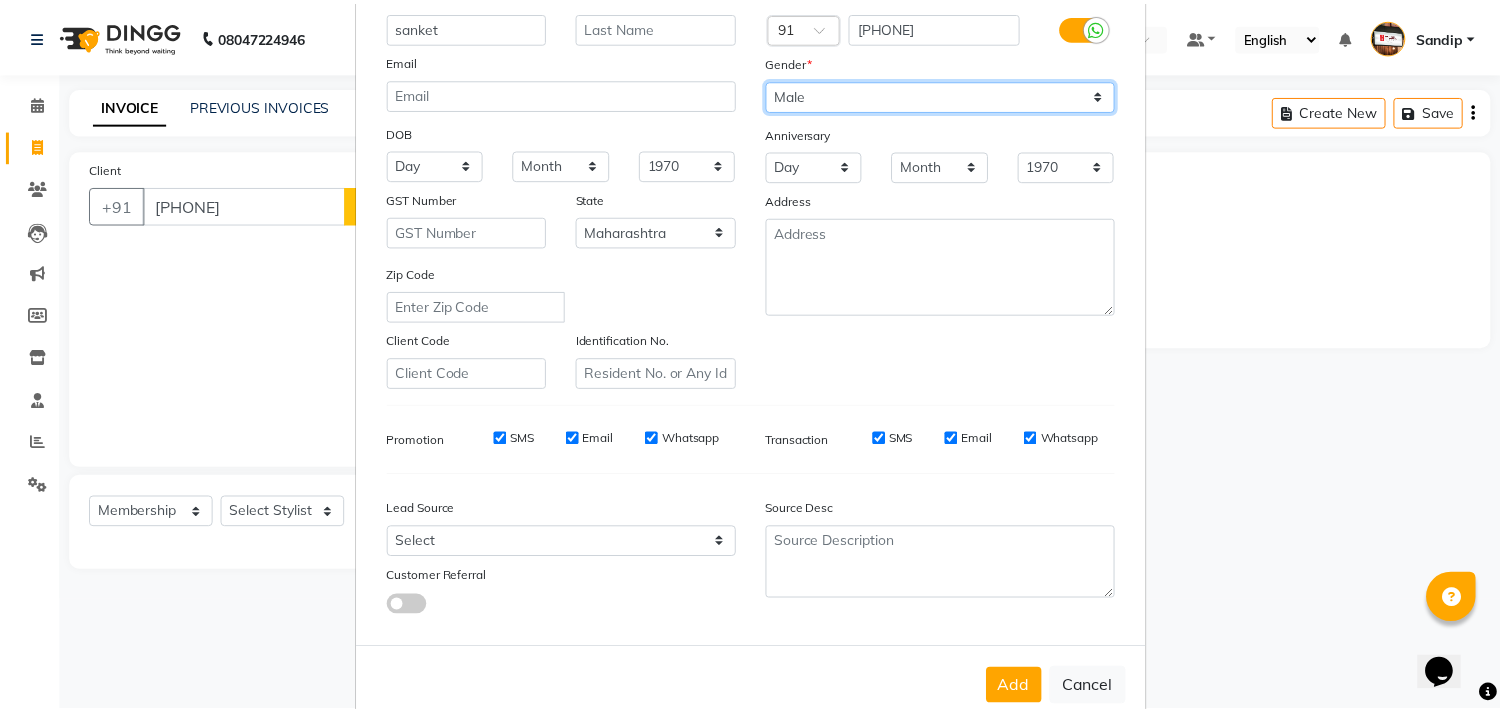scroll, scrollTop: 212, scrollLeft: 0, axis: vertical 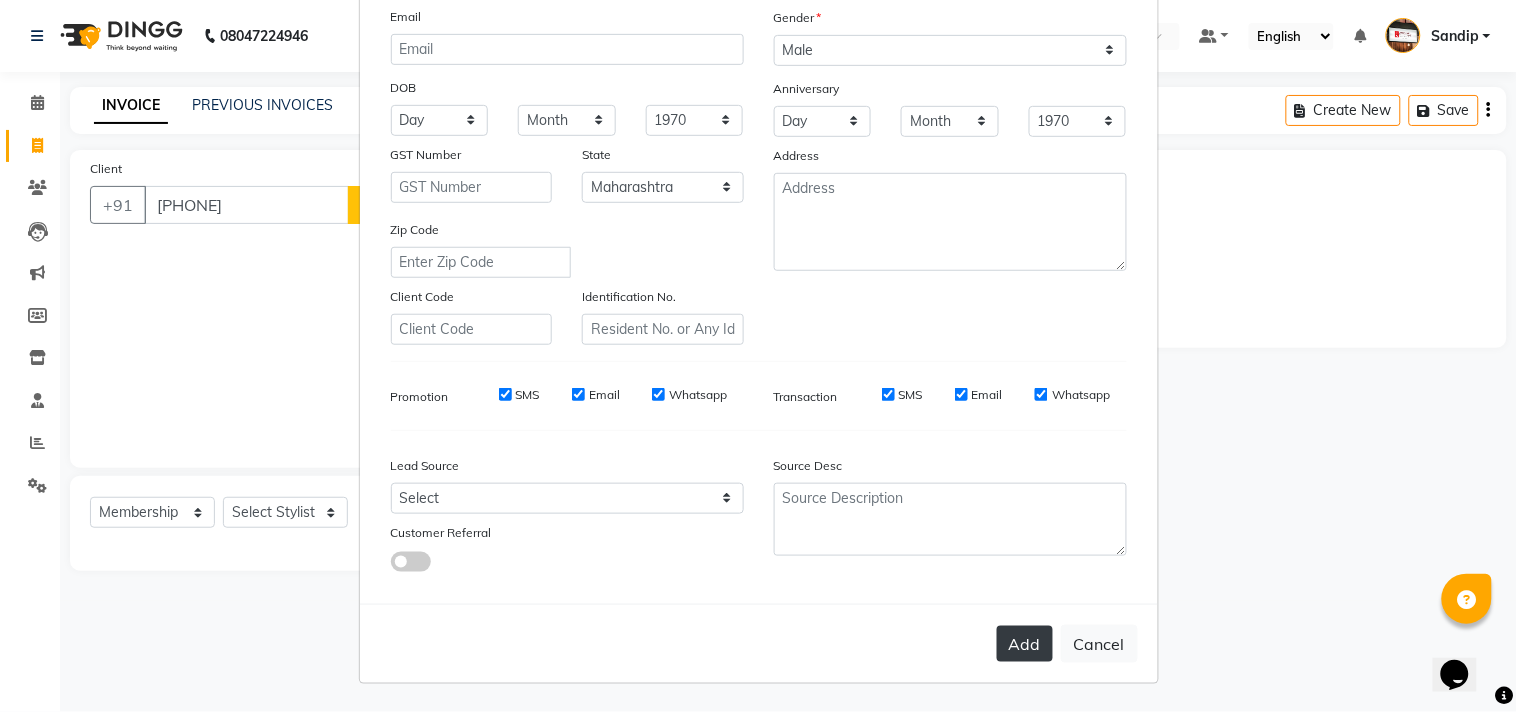 click on "Add" at bounding box center (1025, 644) 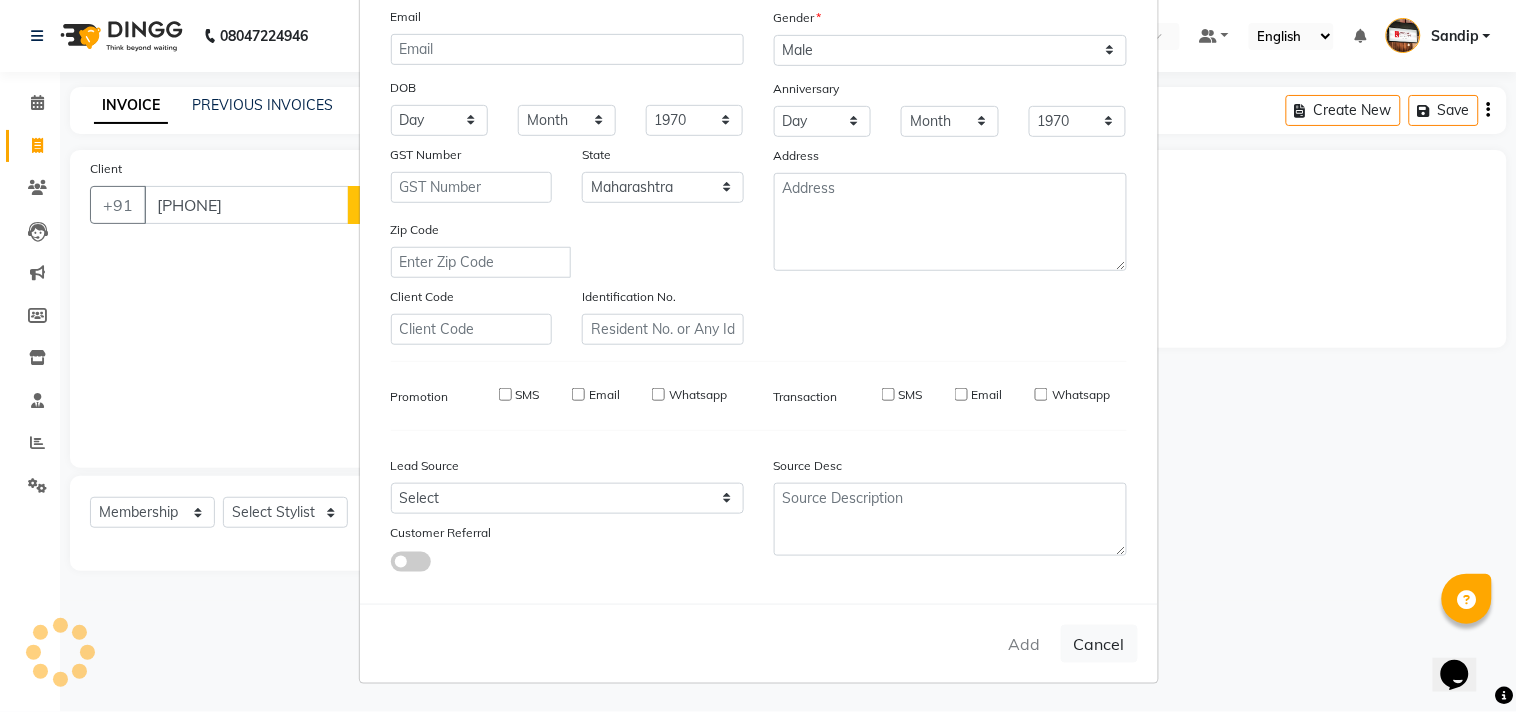type 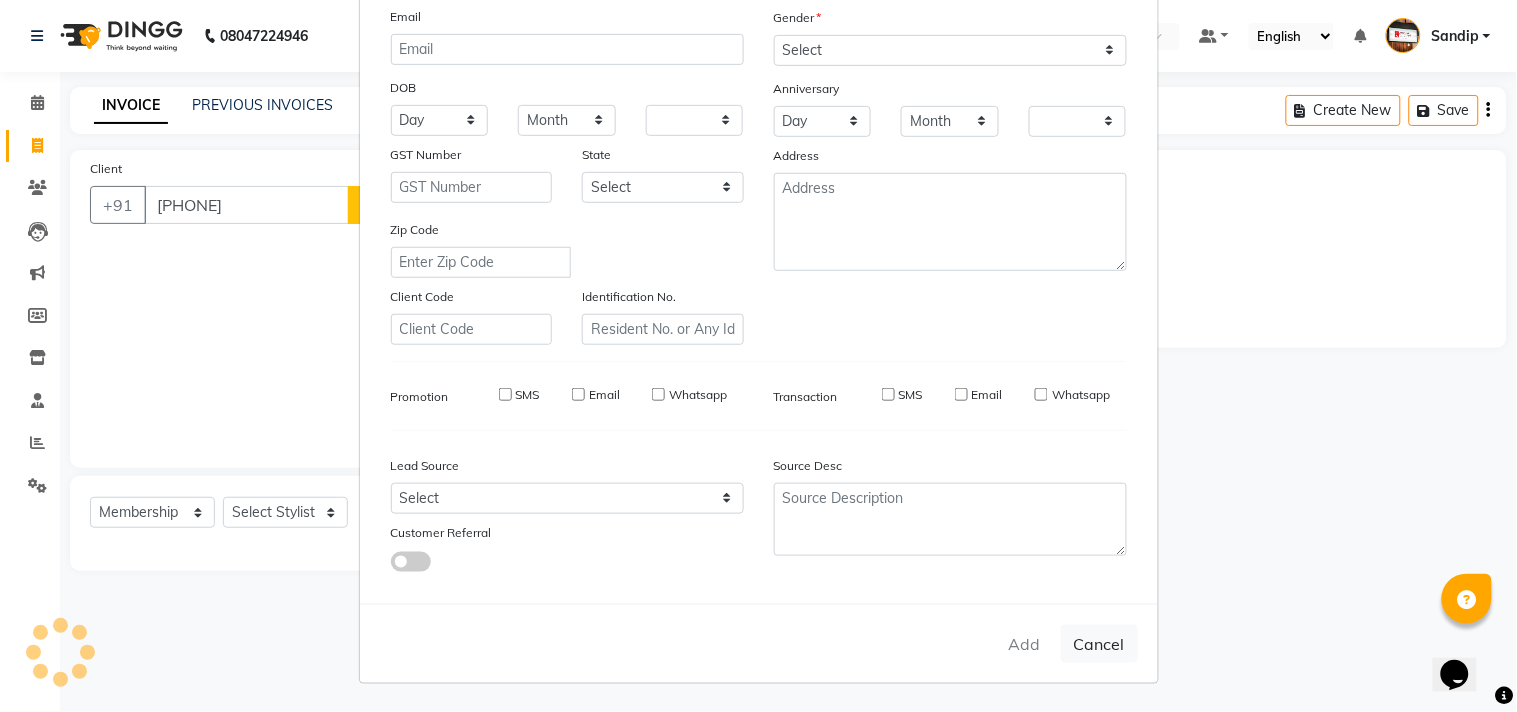 checkbox on "false" 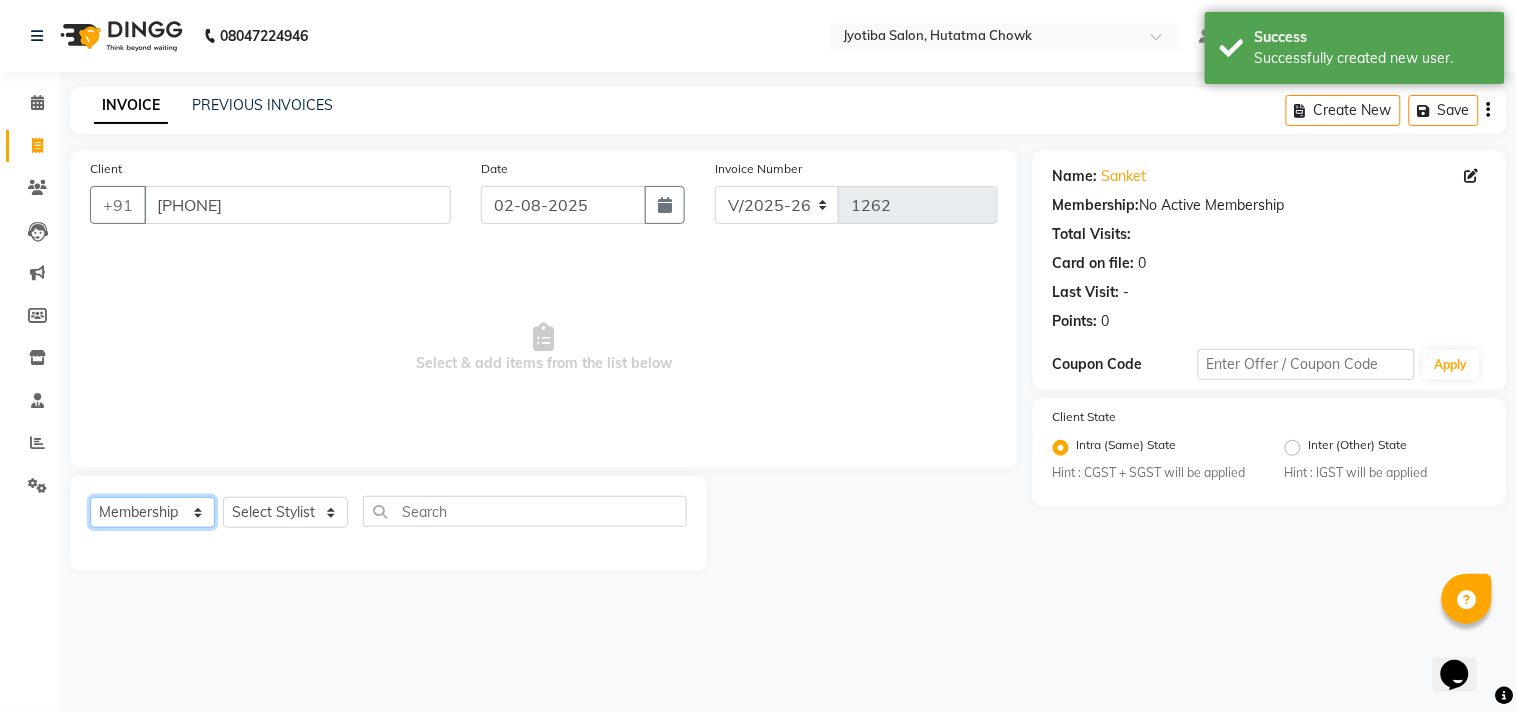 click on "Select  Service  Product  Membership  Package Voucher Prepaid Gift Card" 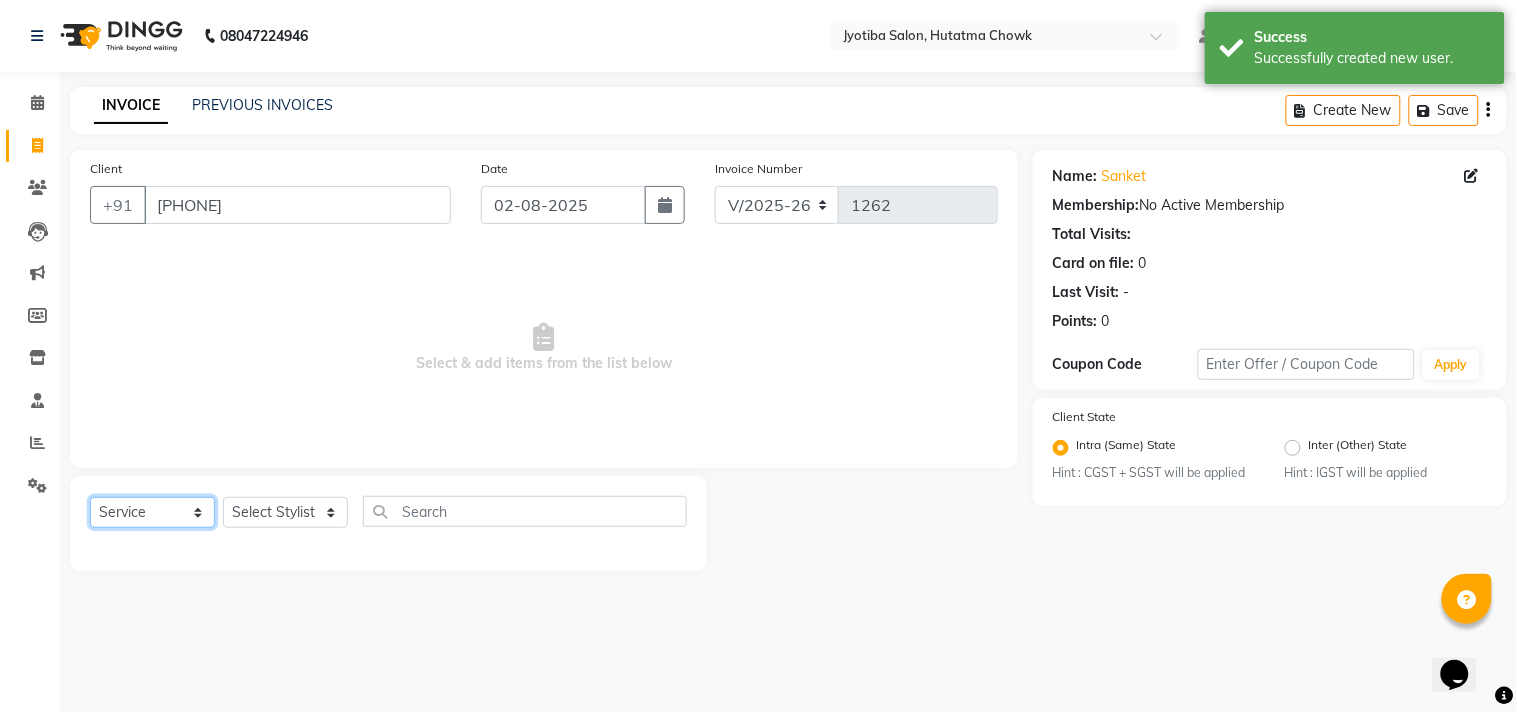 click on "Select  Service  Product  Membership  Package Voucher Prepaid Gift Card" 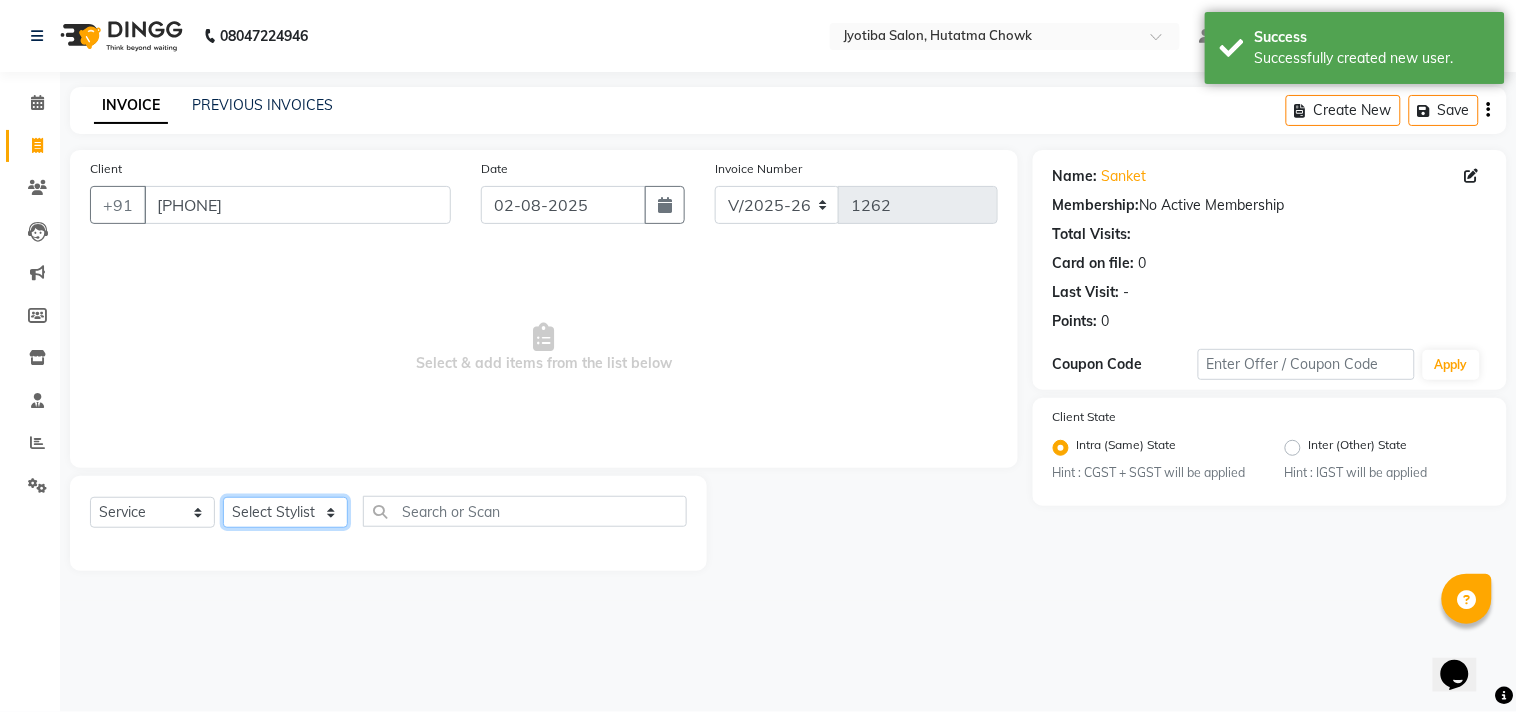 click on "Select Stylist Abdul Dinesh thakur Farman  Juned  mahadev Munna  prem RAHUL Sandip Suresh yasin" 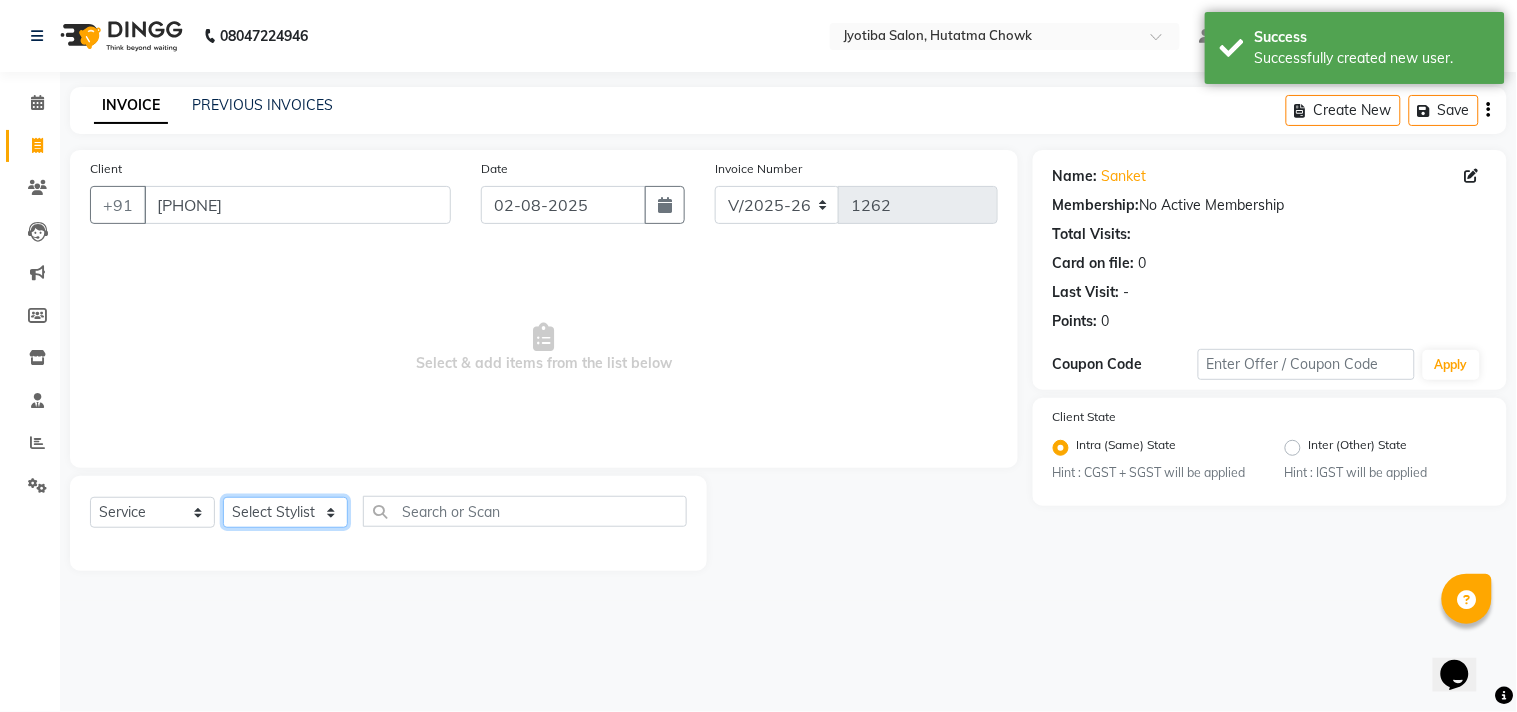 select on "81229" 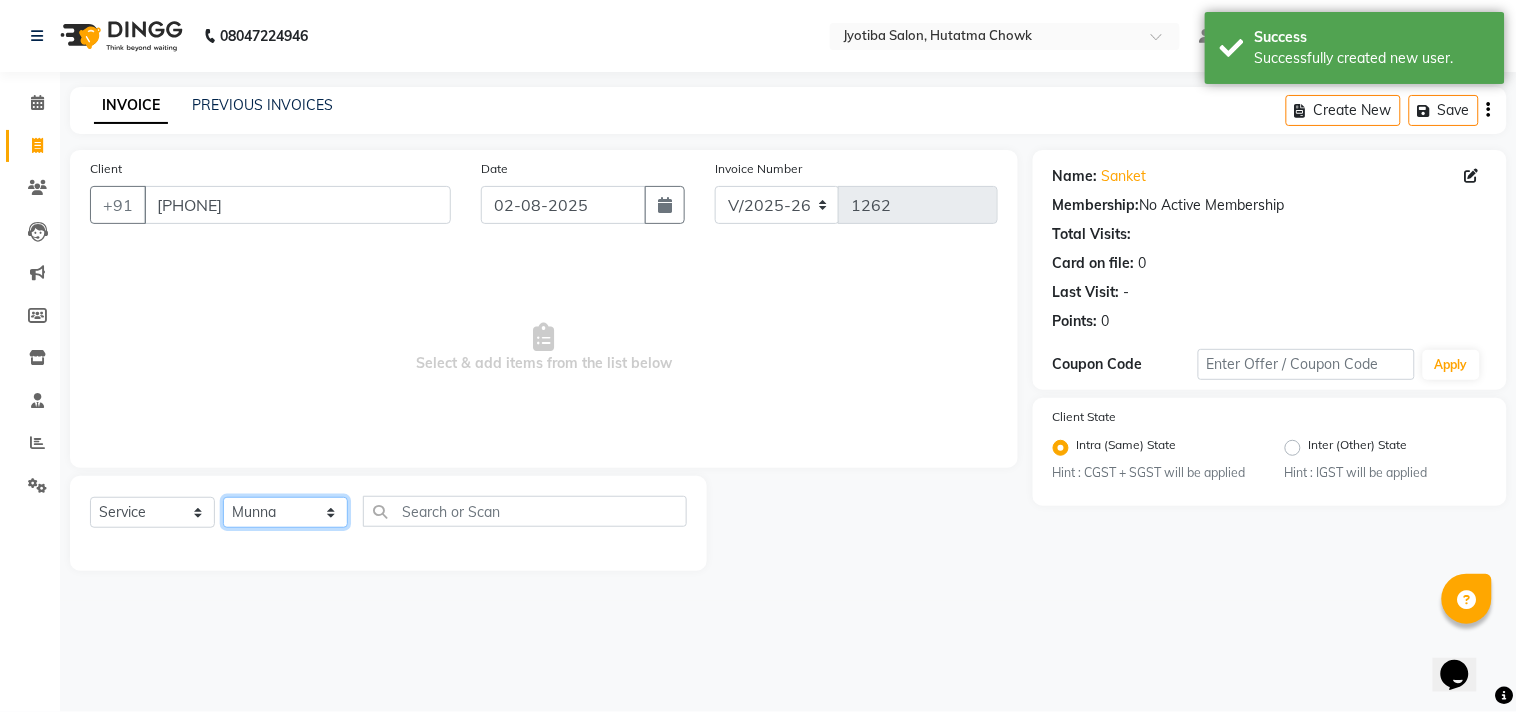 click on "Select Stylist Abdul Dinesh thakur Farman  Juned  mahadev Munna  prem RAHUL Sandip Suresh yasin" 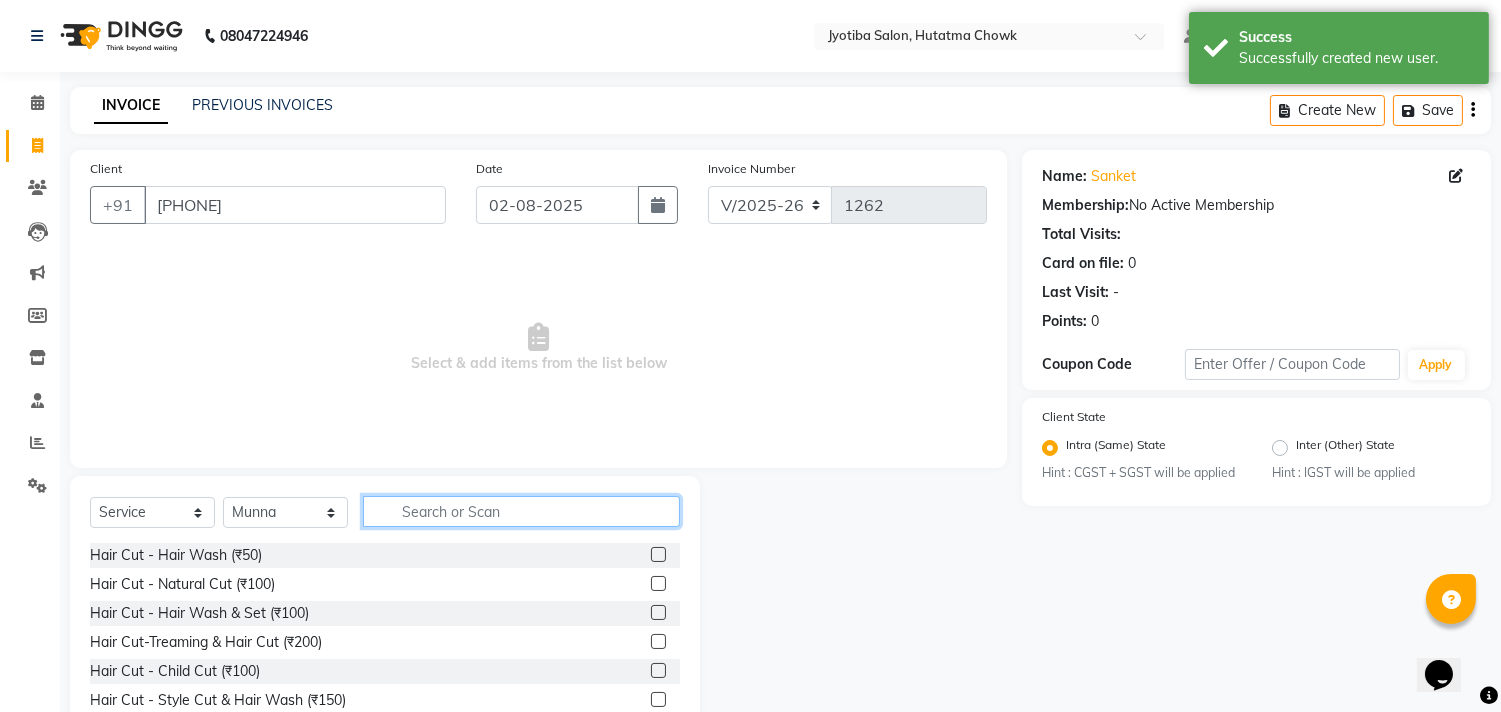 click 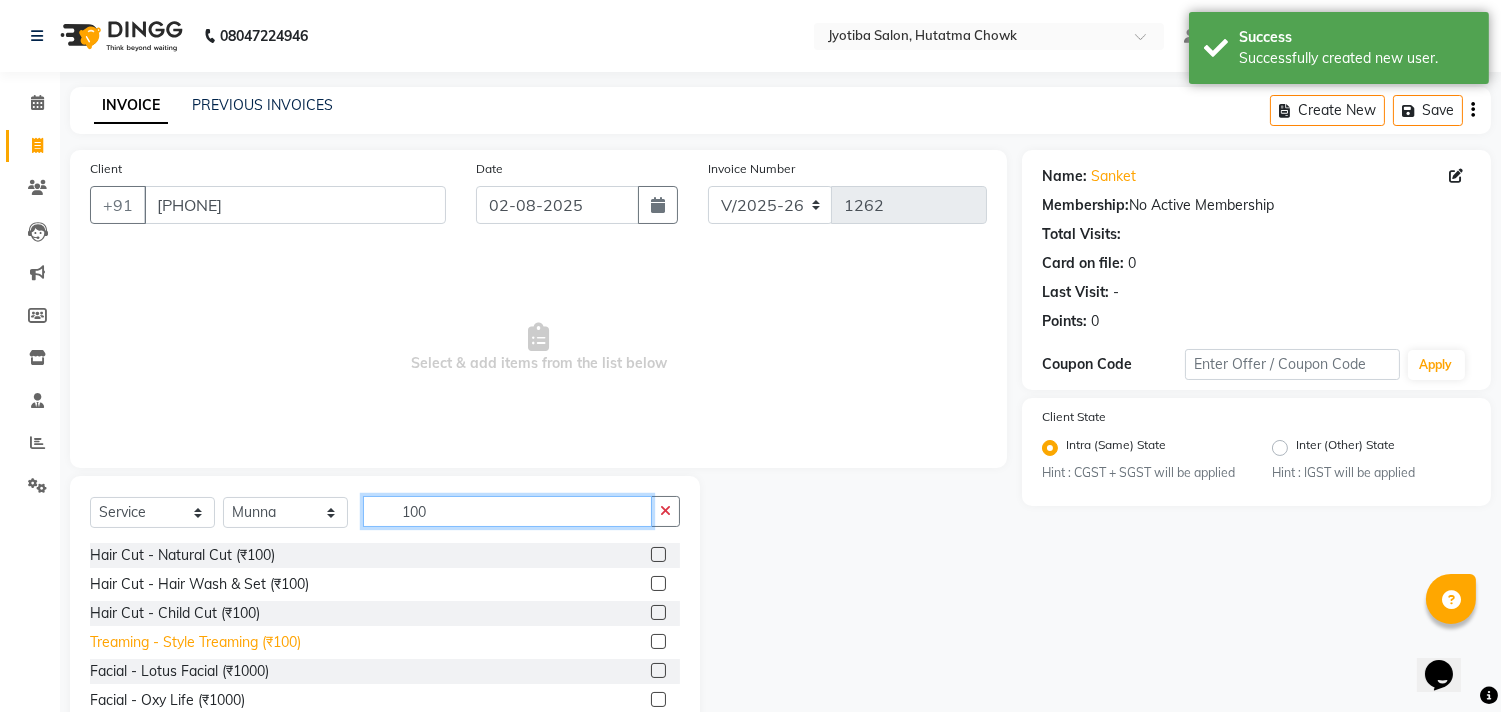 type on "100" 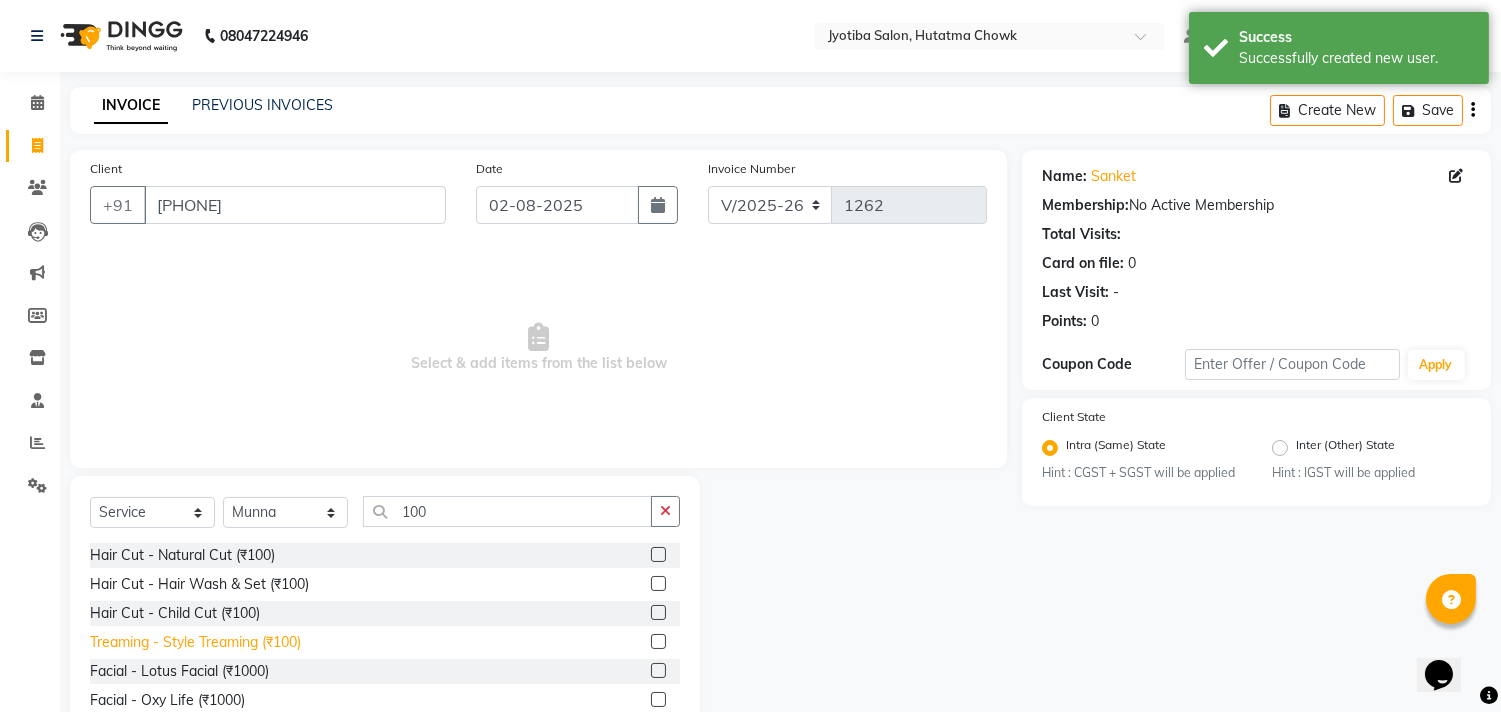 click on "Treaming - Style Treaming (₹100)" 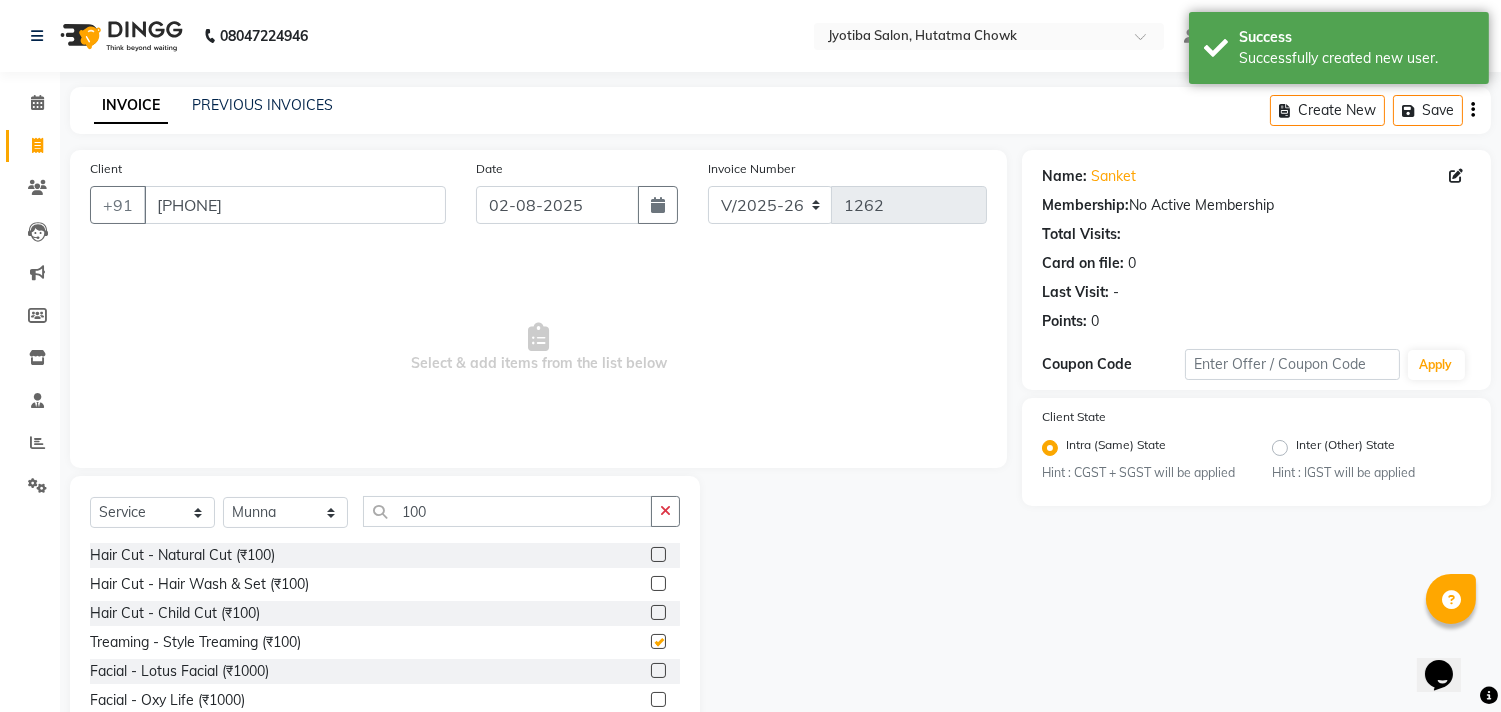 checkbox on "false" 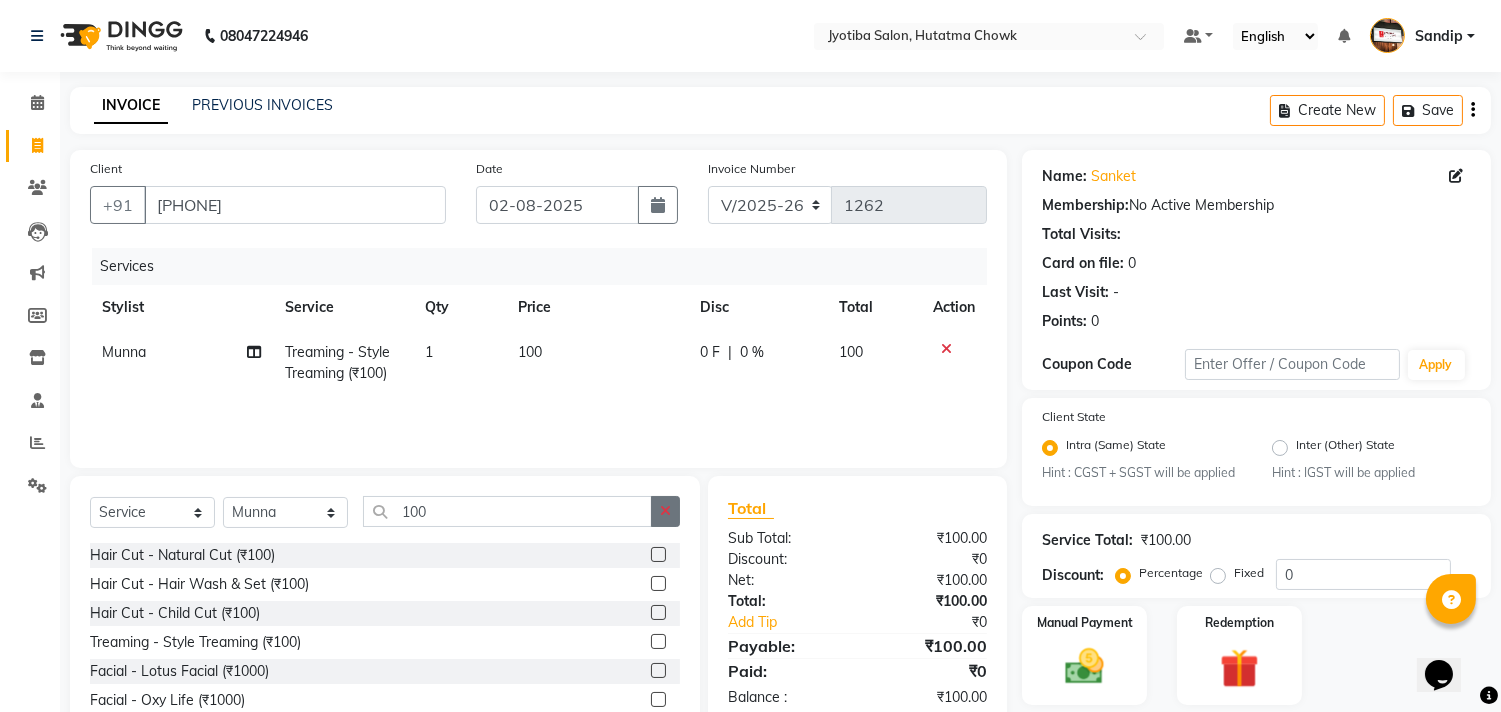click 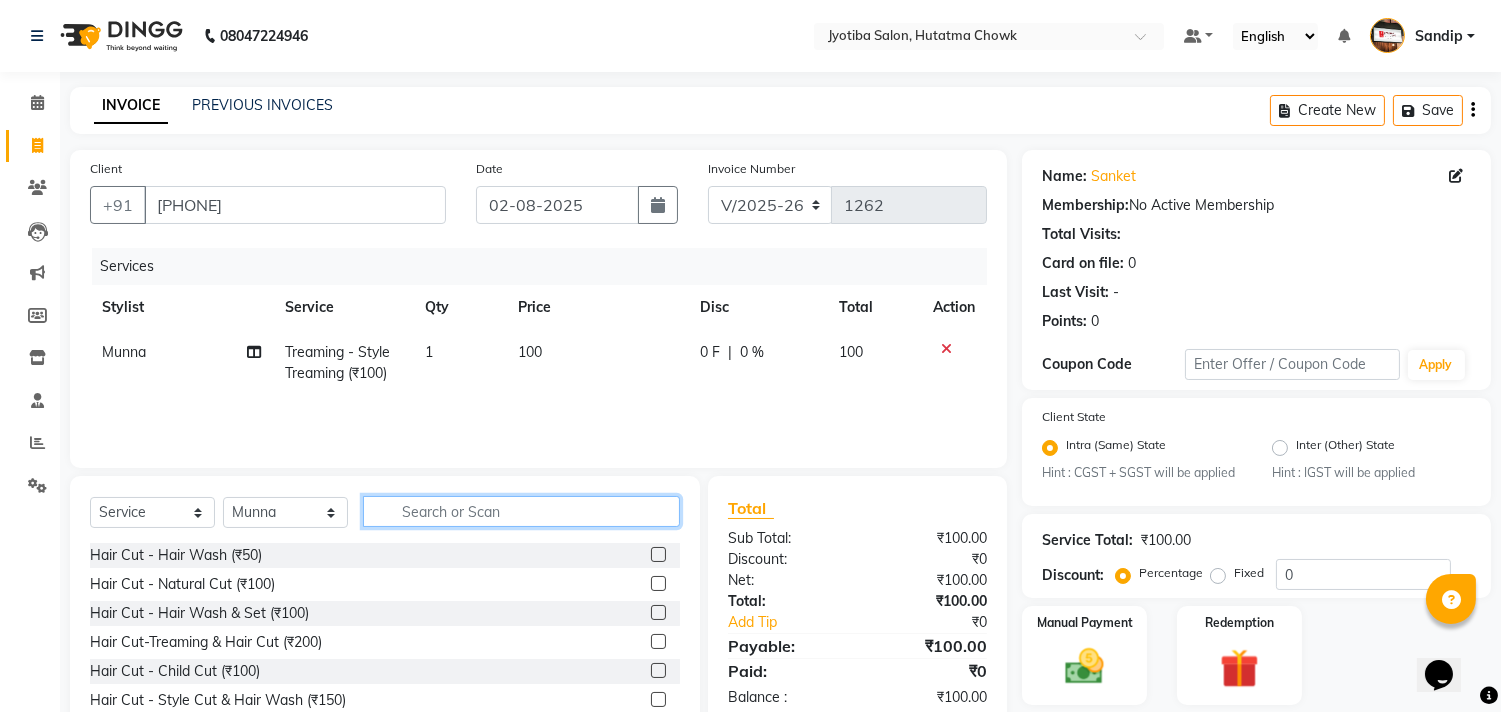 click 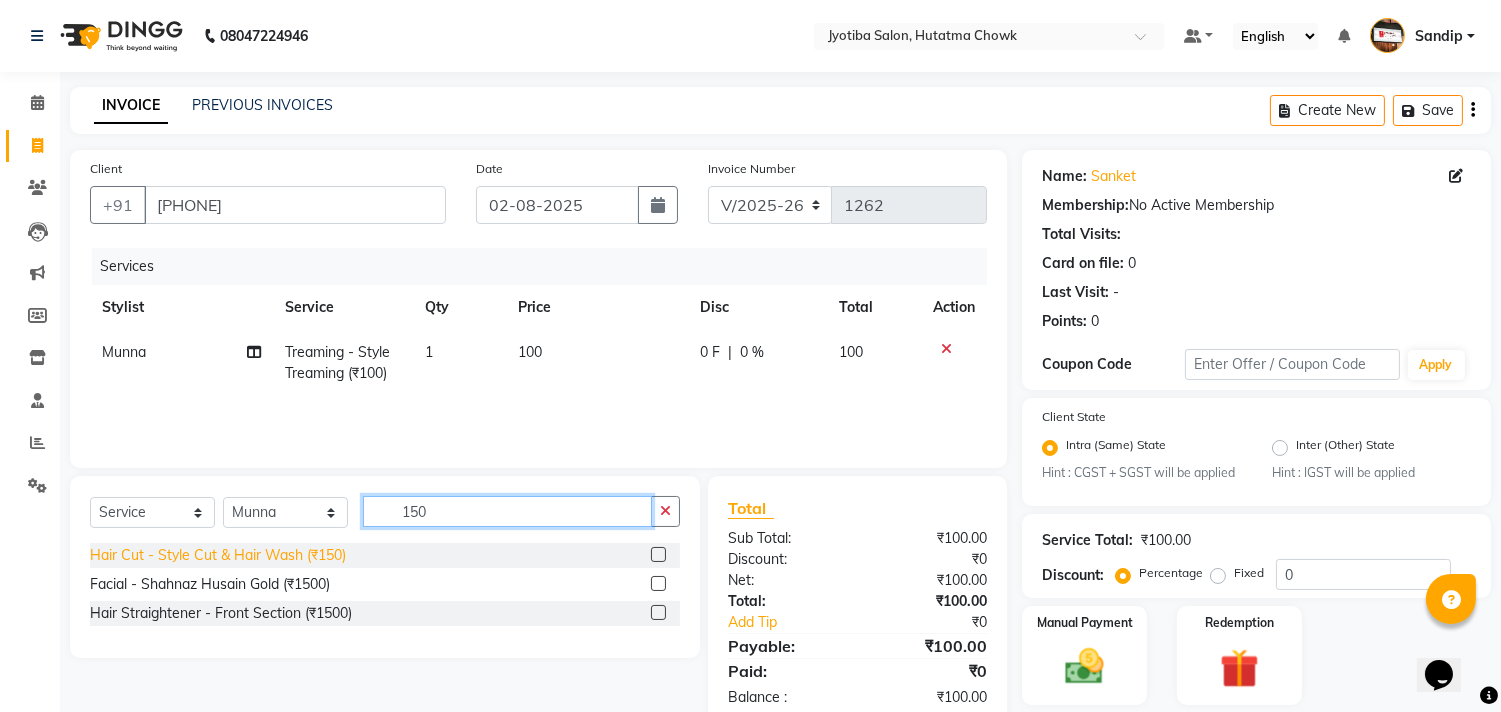 type on "150" 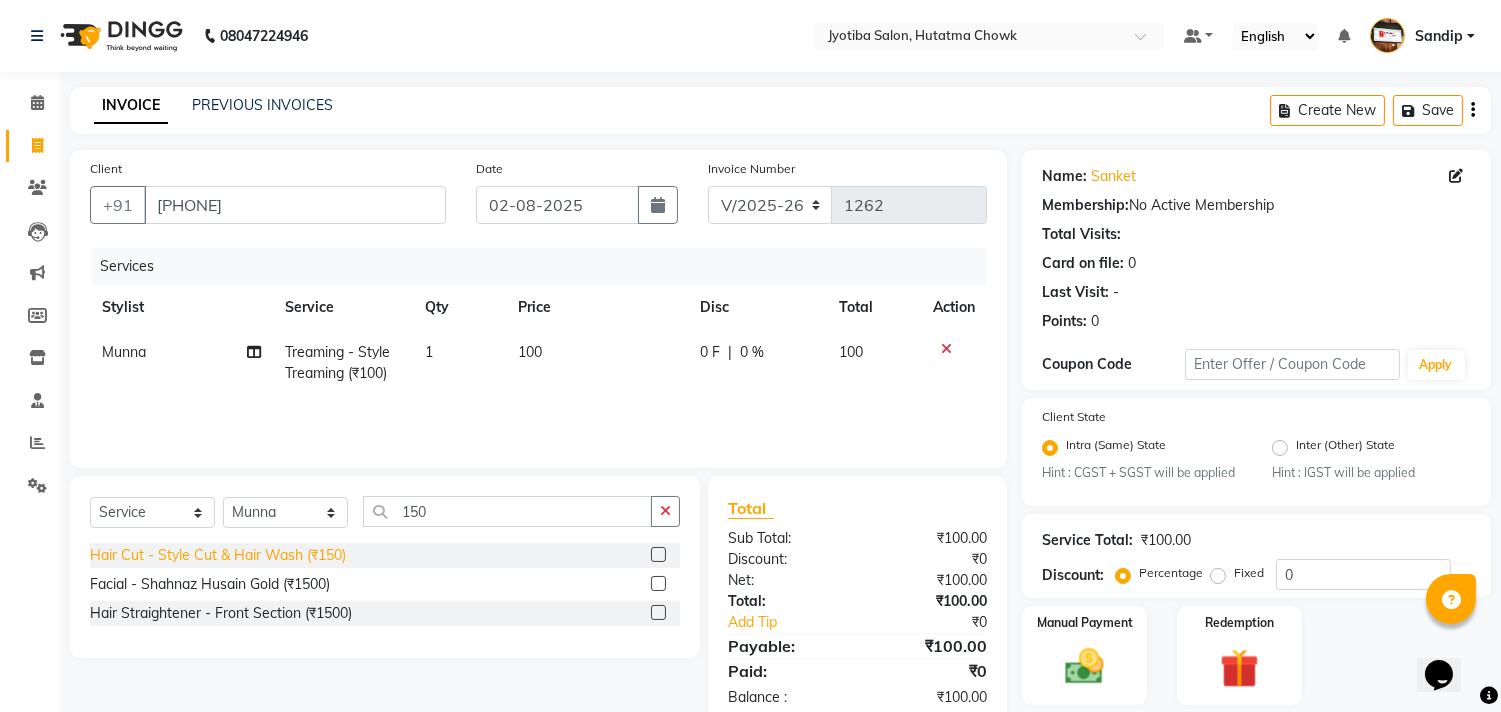 click on "Hair Cut - Style Cut & Hair Wash (₹150)" 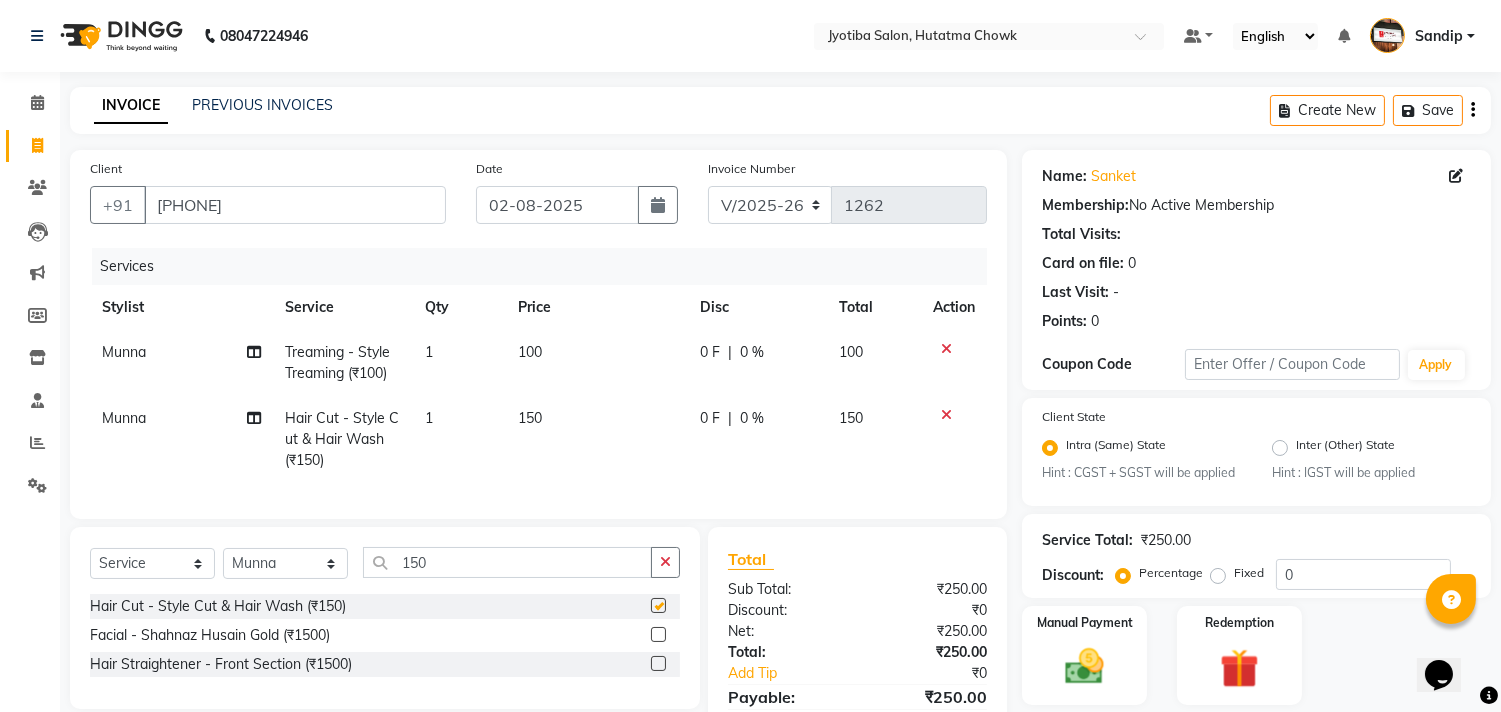 checkbox on "false" 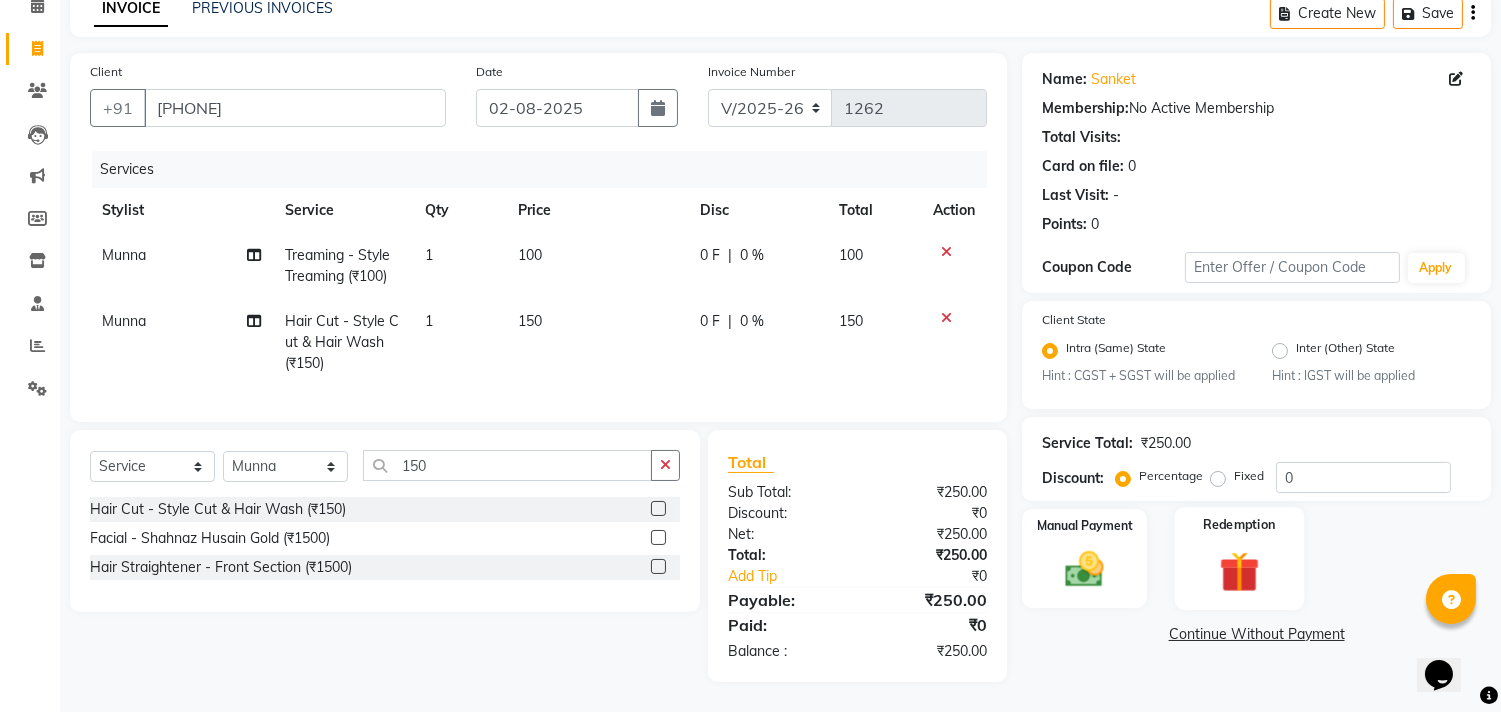 scroll, scrollTop: 113, scrollLeft: 0, axis: vertical 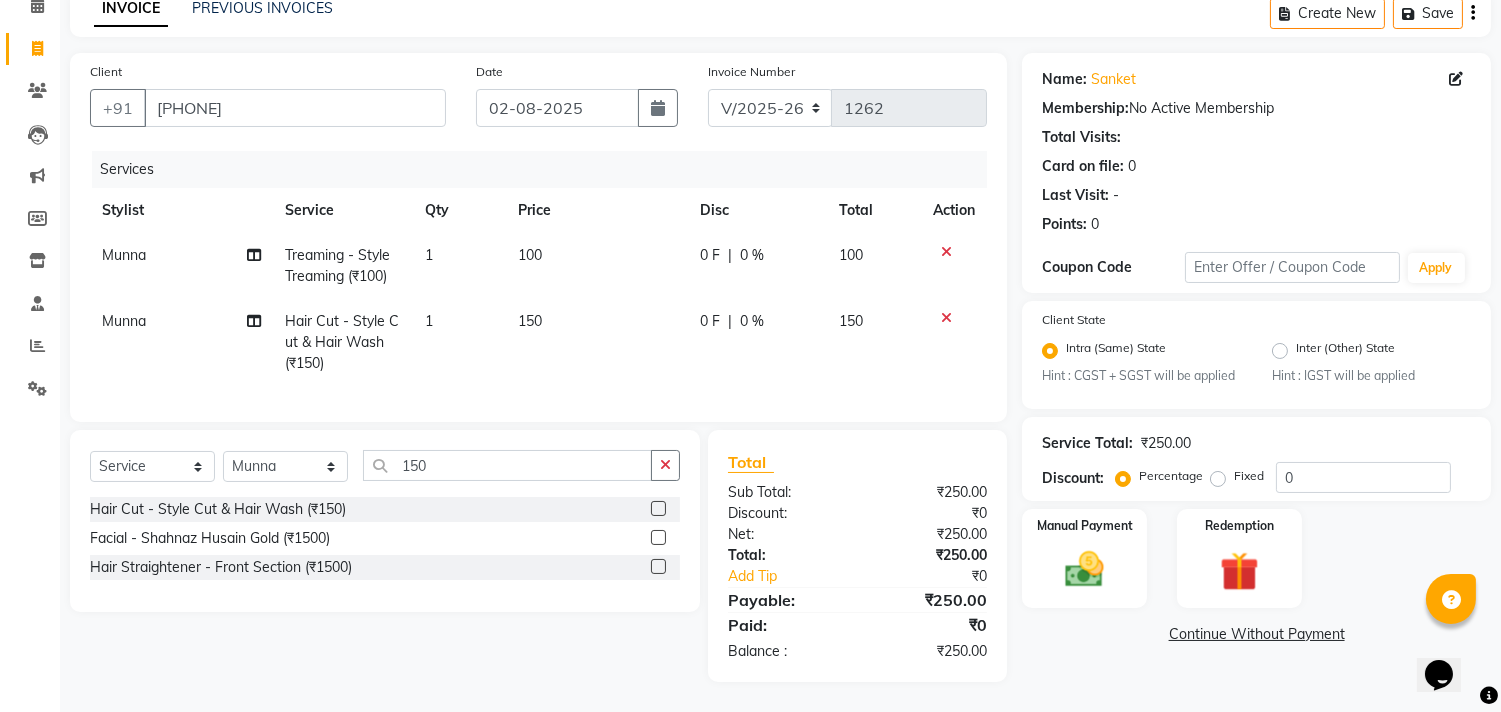 click on "Continue Without Payment" 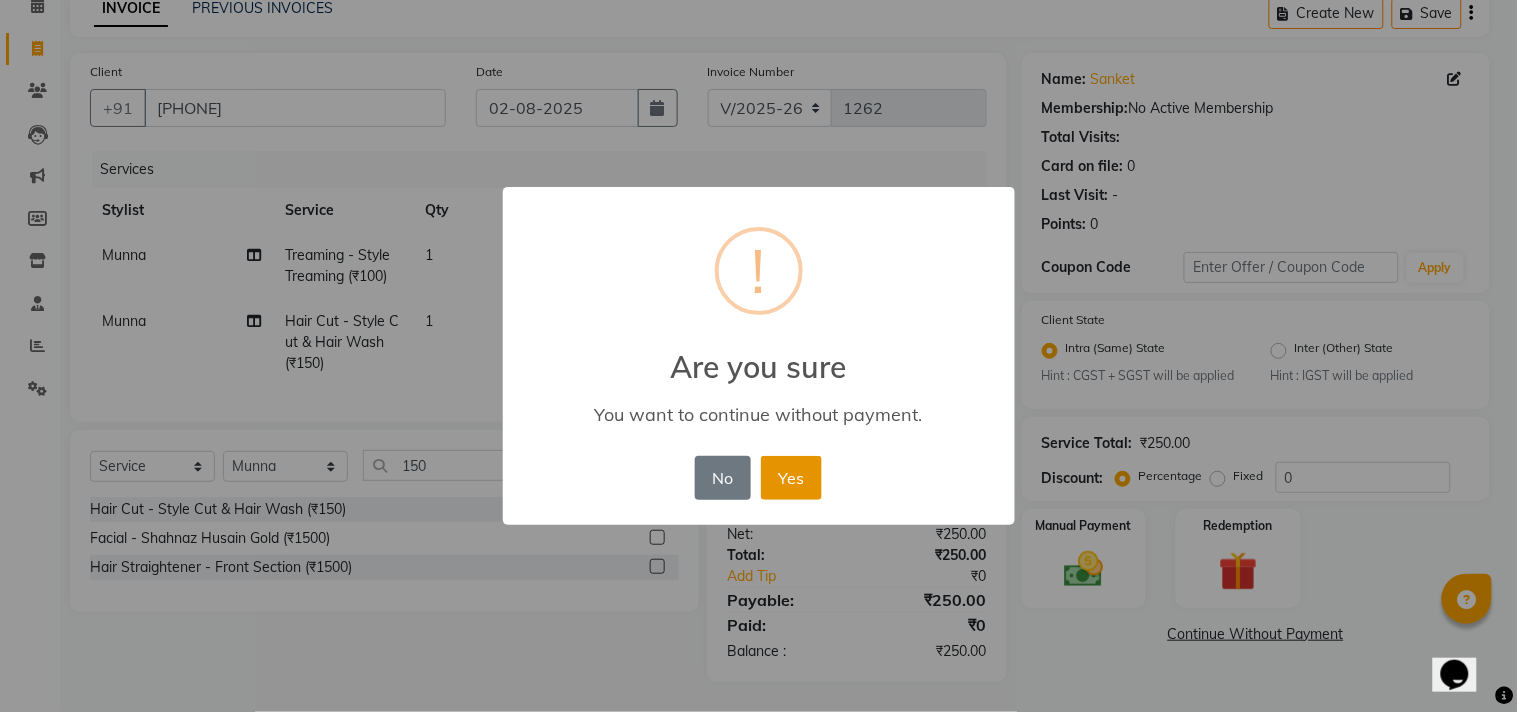 click on "Yes" at bounding box center (791, 478) 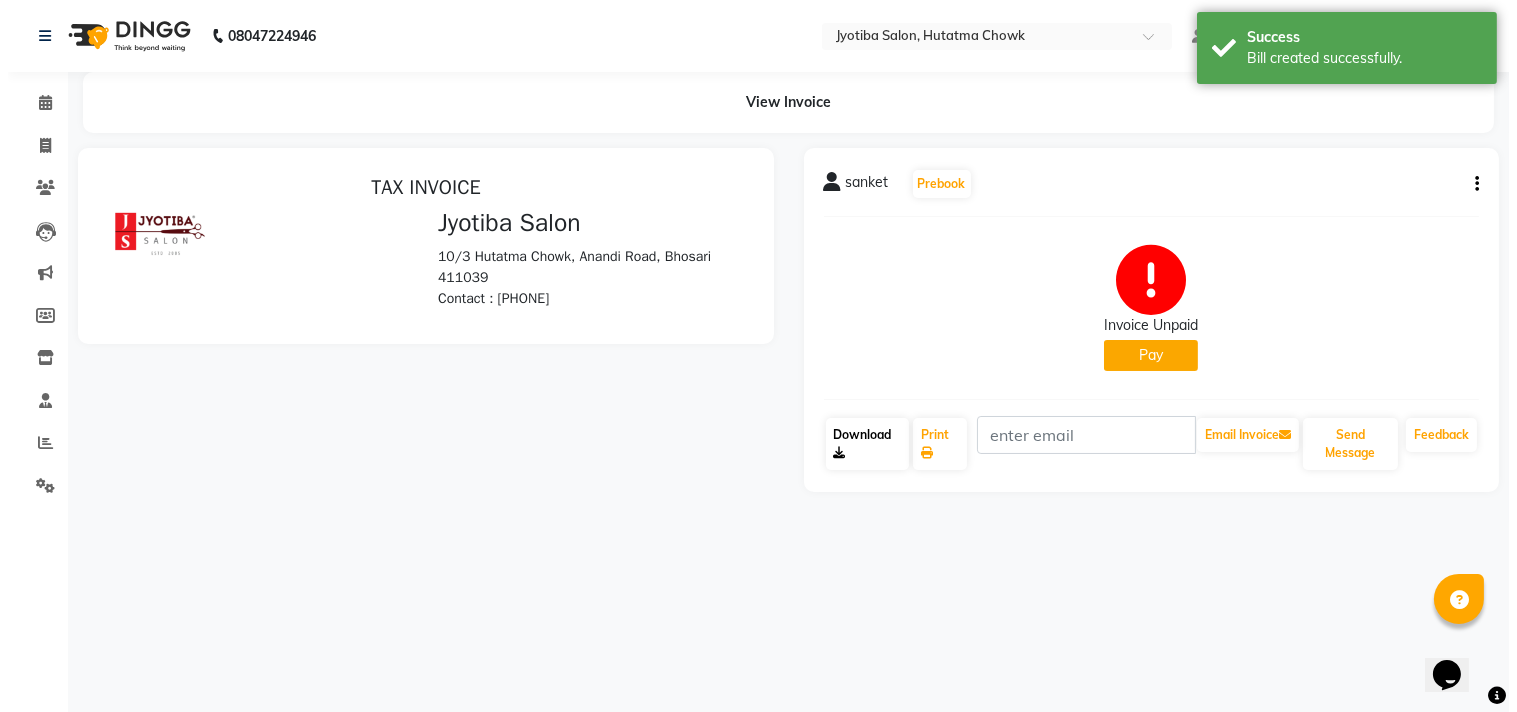 scroll, scrollTop: 0, scrollLeft: 0, axis: both 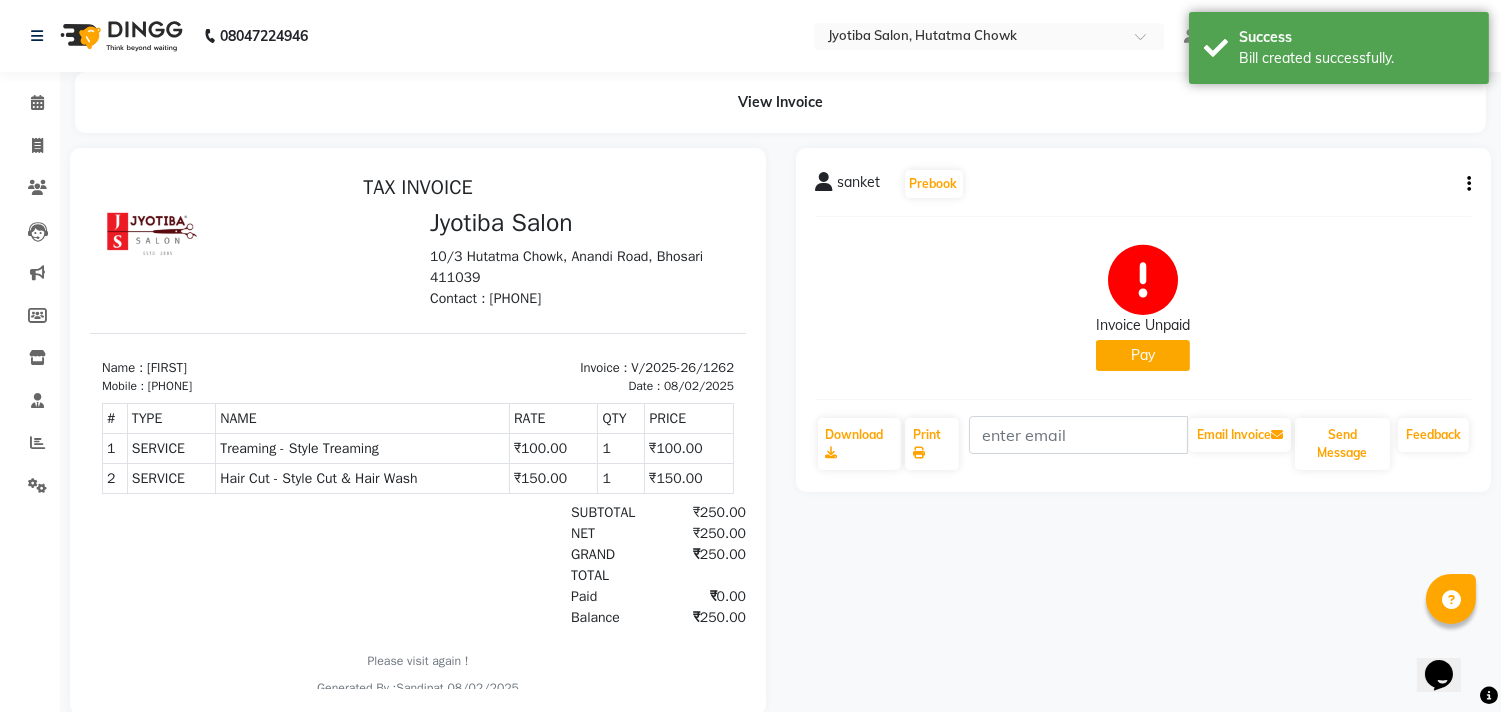 click on "Pay" 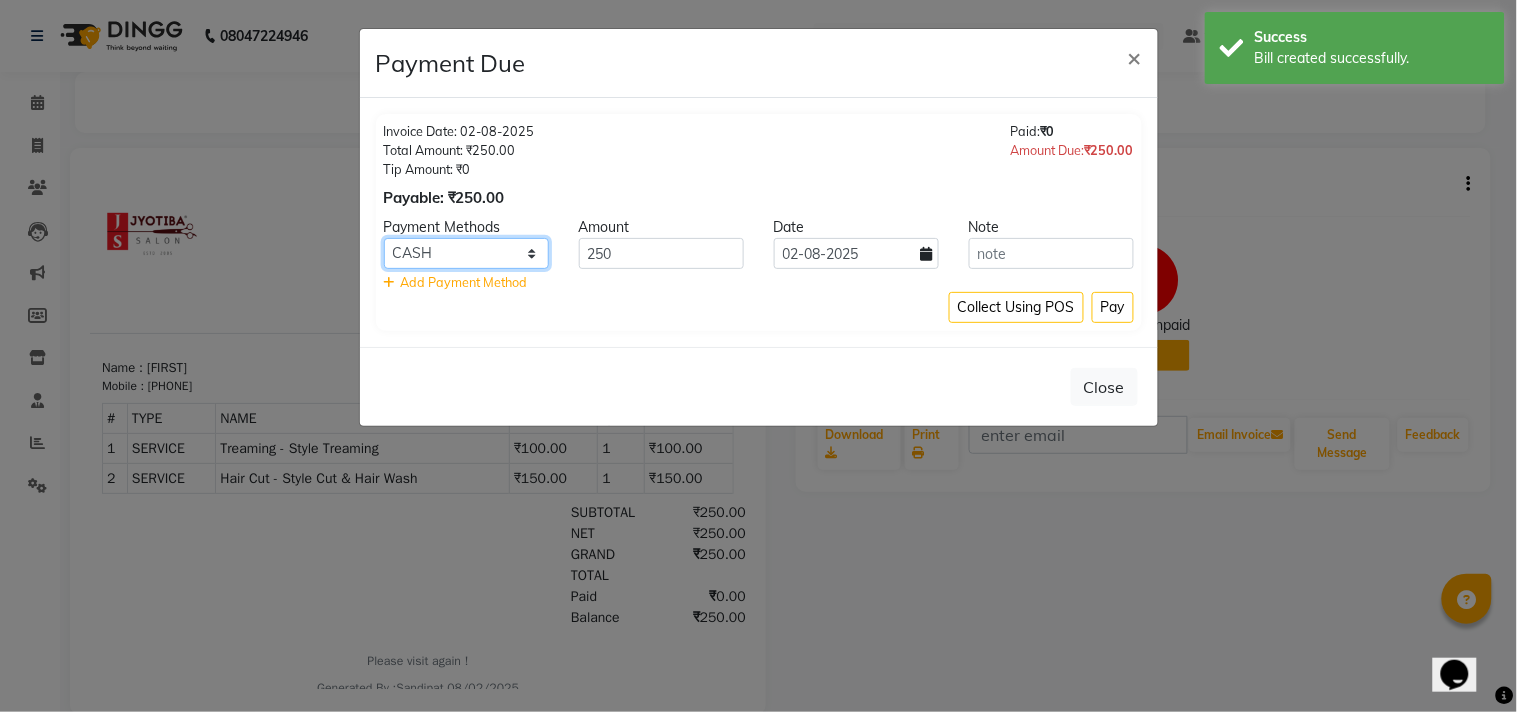 click on "CASH ONLINE CARD" 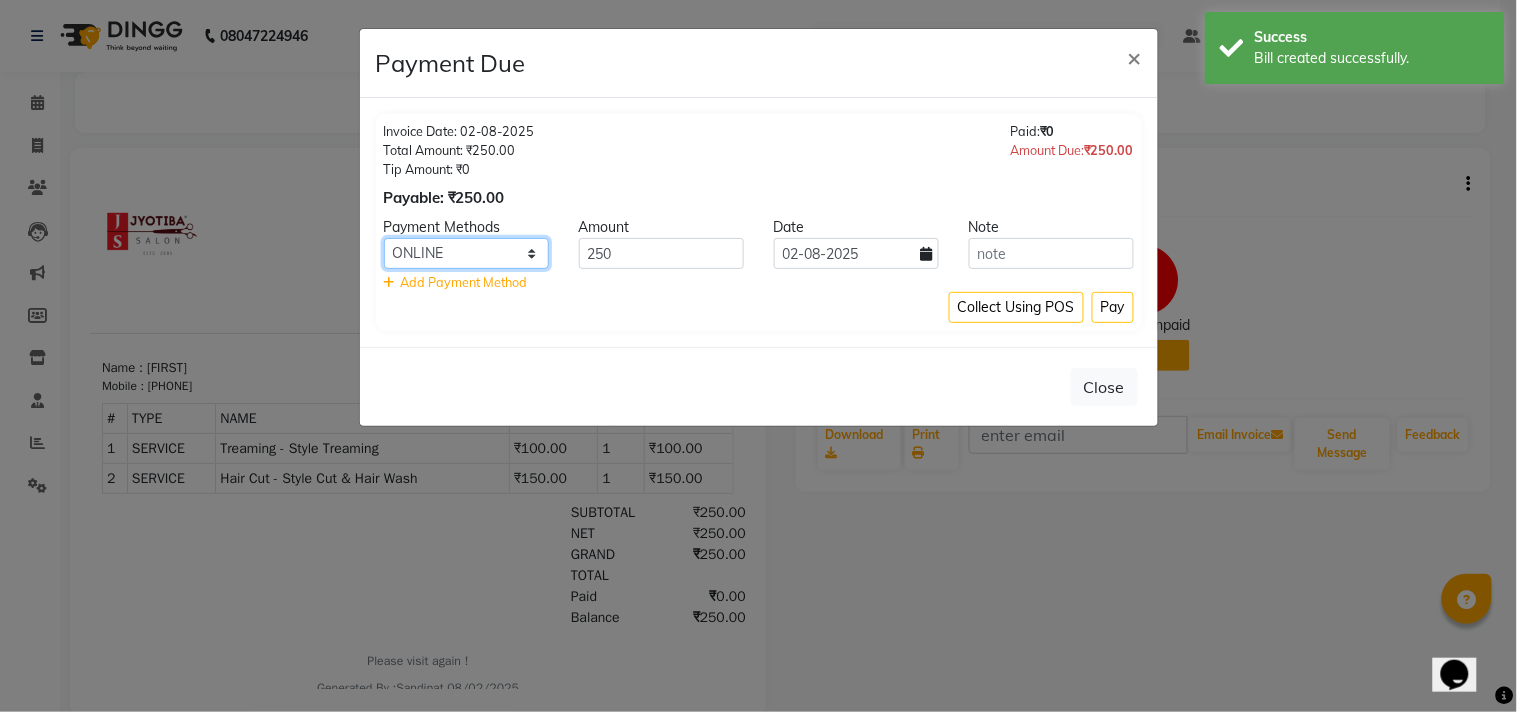 click on "CASH ONLINE CARD" 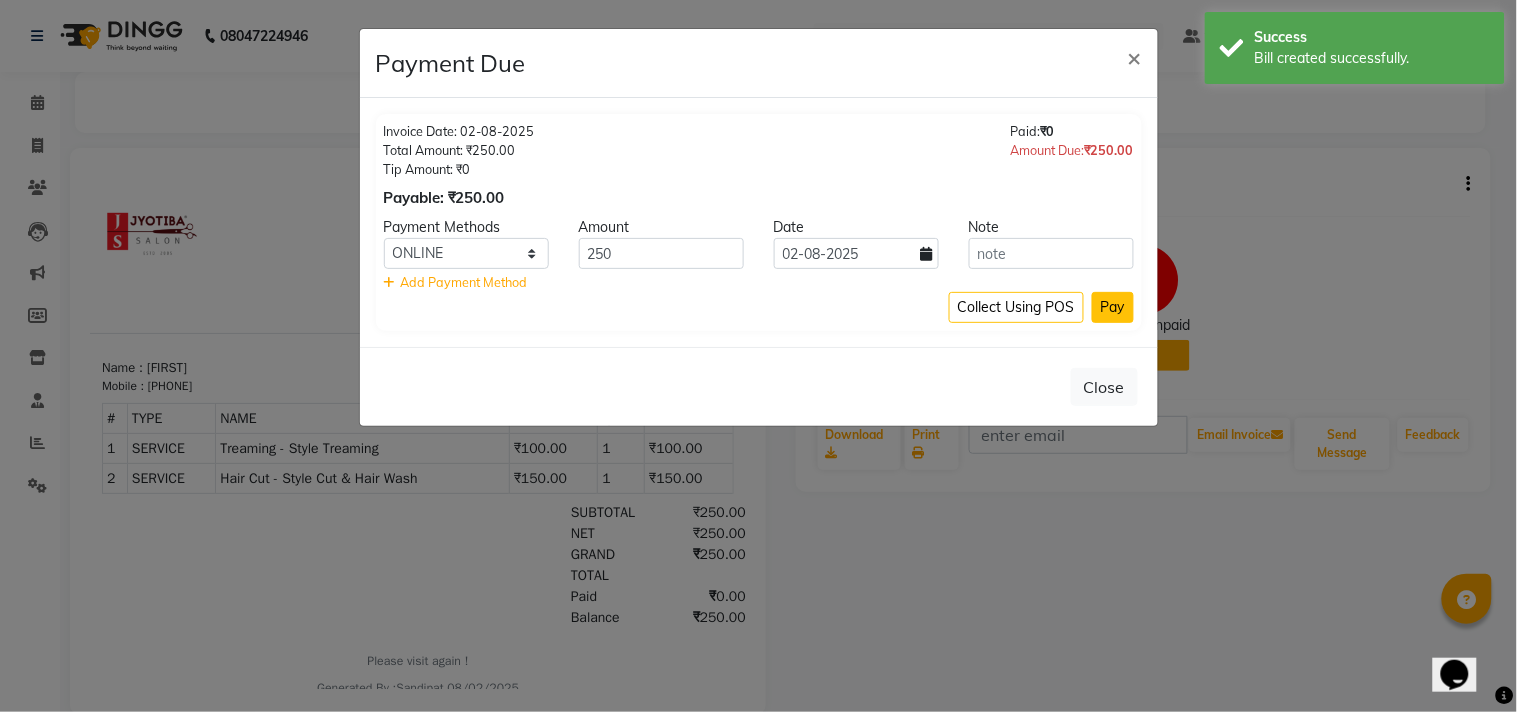 click on "Pay" 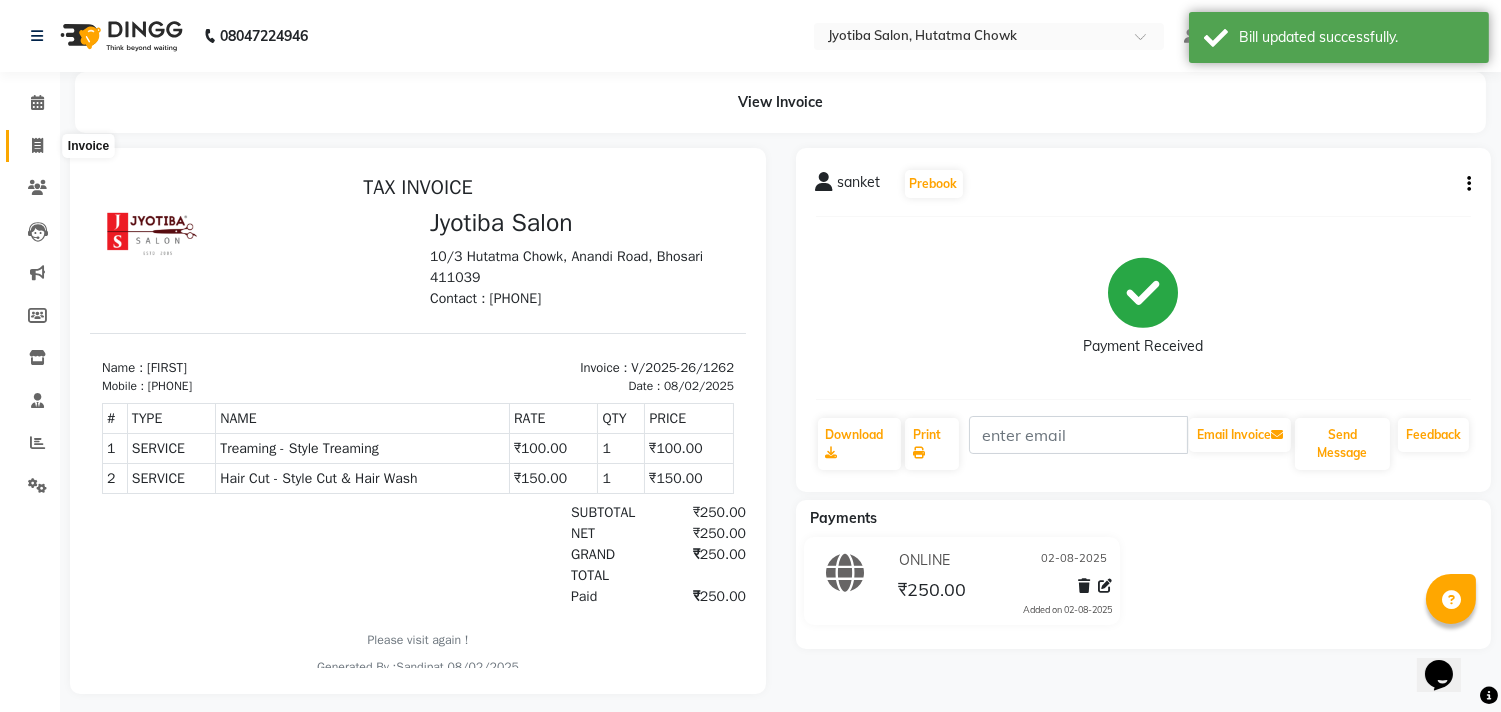 click 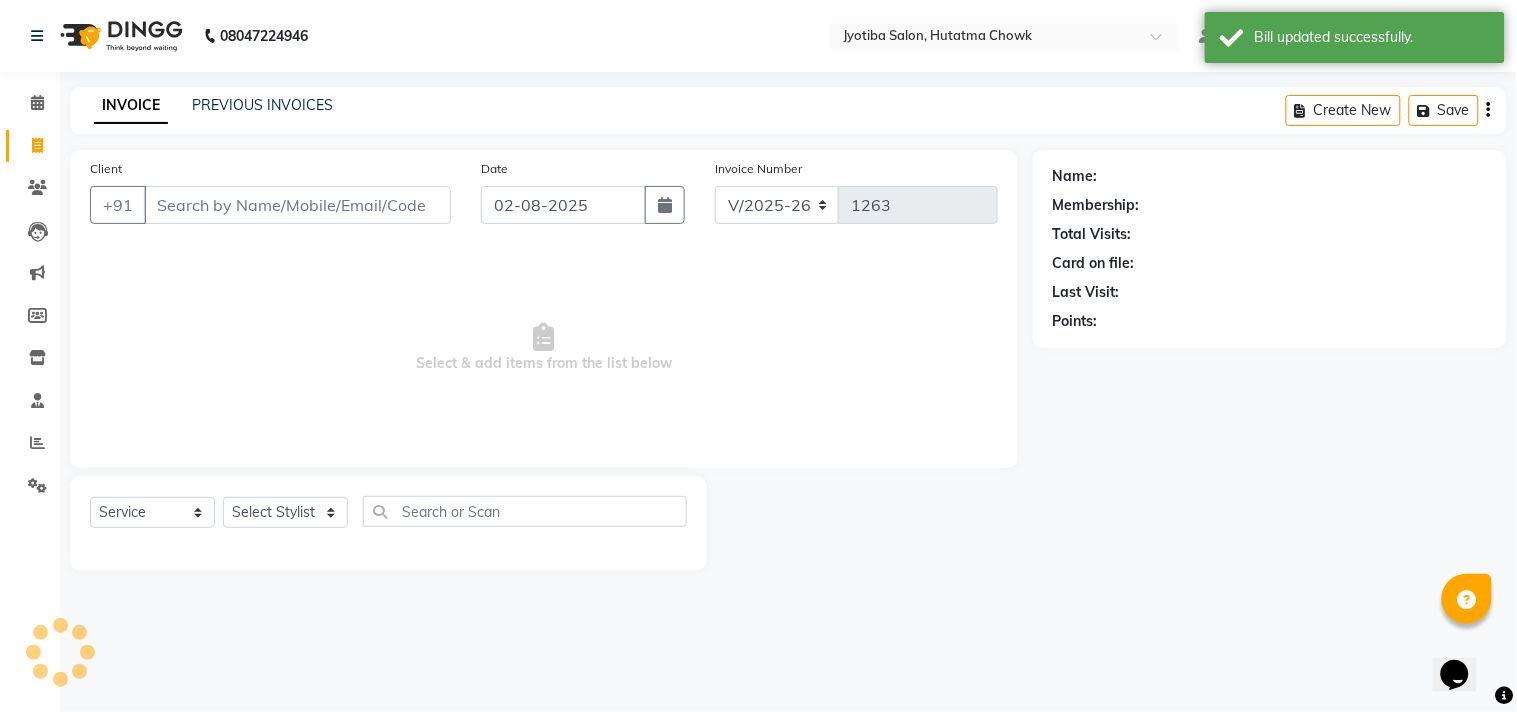 select on "membership" 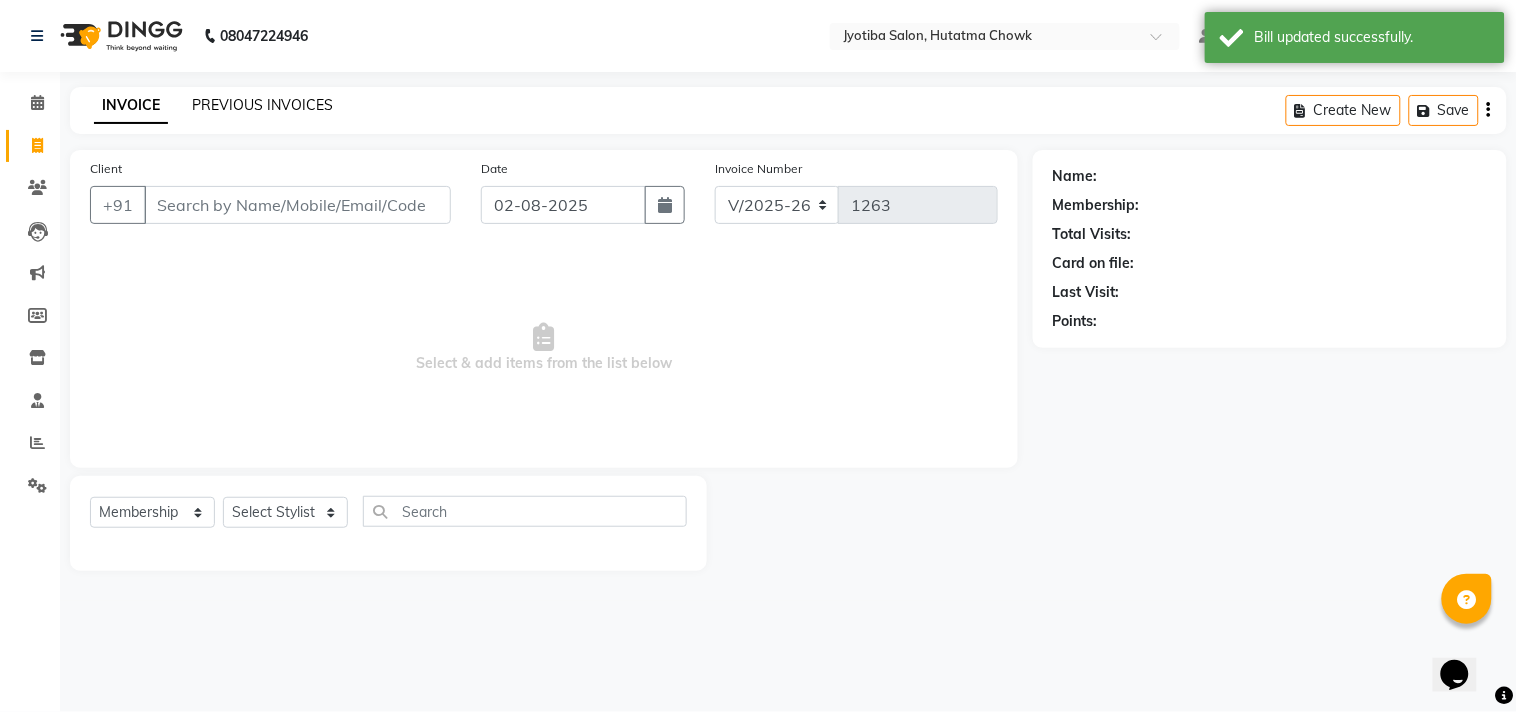 click on "PREVIOUS INVOICES" 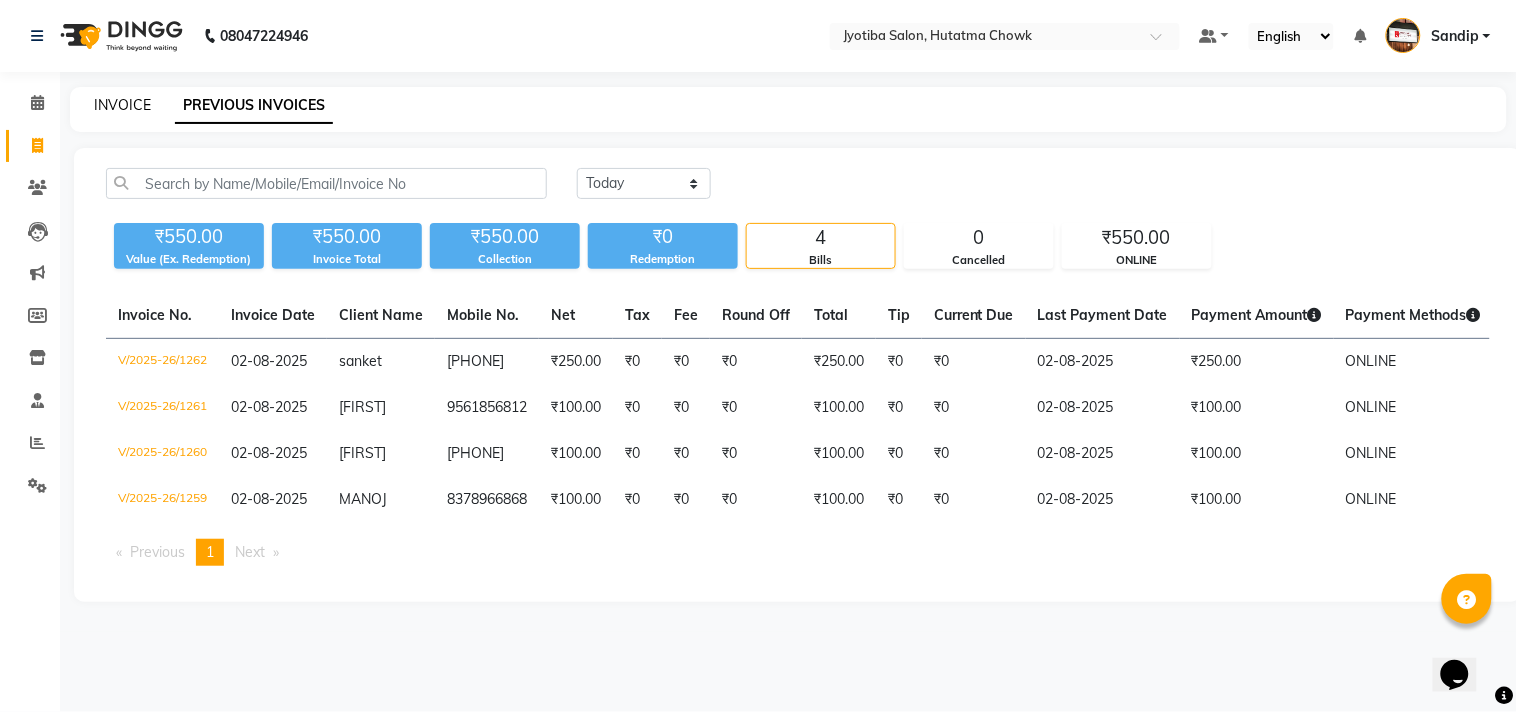 click on "INVOICE" 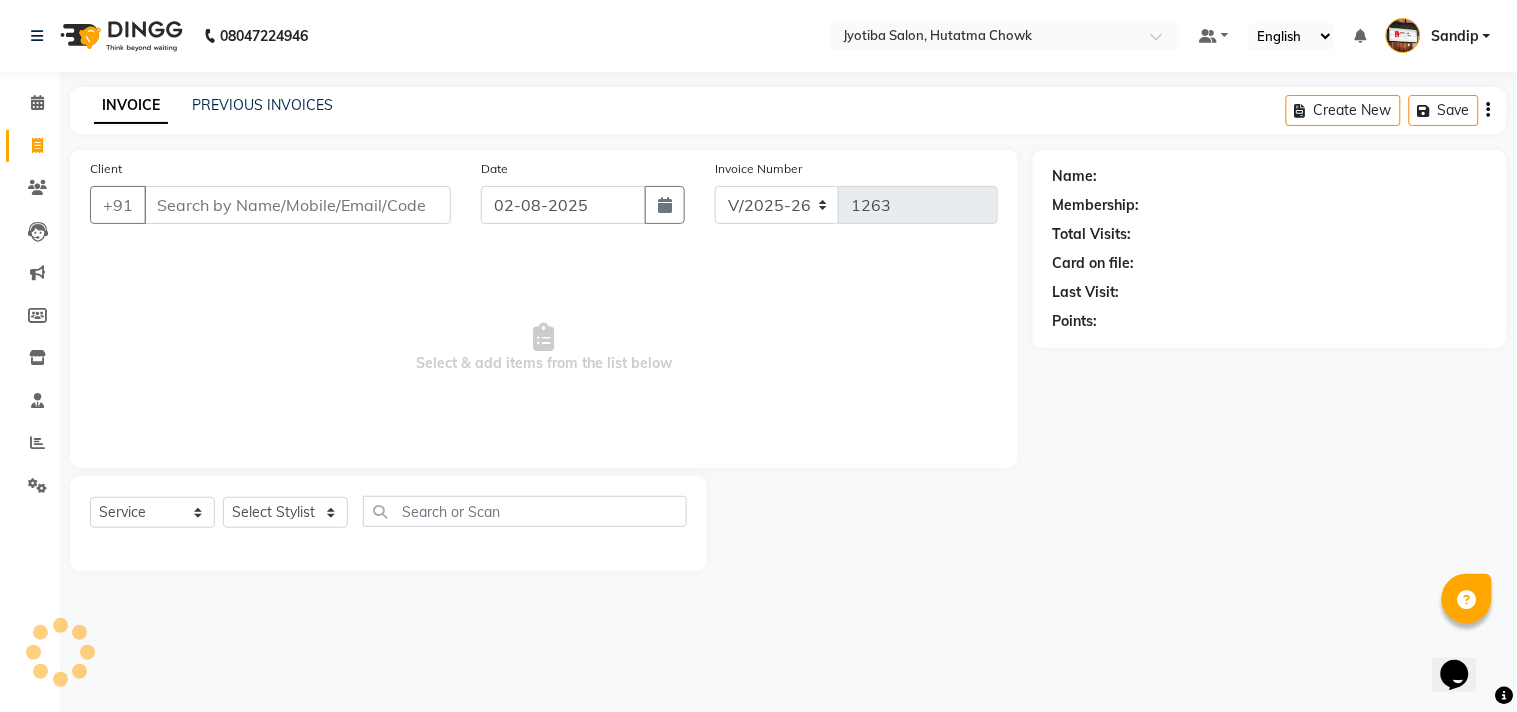select on "membership" 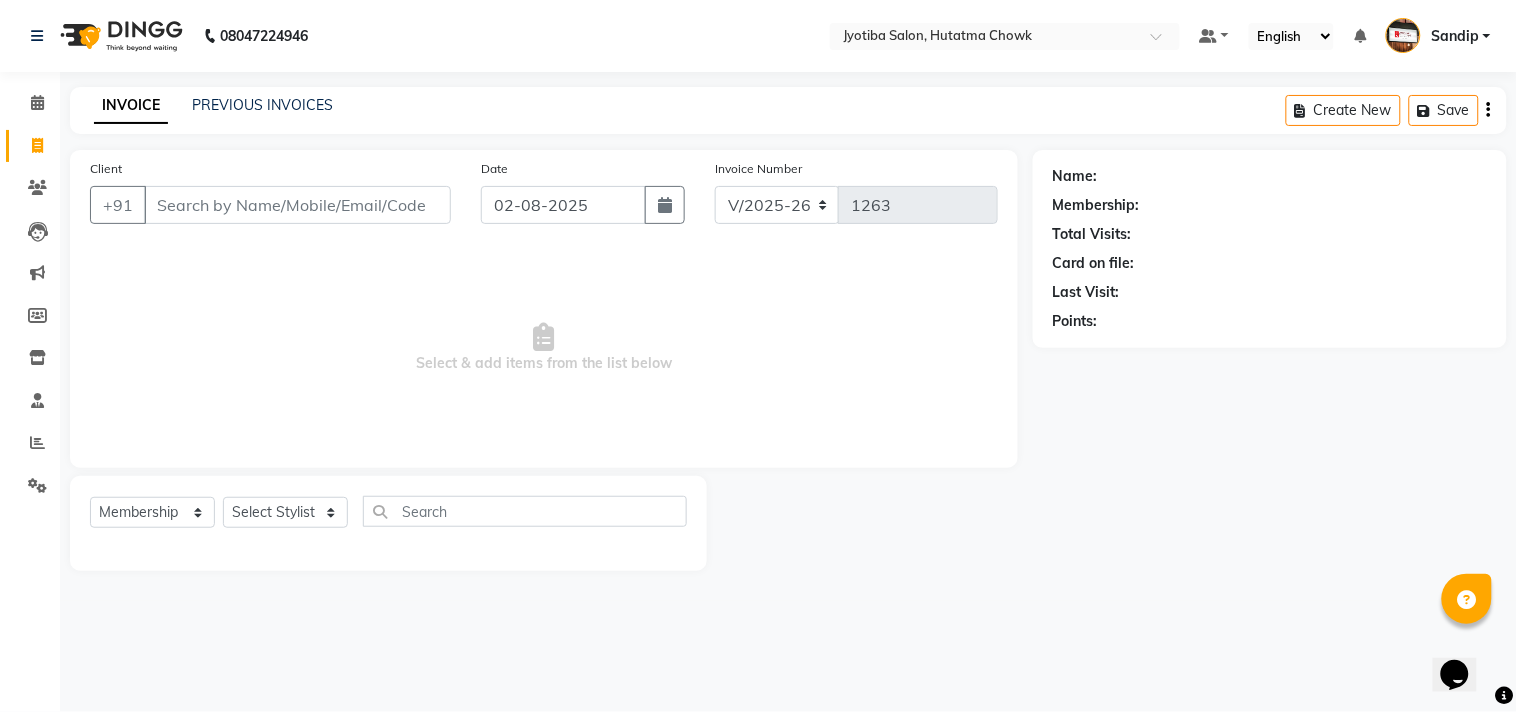 click on "Select & add items from the list below" at bounding box center (544, 348) 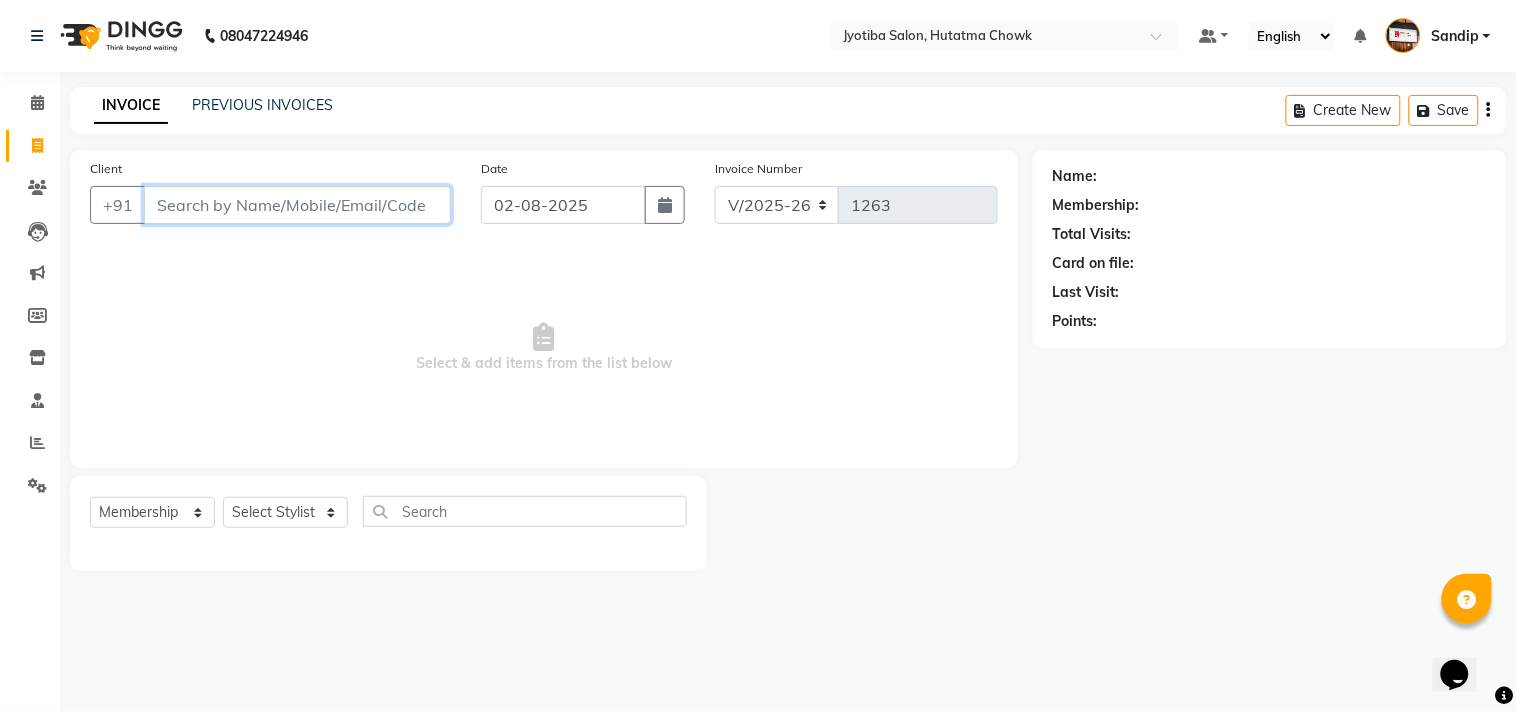 click on "Client" at bounding box center (297, 205) 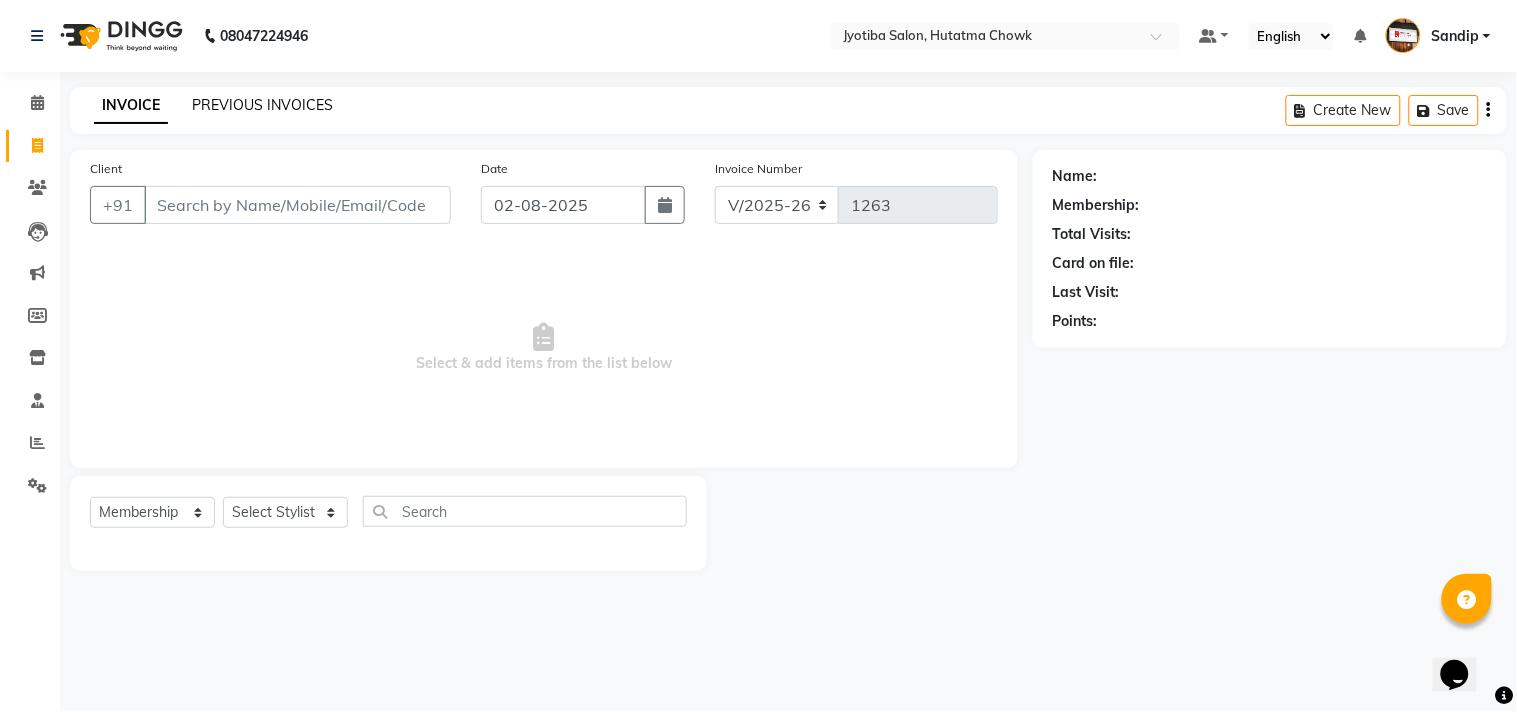 click on "PREVIOUS INVOICES" 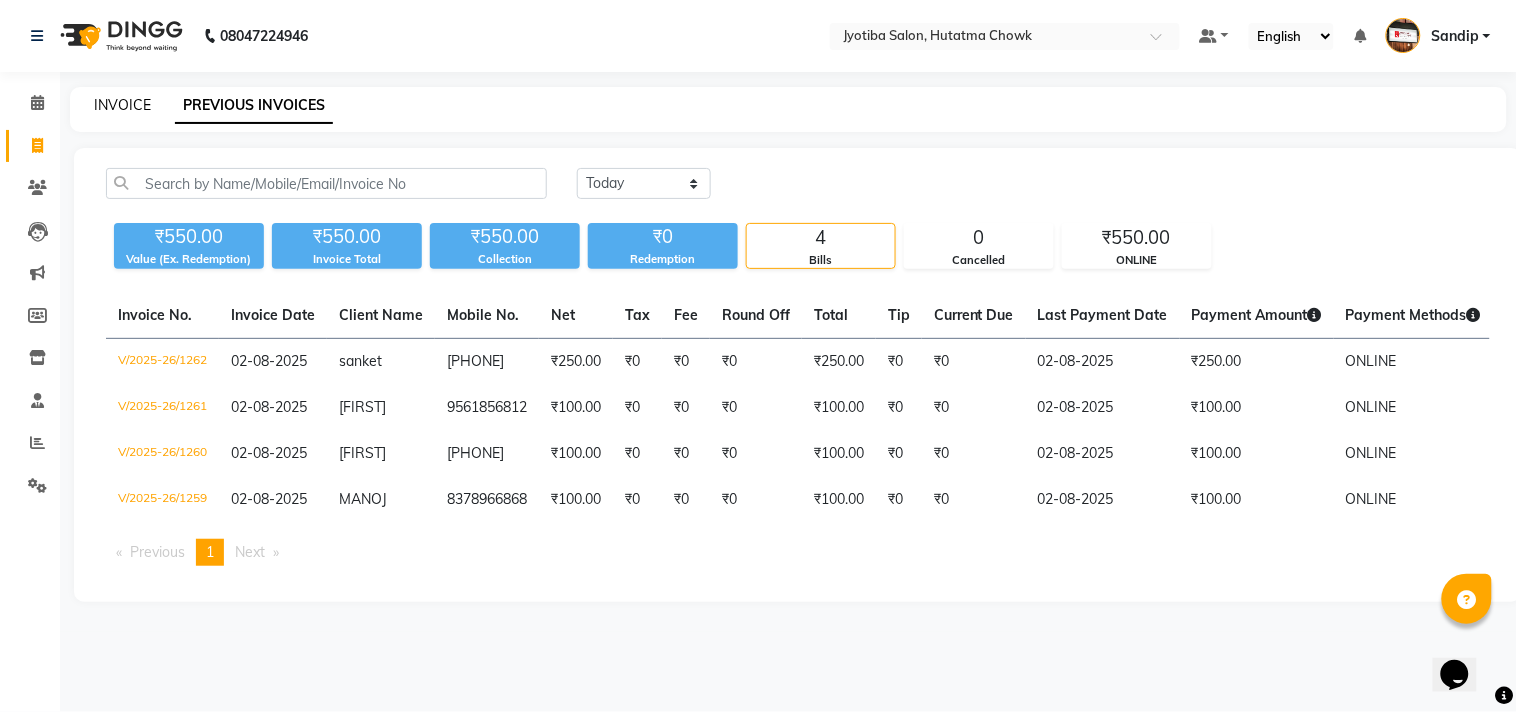 click on "INVOICE" 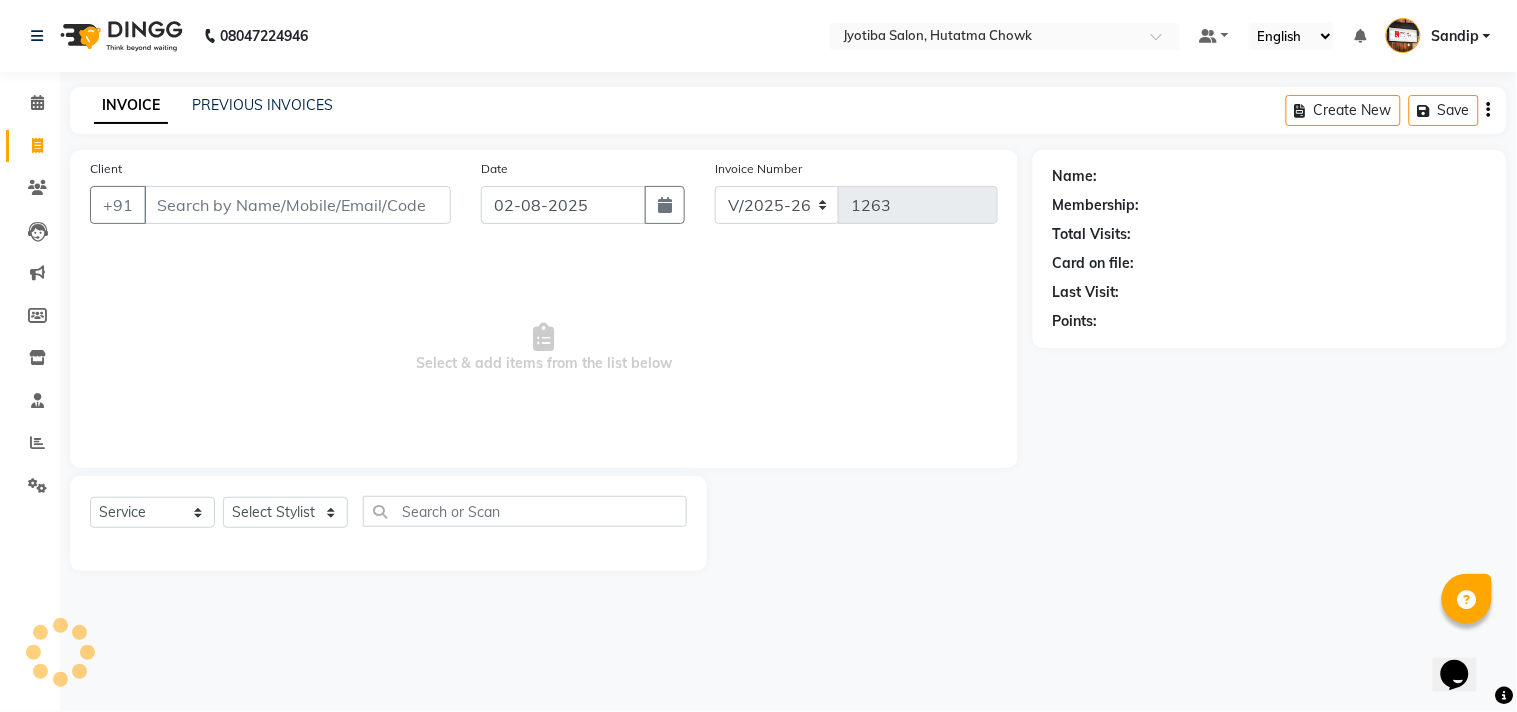 select on "membership" 